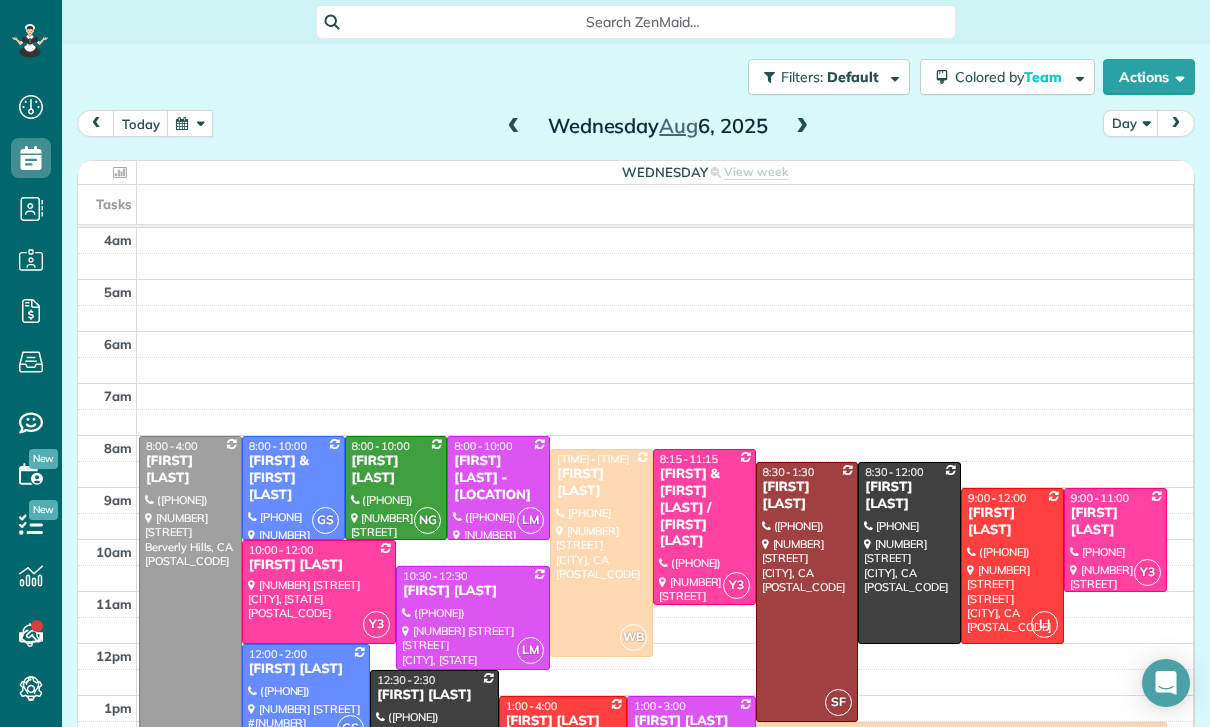 scroll, scrollTop: 0, scrollLeft: 0, axis: both 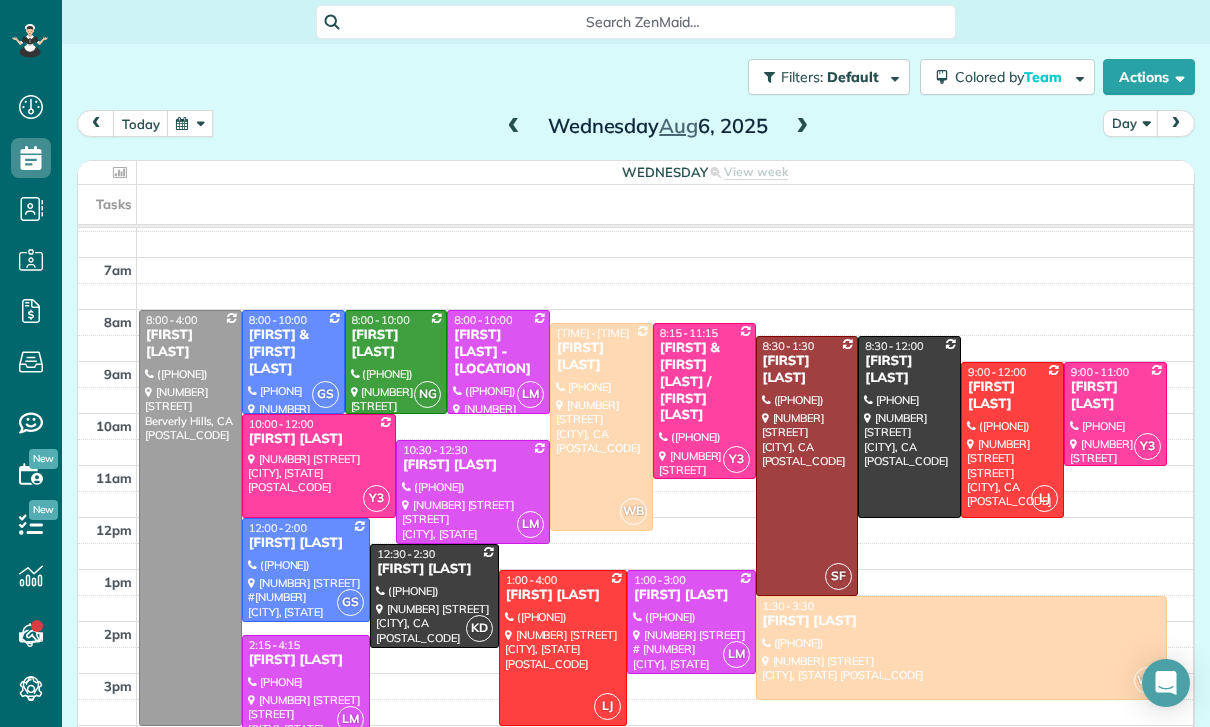 click at bounding box center (190, 123) 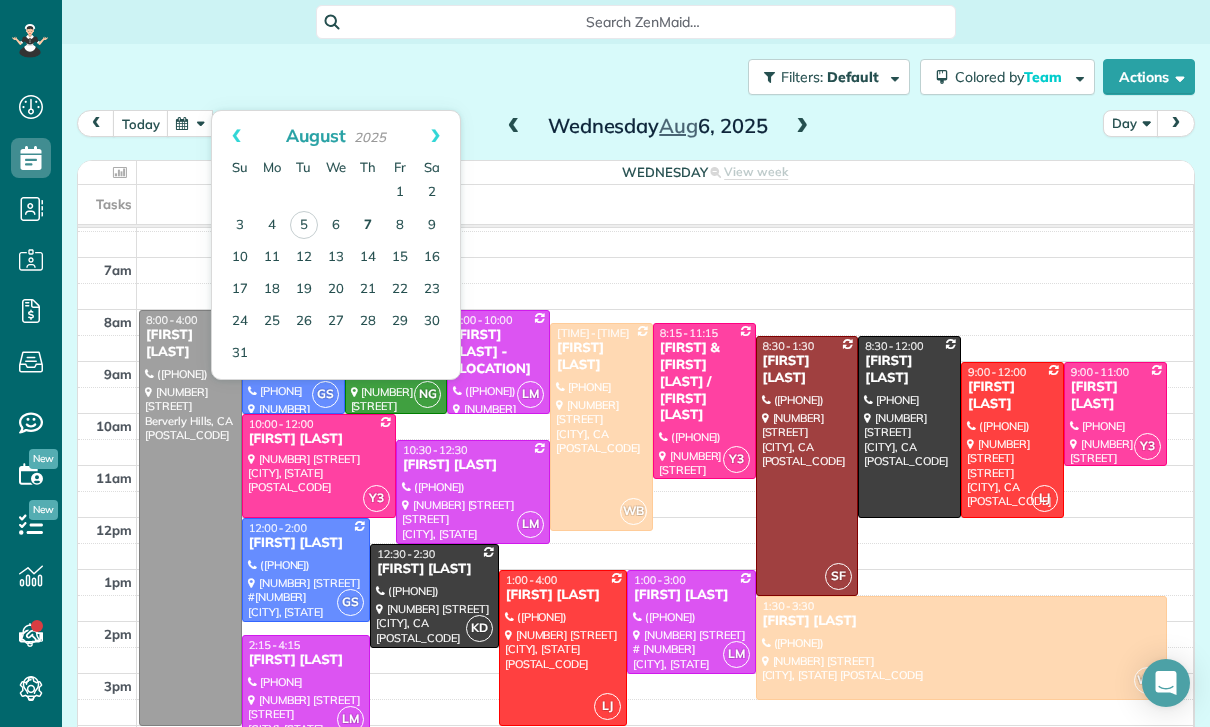 click on "7" at bounding box center (368, 226) 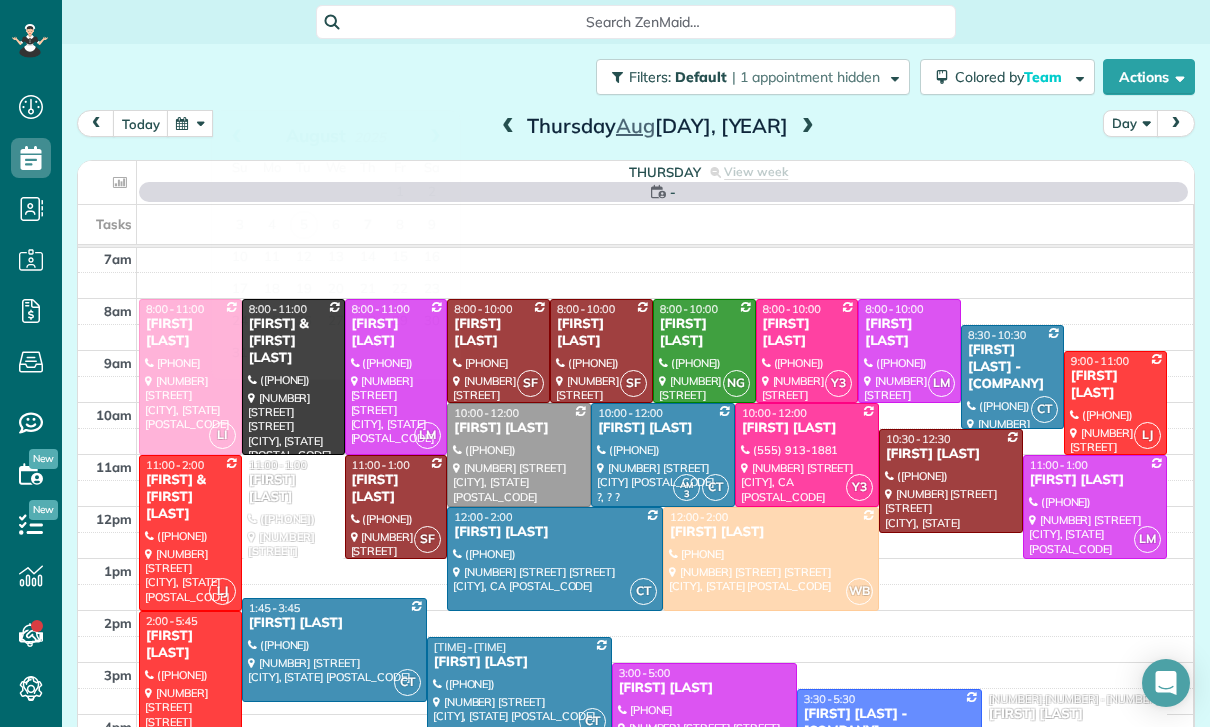 scroll, scrollTop: 157, scrollLeft: 0, axis: vertical 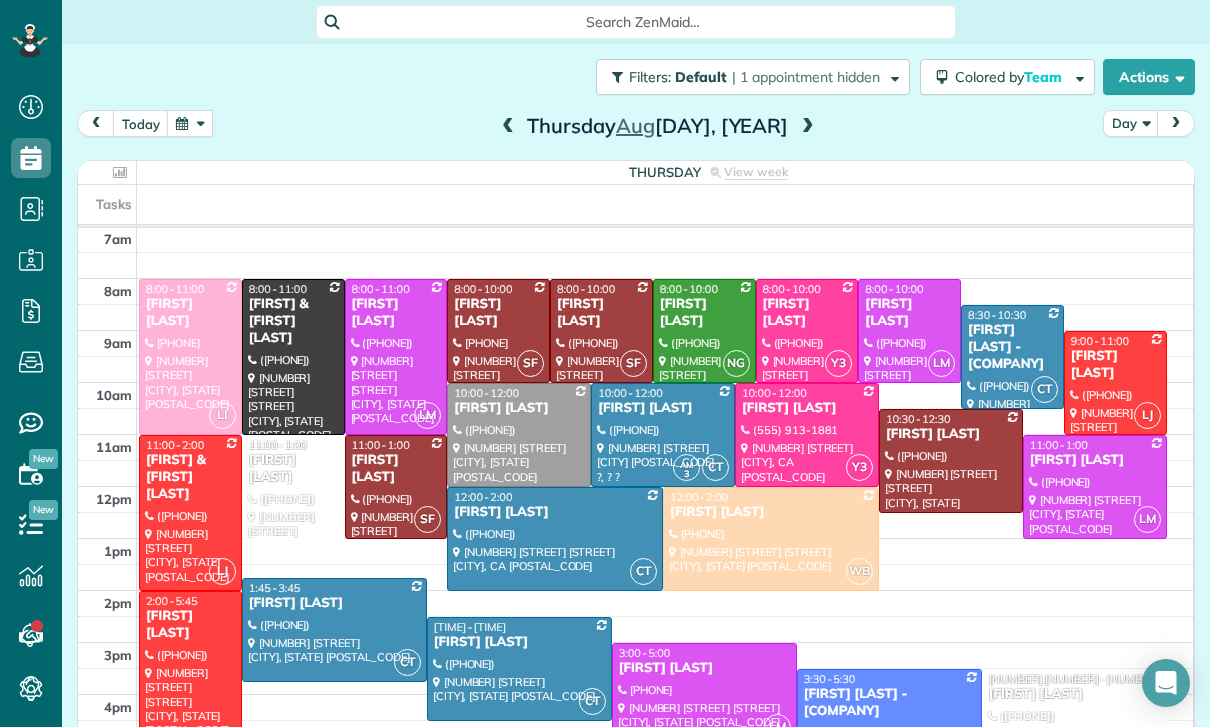 click at bounding box center (190, 123) 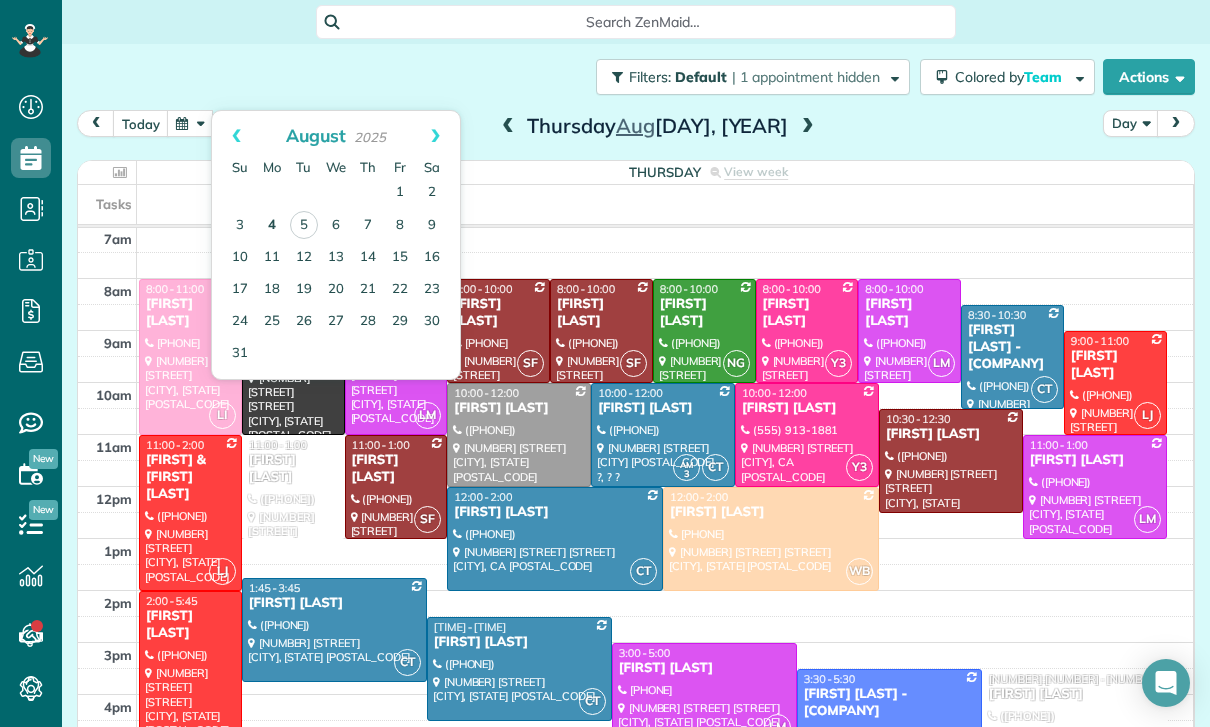 click on "4" at bounding box center [272, 226] 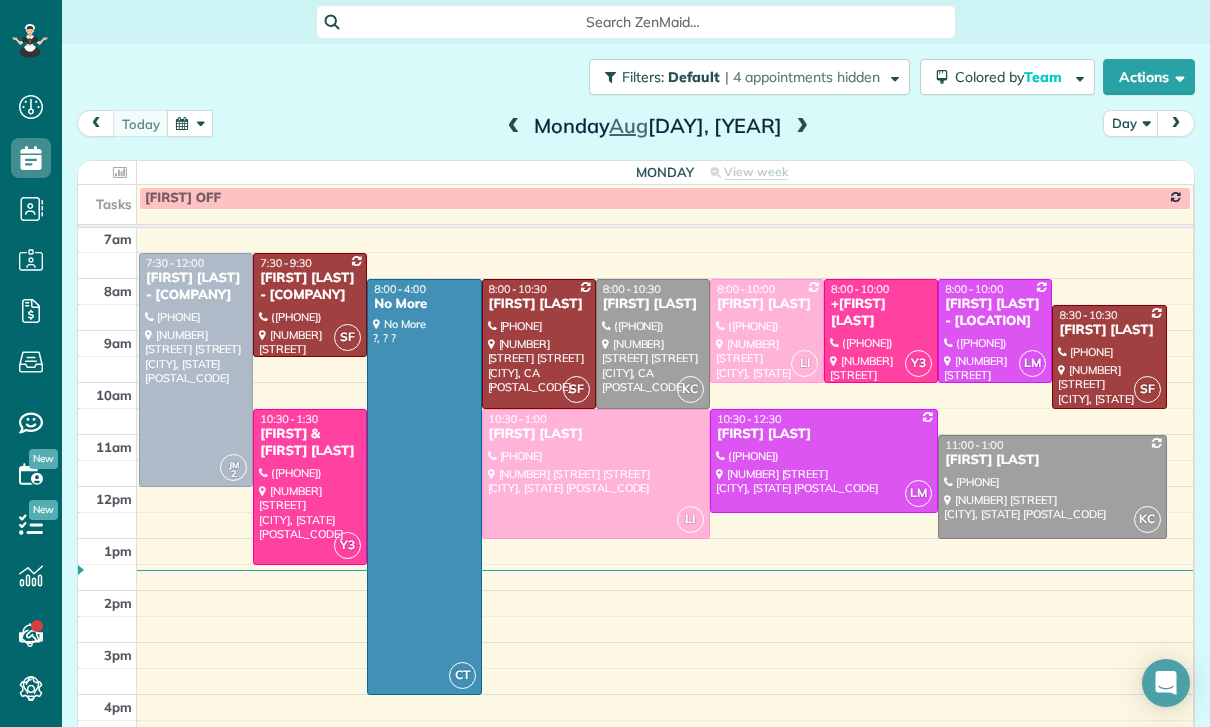 scroll, scrollTop: 157, scrollLeft: 0, axis: vertical 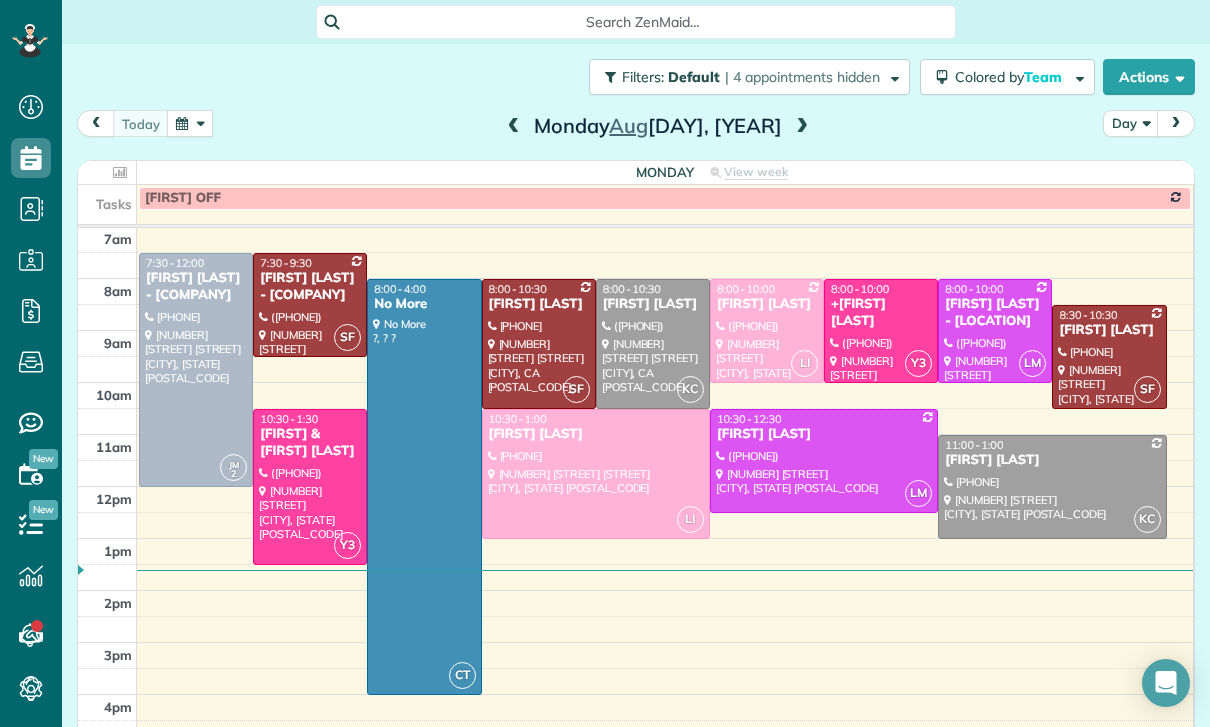 click at bounding box center [190, 123] 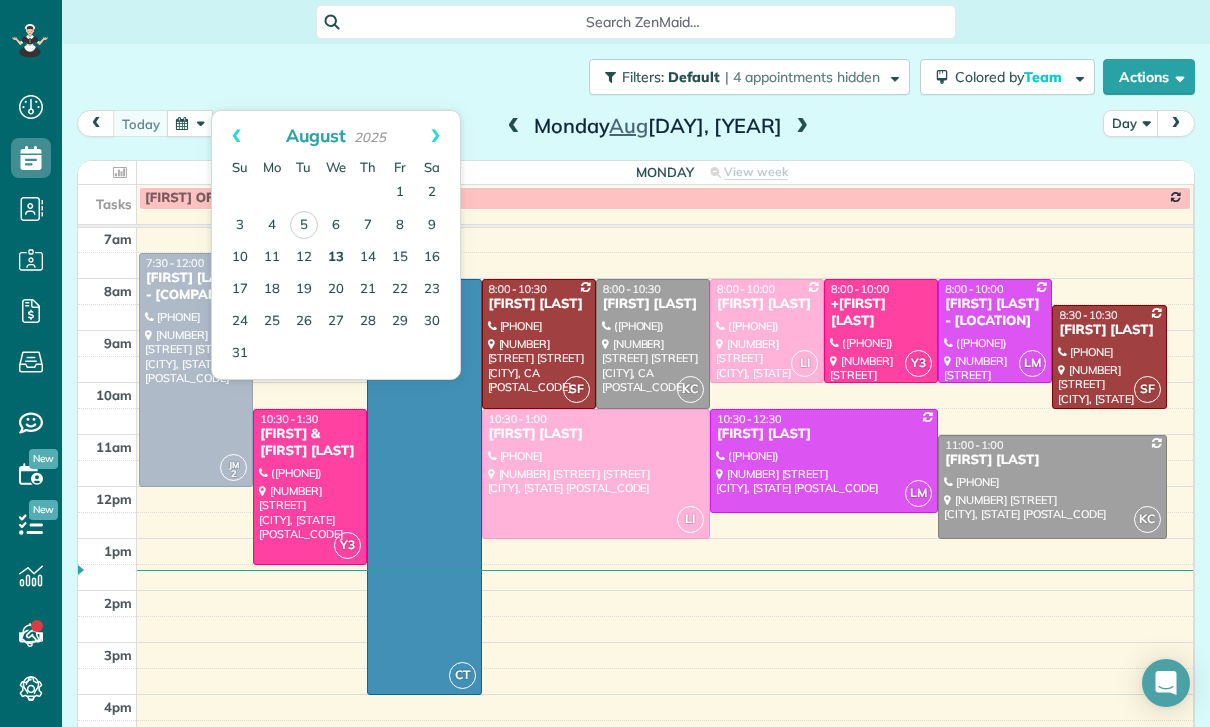 click on "13" at bounding box center [336, 258] 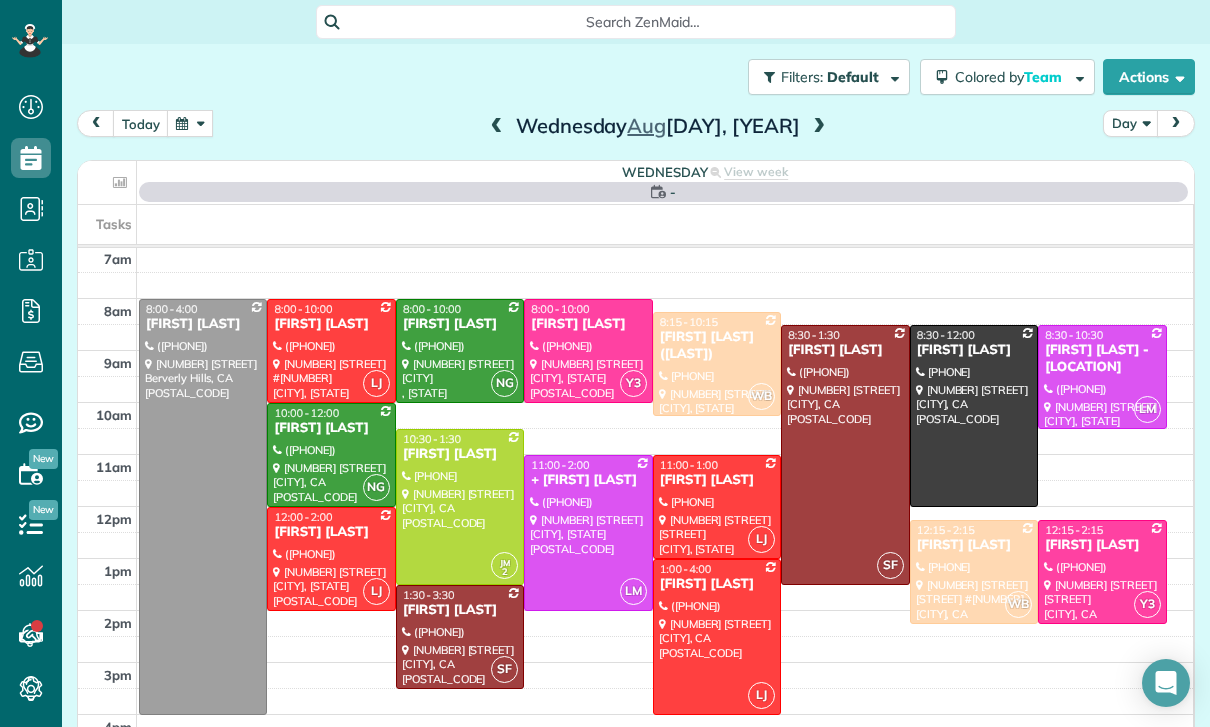 scroll, scrollTop: 157, scrollLeft: 0, axis: vertical 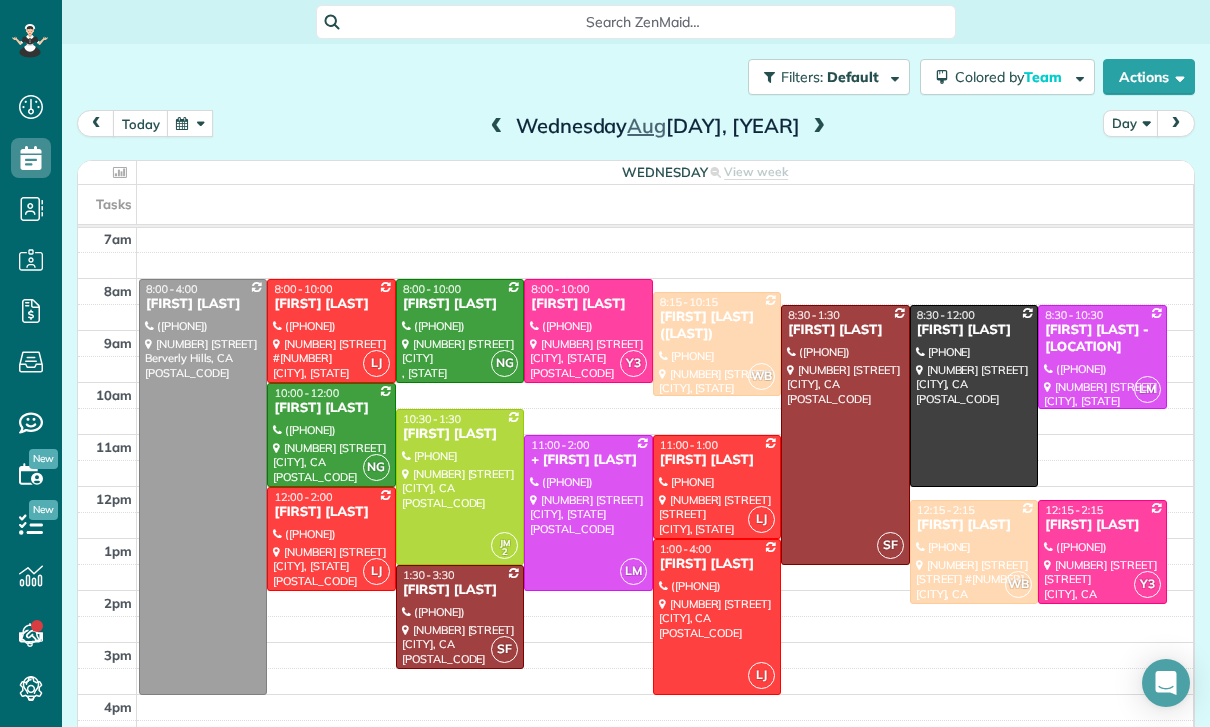 click at bounding box center (819, 127) 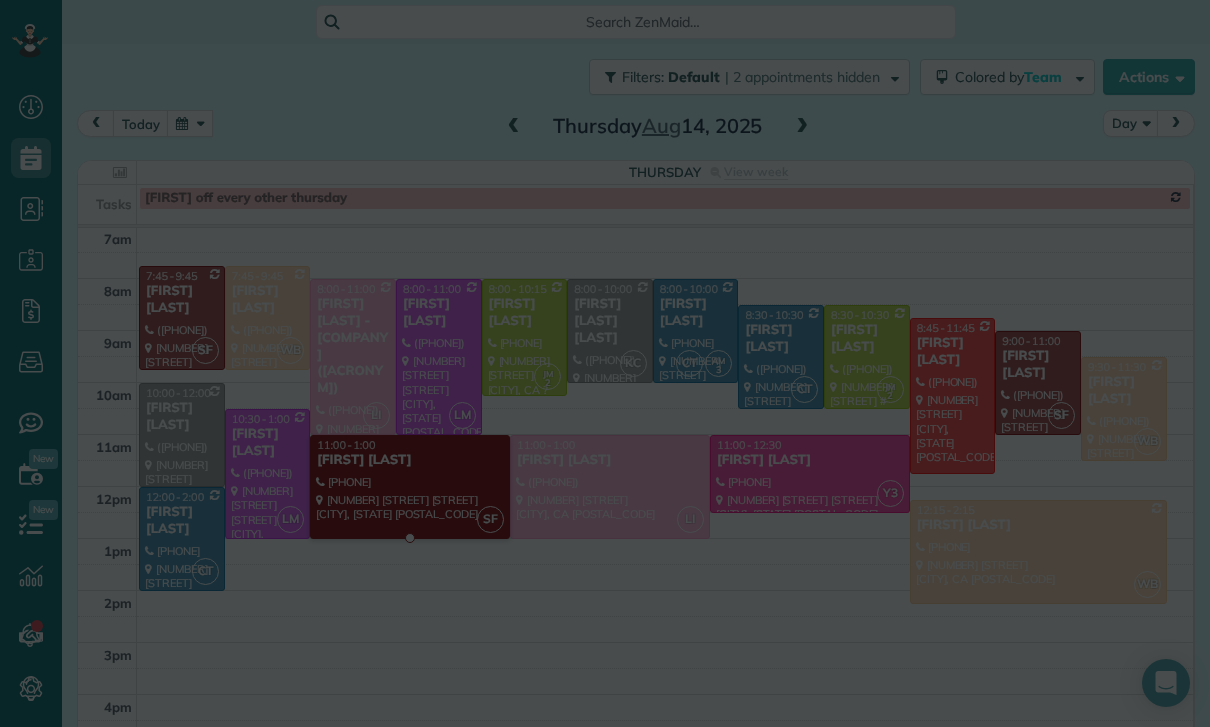 scroll, scrollTop: 157, scrollLeft: 0, axis: vertical 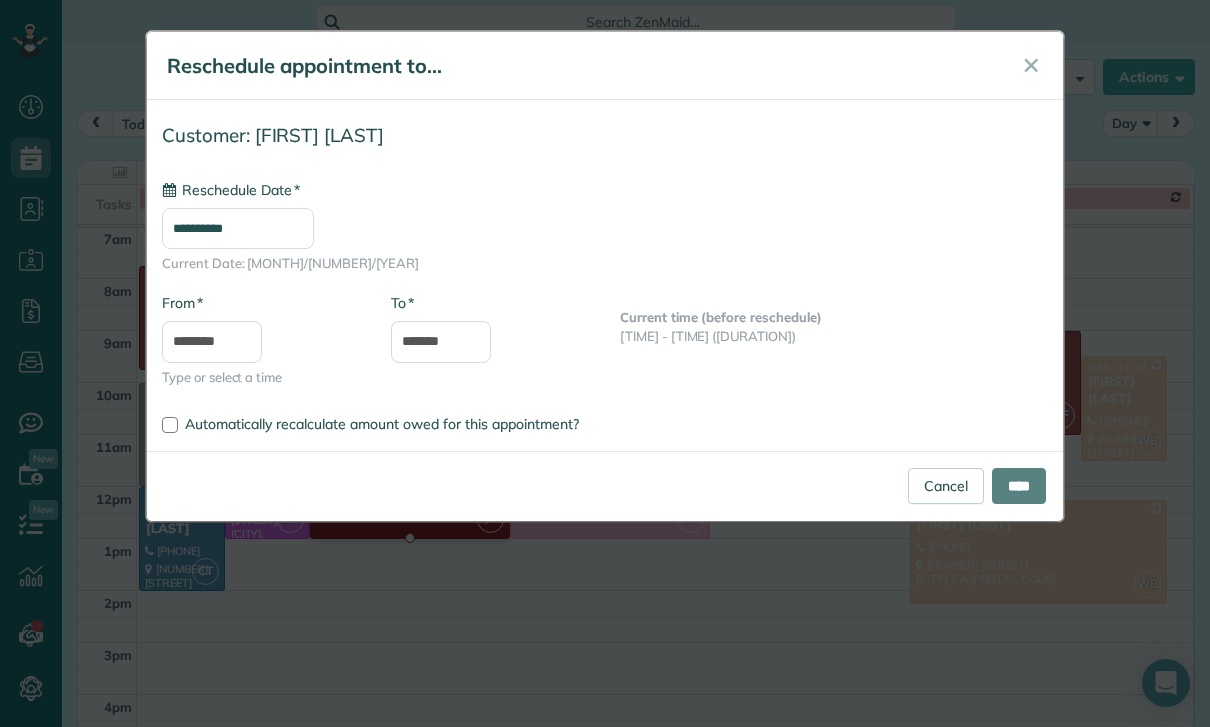 type on "**********" 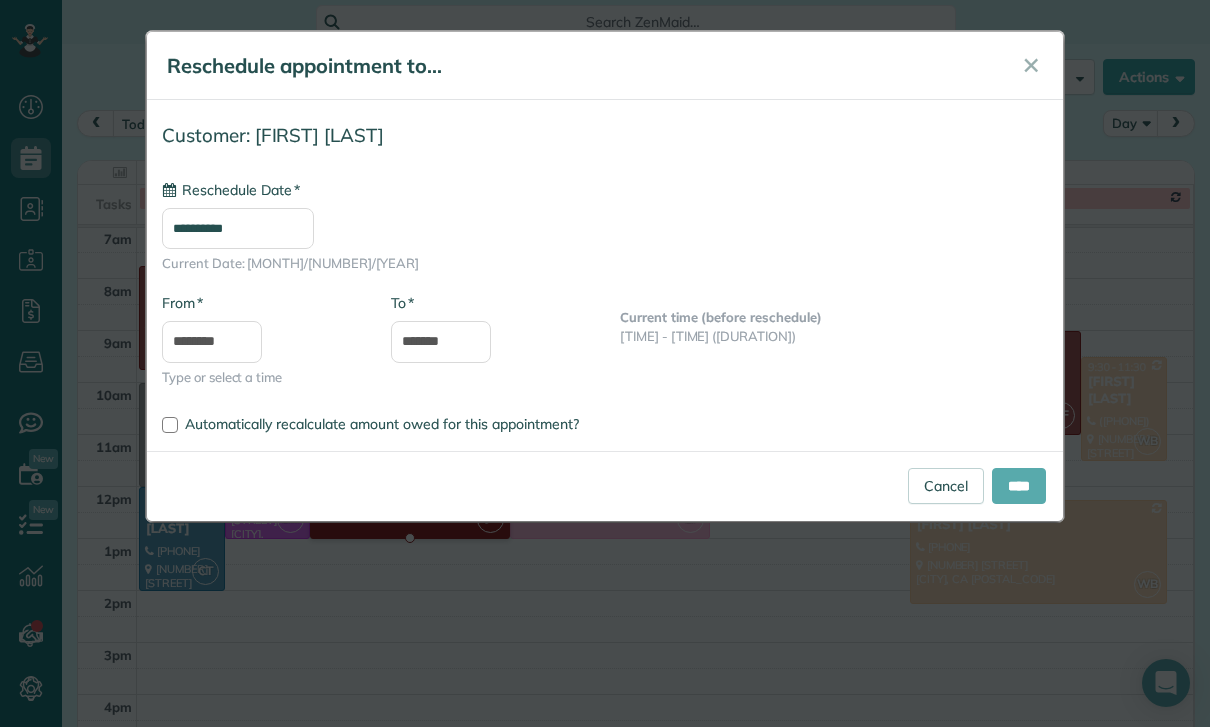 click on "****" at bounding box center [1019, 486] 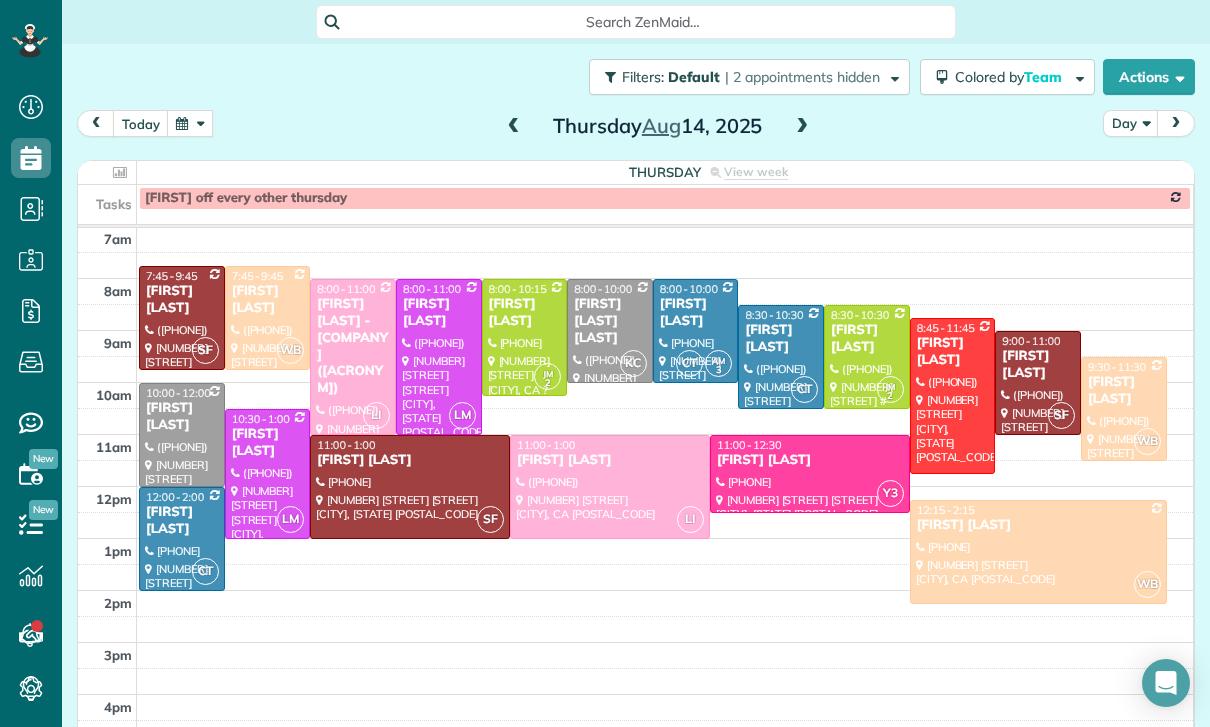 scroll, scrollTop: 157, scrollLeft: 0, axis: vertical 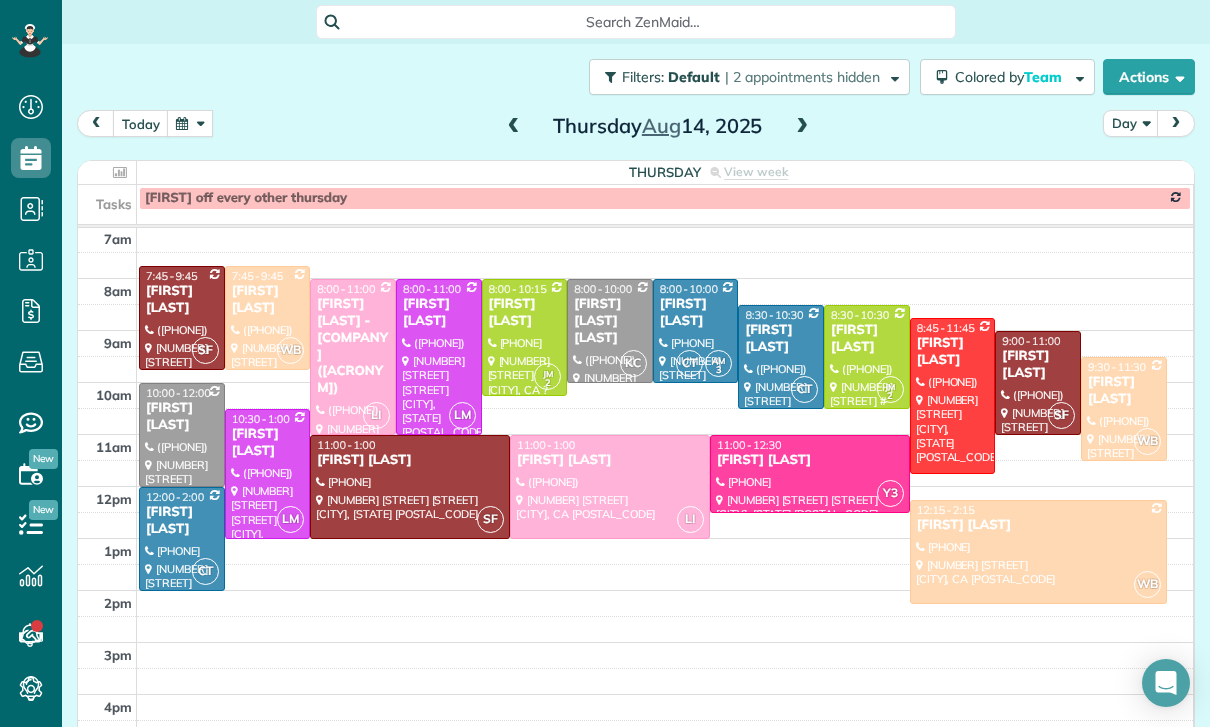 click at bounding box center [190, 123] 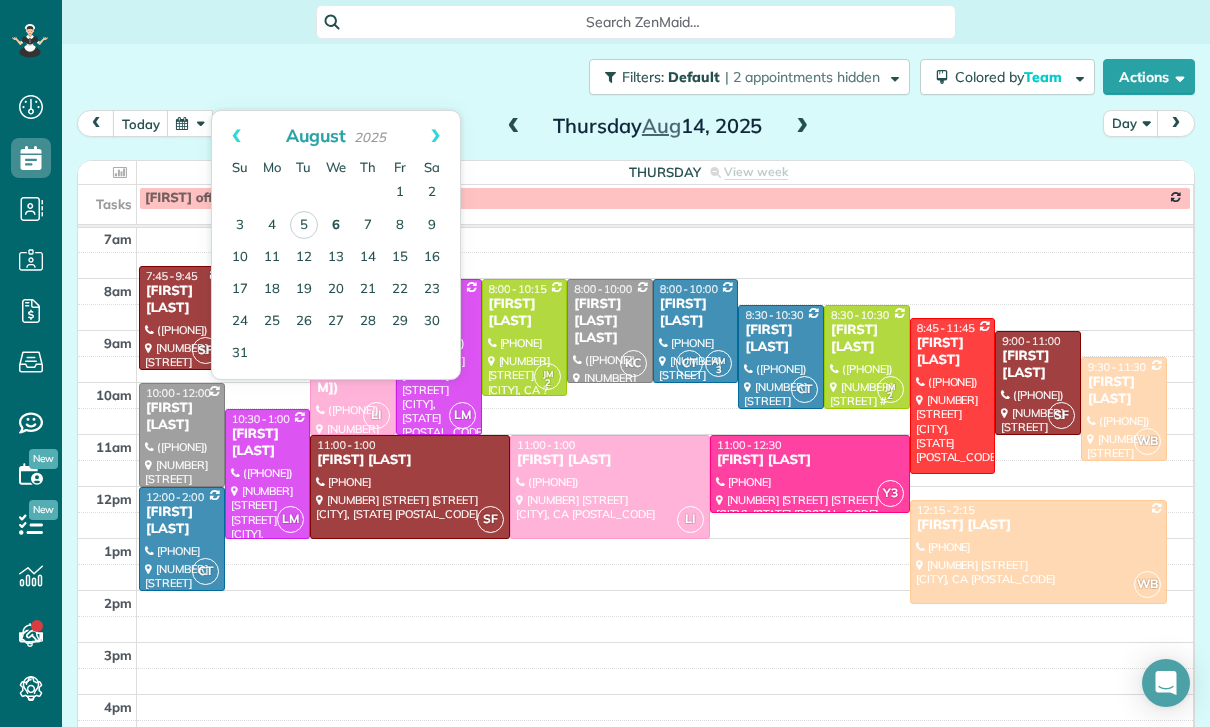 click on "6" at bounding box center [336, 226] 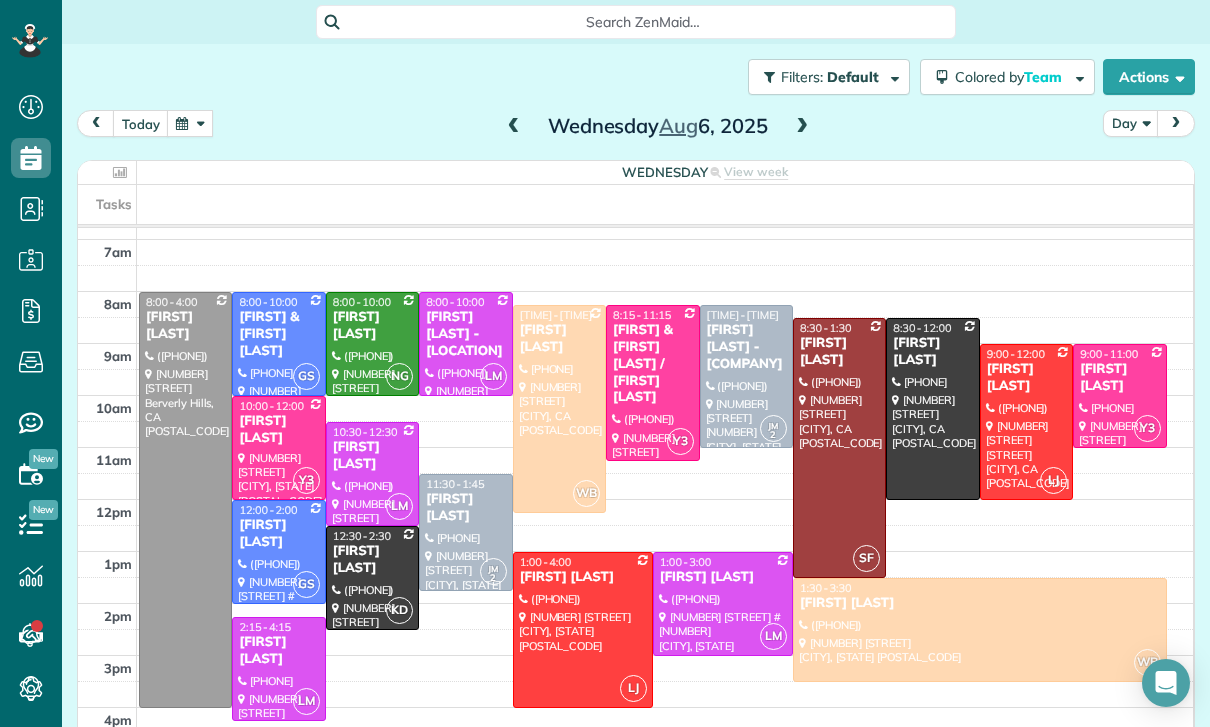scroll, scrollTop: 157, scrollLeft: 0, axis: vertical 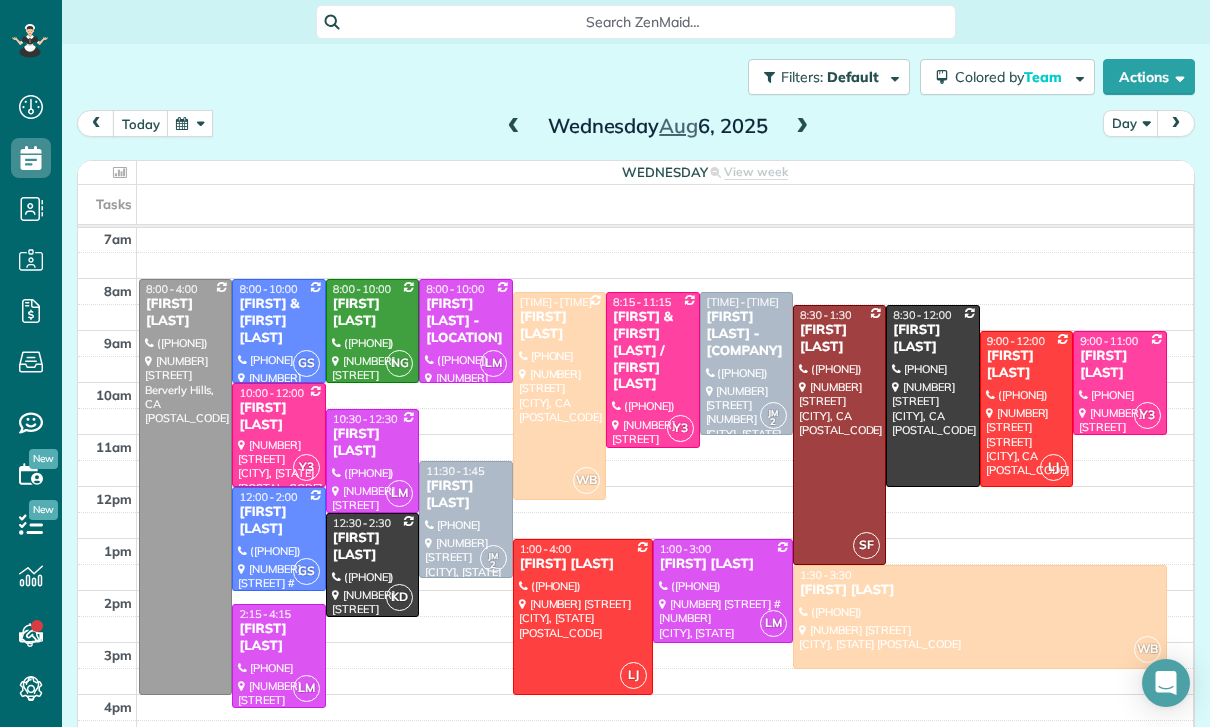 click at bounding box center [190, 123] 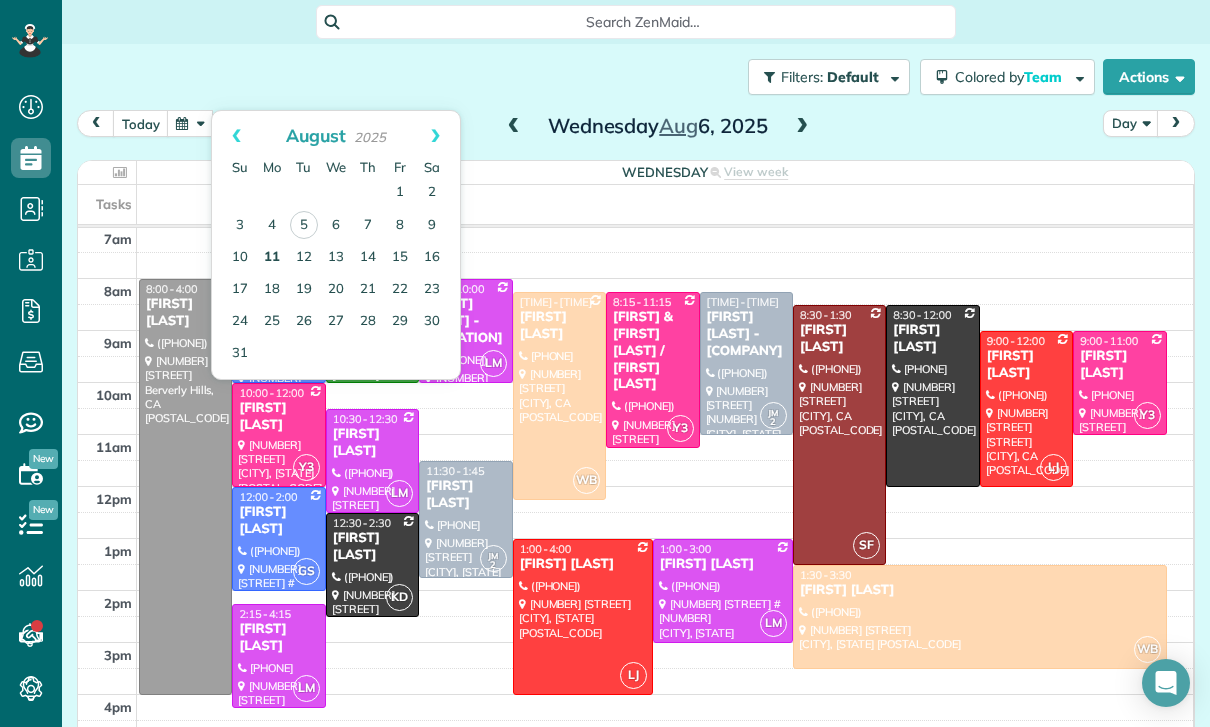 click on "11" at bounding box center [272, 258] 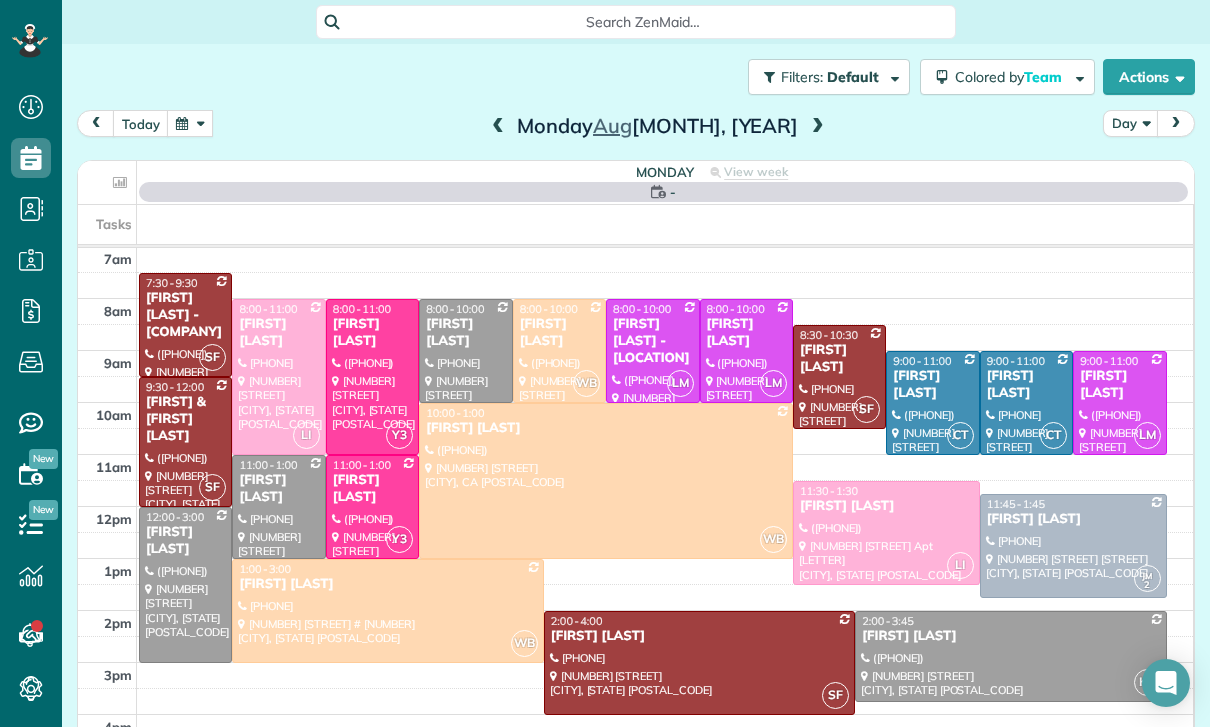 scroll, scrollTop: 157, scrollLeft: 0, axis: vertical 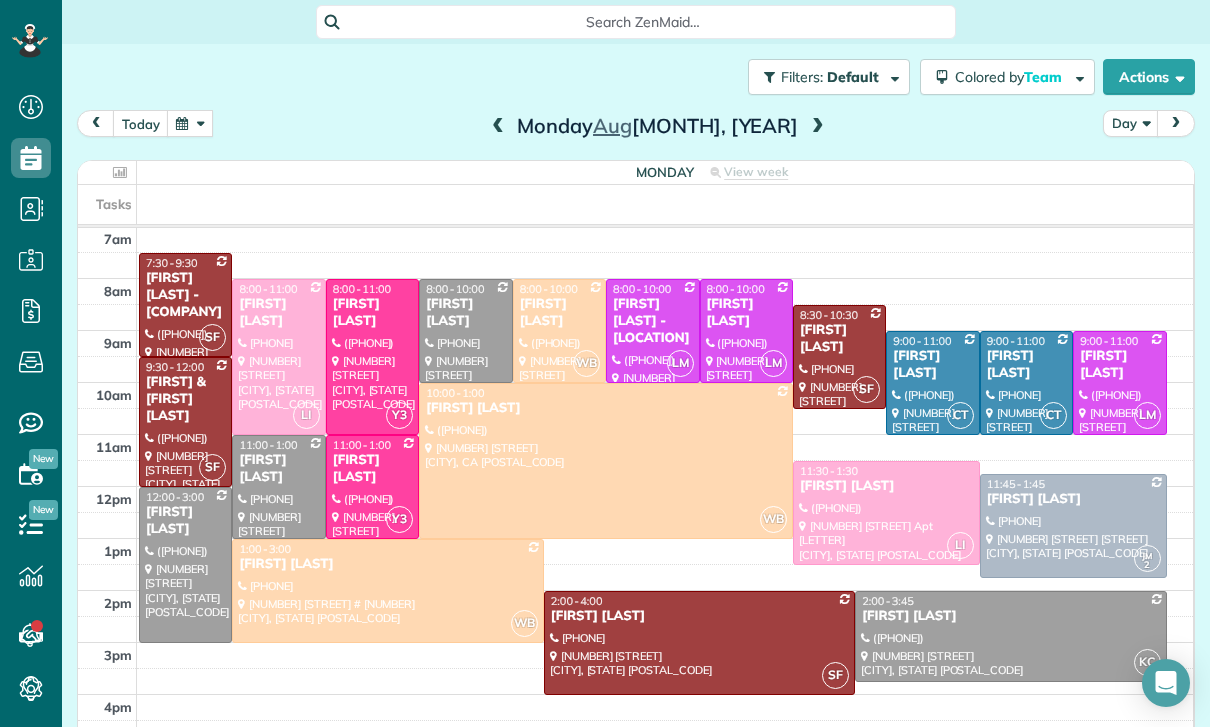 click at bounding box center [190, 123] 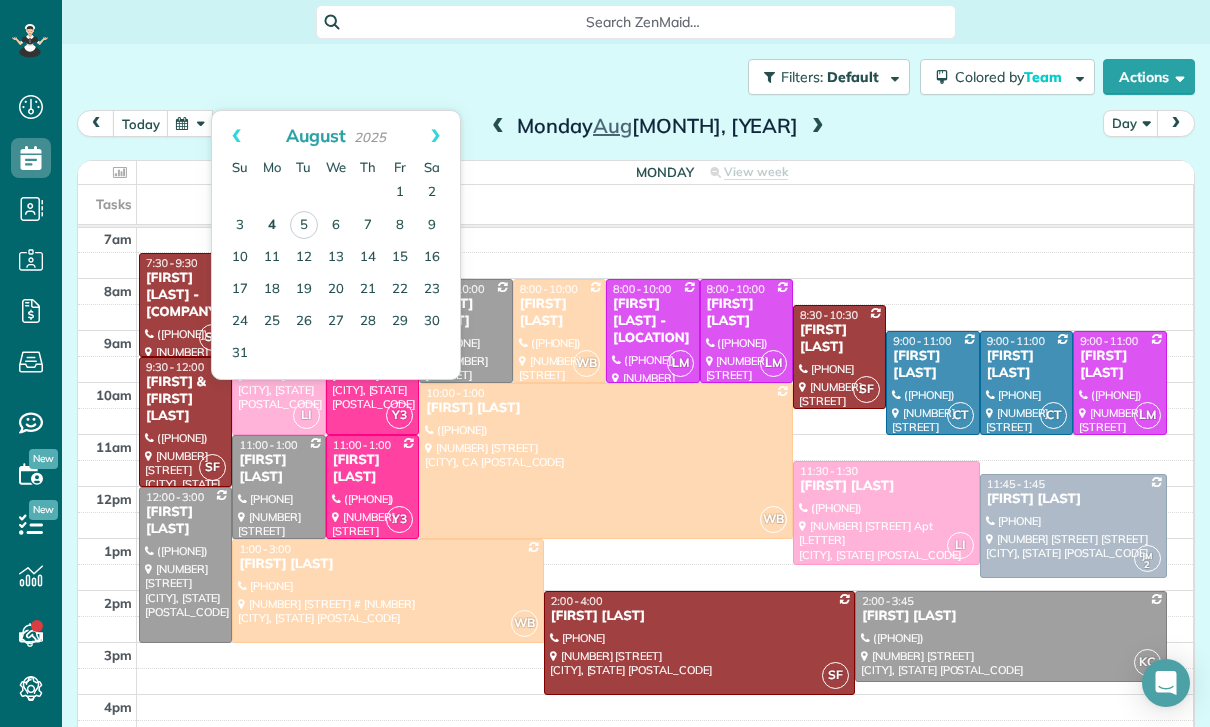click on "4" at bounding box center [272, 226] 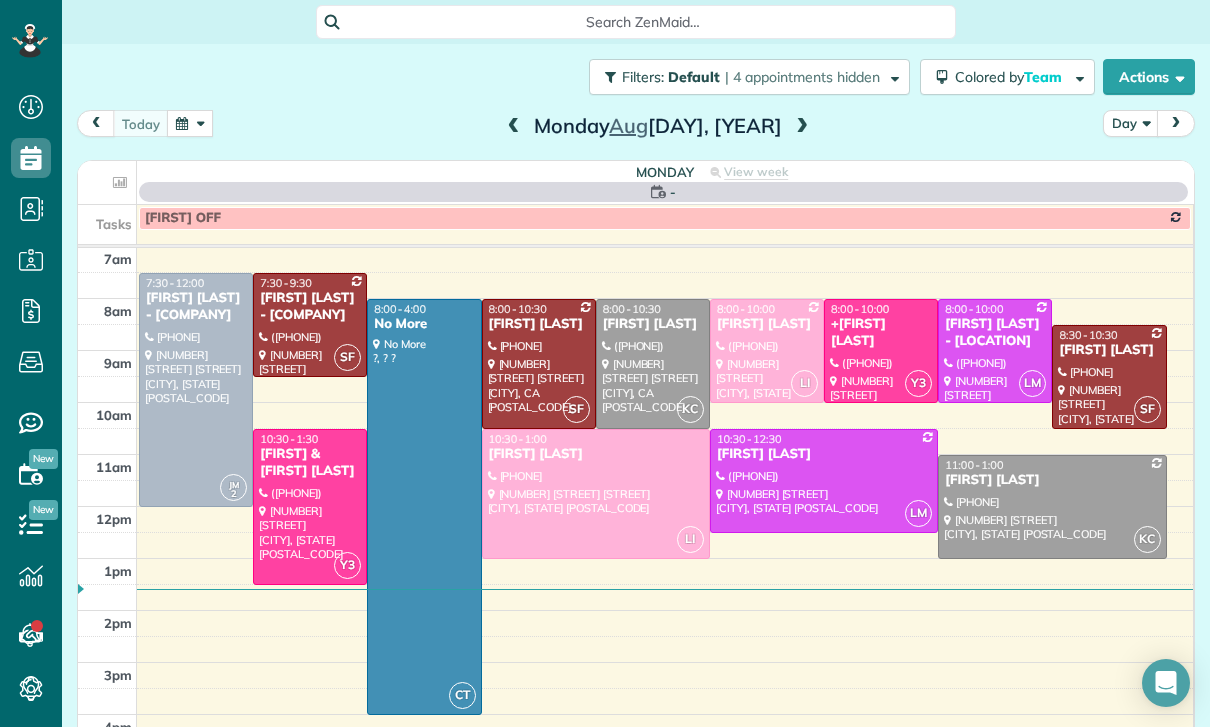 scroll, scrollTop: 157, scrollLeft: 0, axis: vertical 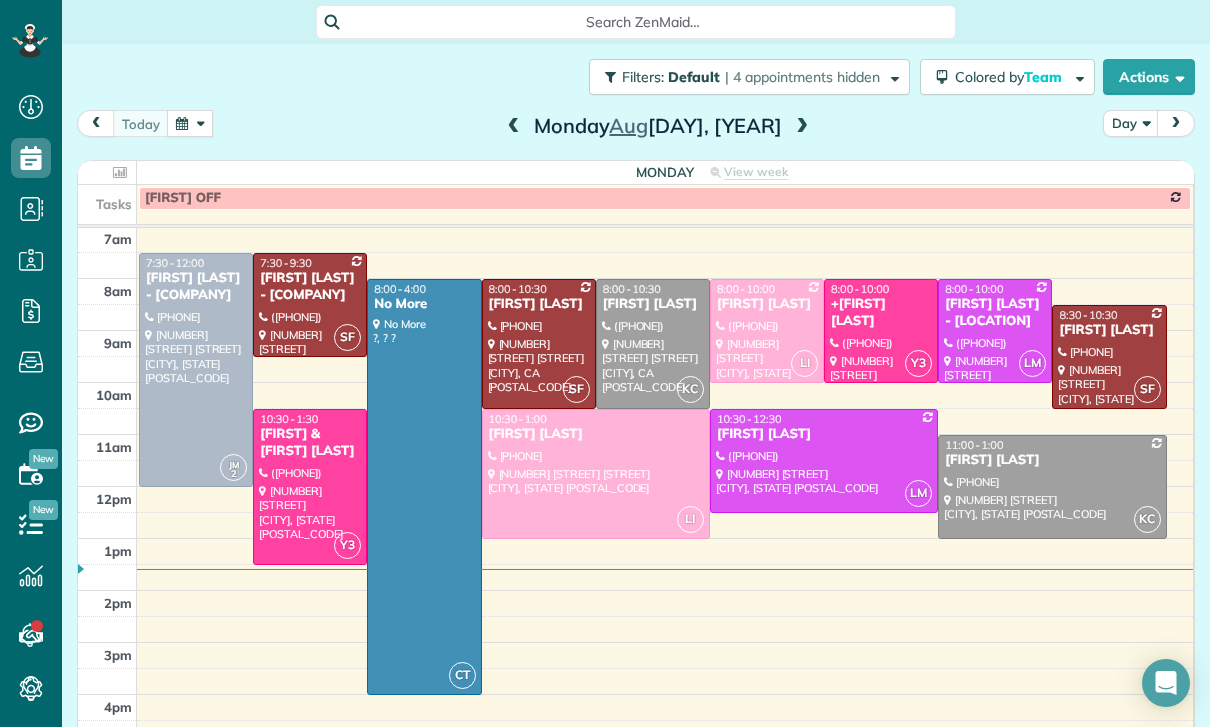 click at bounding box center [190, 123] 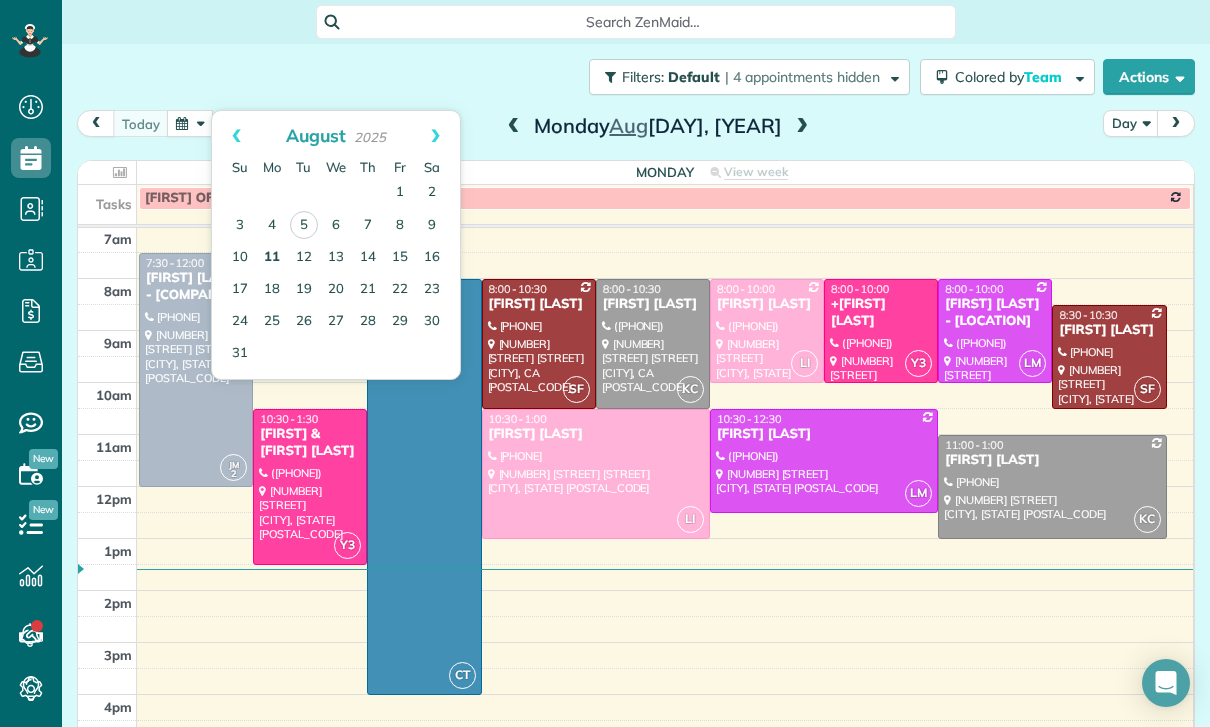 click on "11" at bounding box center [272, 258] 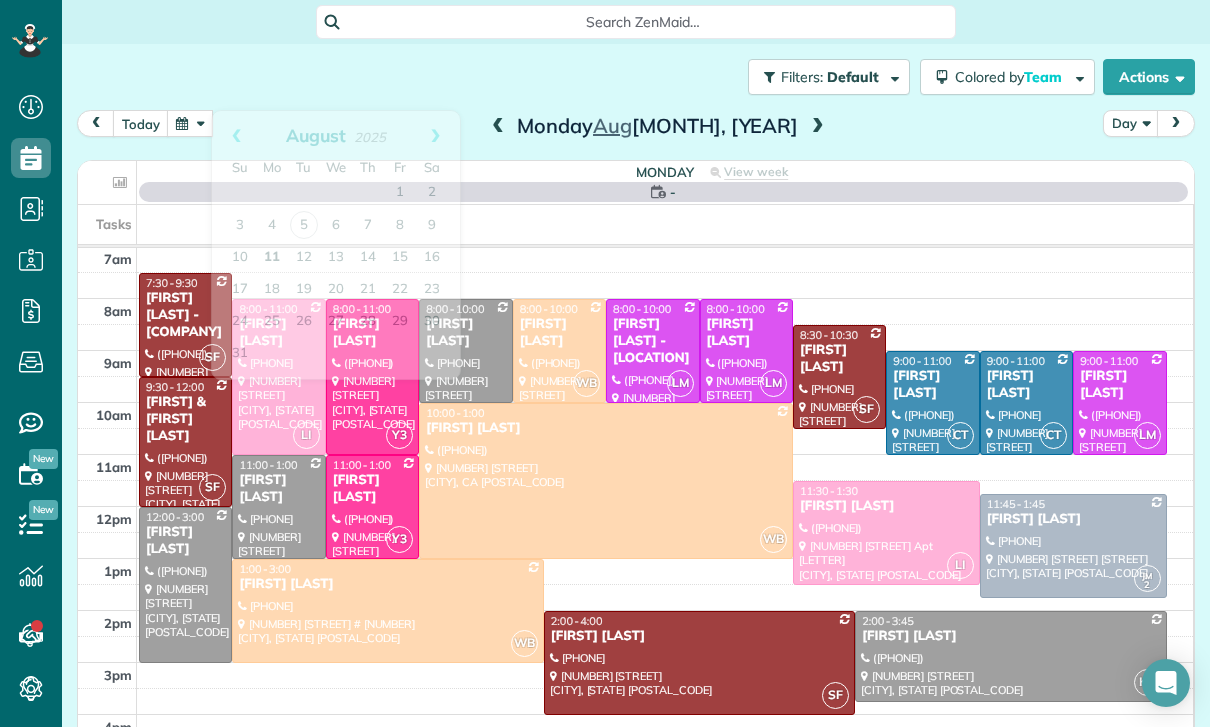 scroll, scrollTop: 157, scrollLeft: 0, axis: vertical 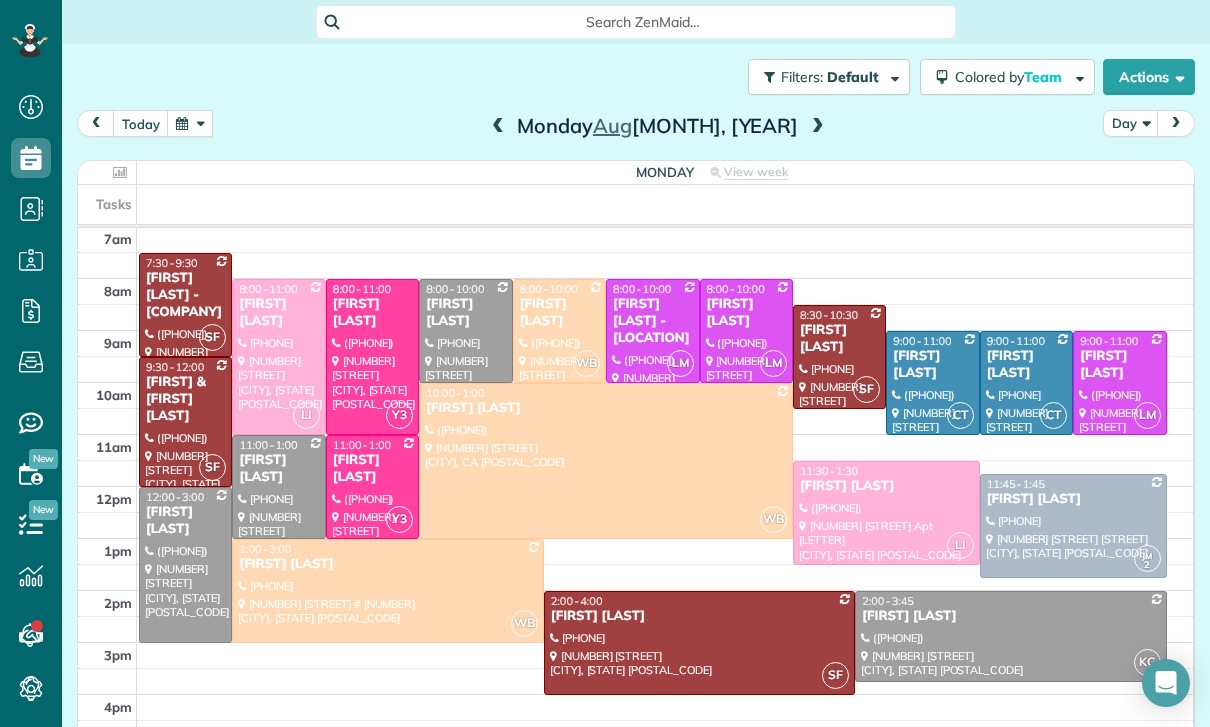 click at bounding box center [190, 123] 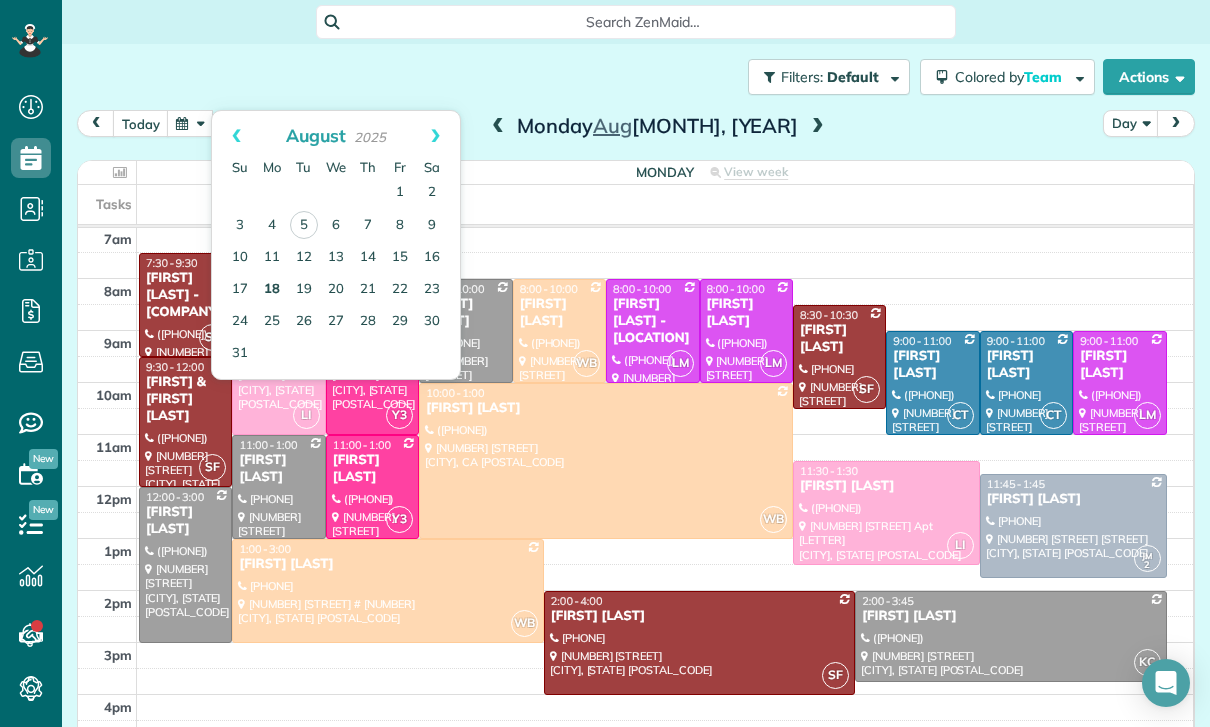 click on "18" at bounding box center [272, 290] 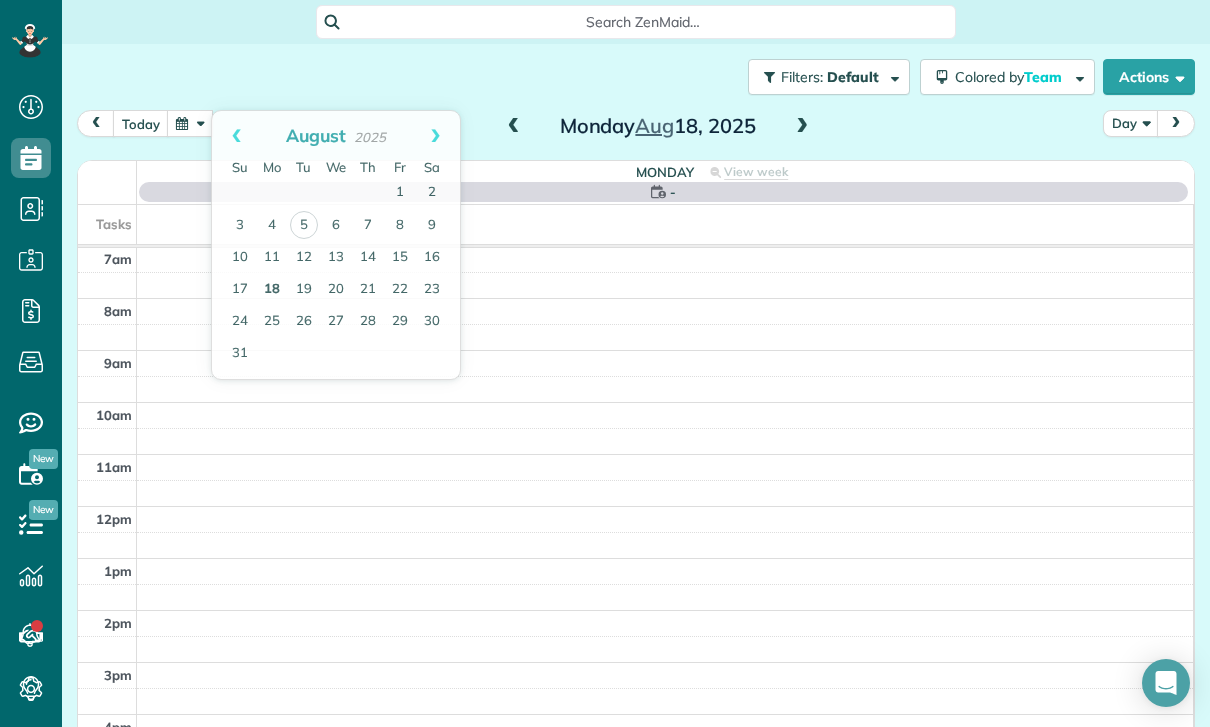 scroll, scrollTop: 157, scrollLeft: 0, axis: vertical 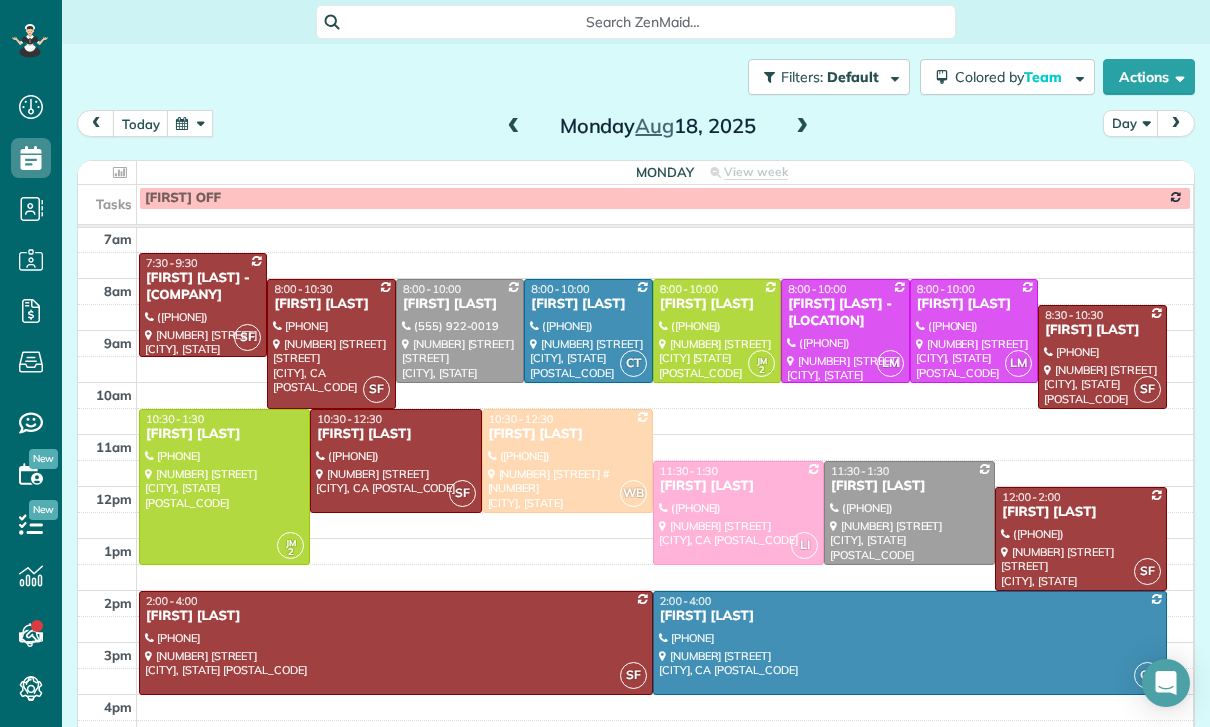 click at bounding box center (190, 123) 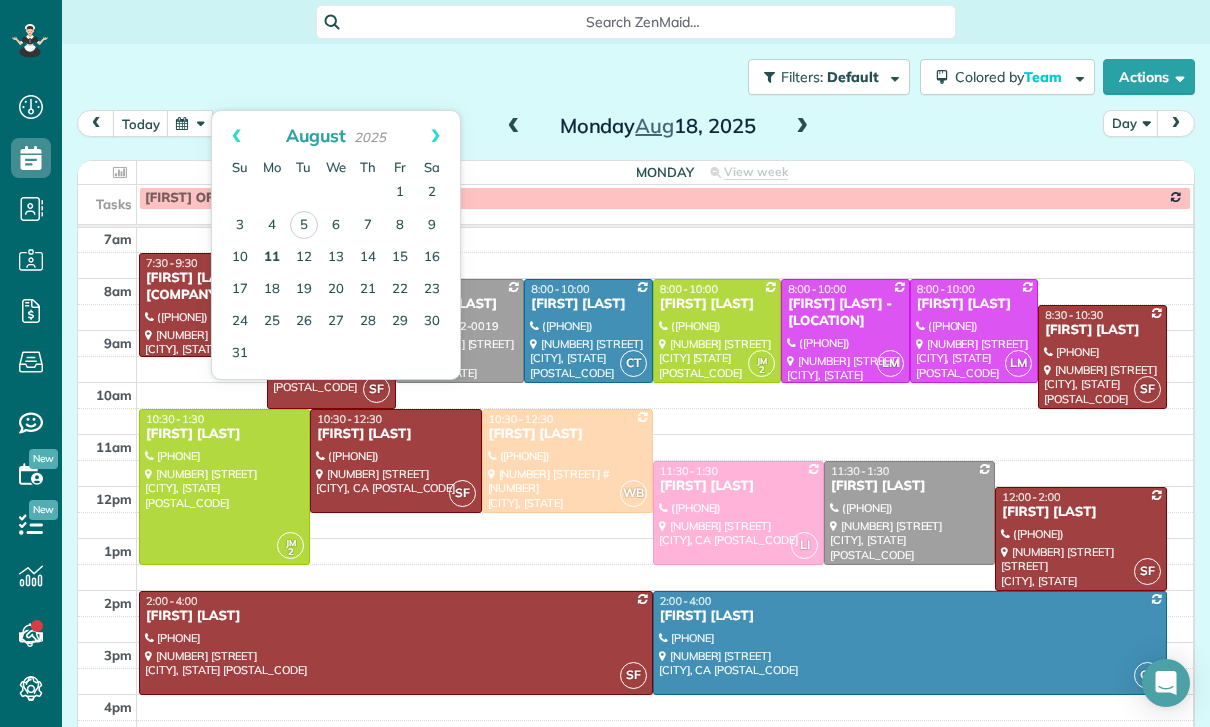 click on "11" at bounding box center [272, 258] 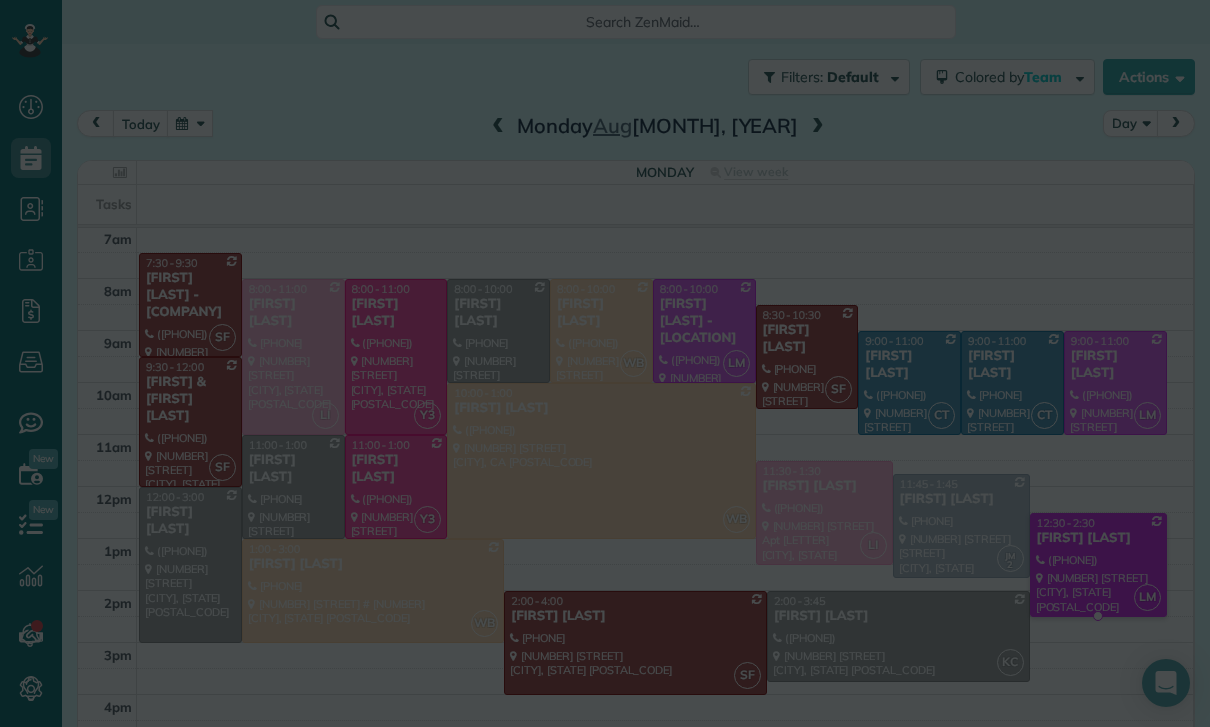 scroll, scrollTop: 157, scrollLeft: 0, axis: vertical 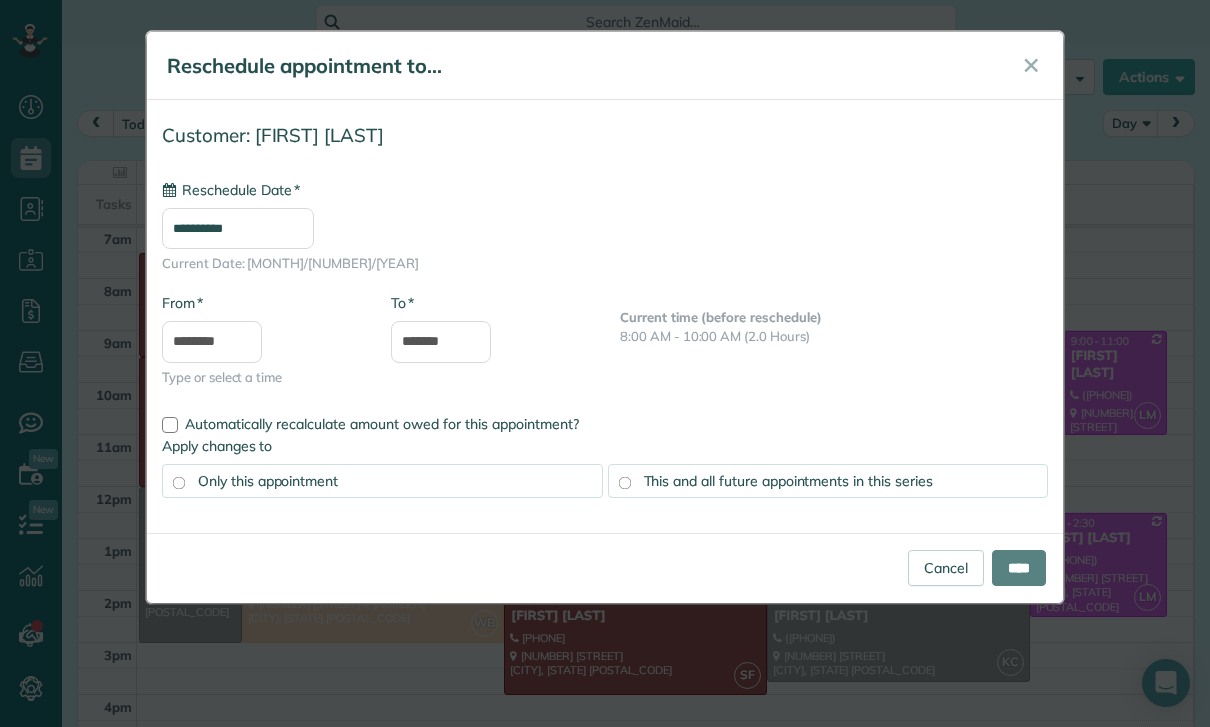 type on "**********" 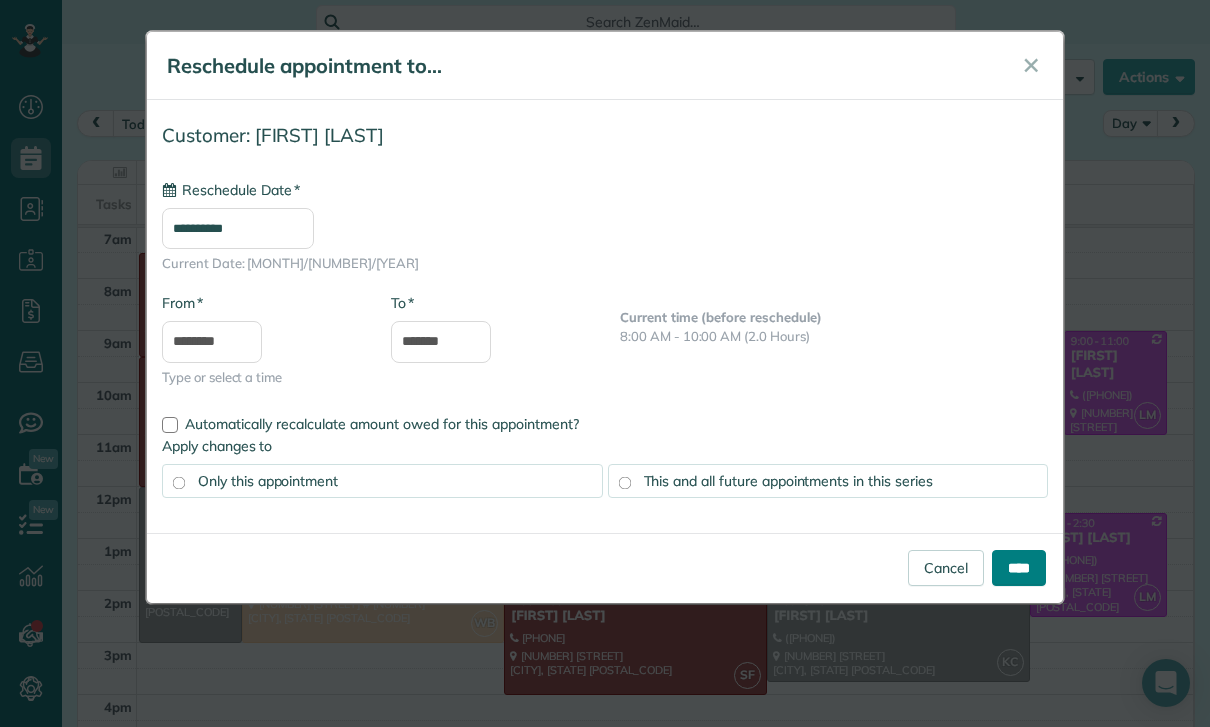 click on "****" at bounding box center (1019, 568) 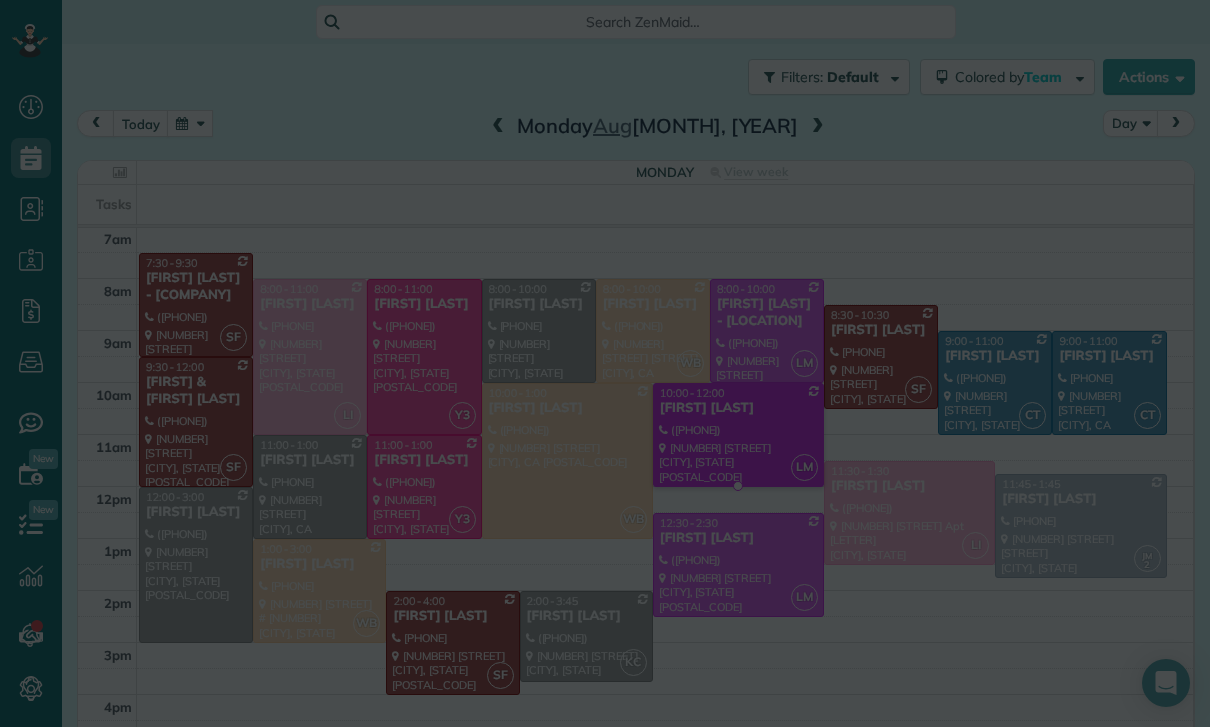 scroll, scrollTop: 157, scrollLeft: 0, axis: vertical 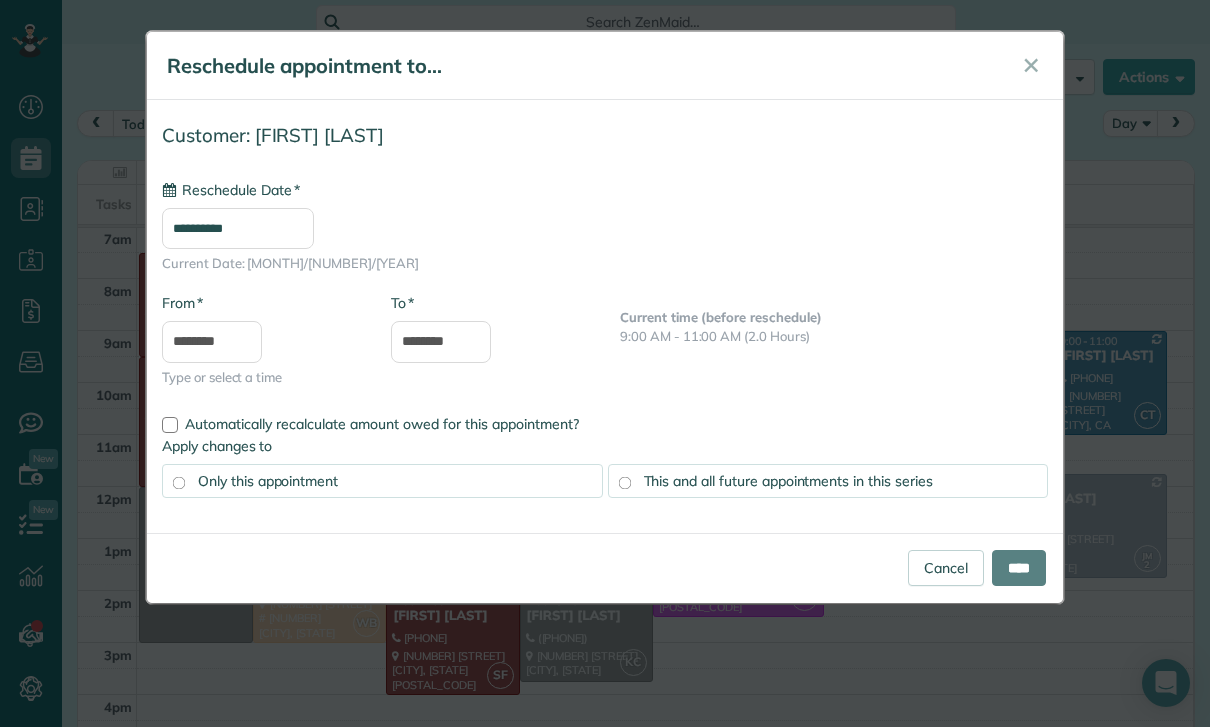 type on "**********" 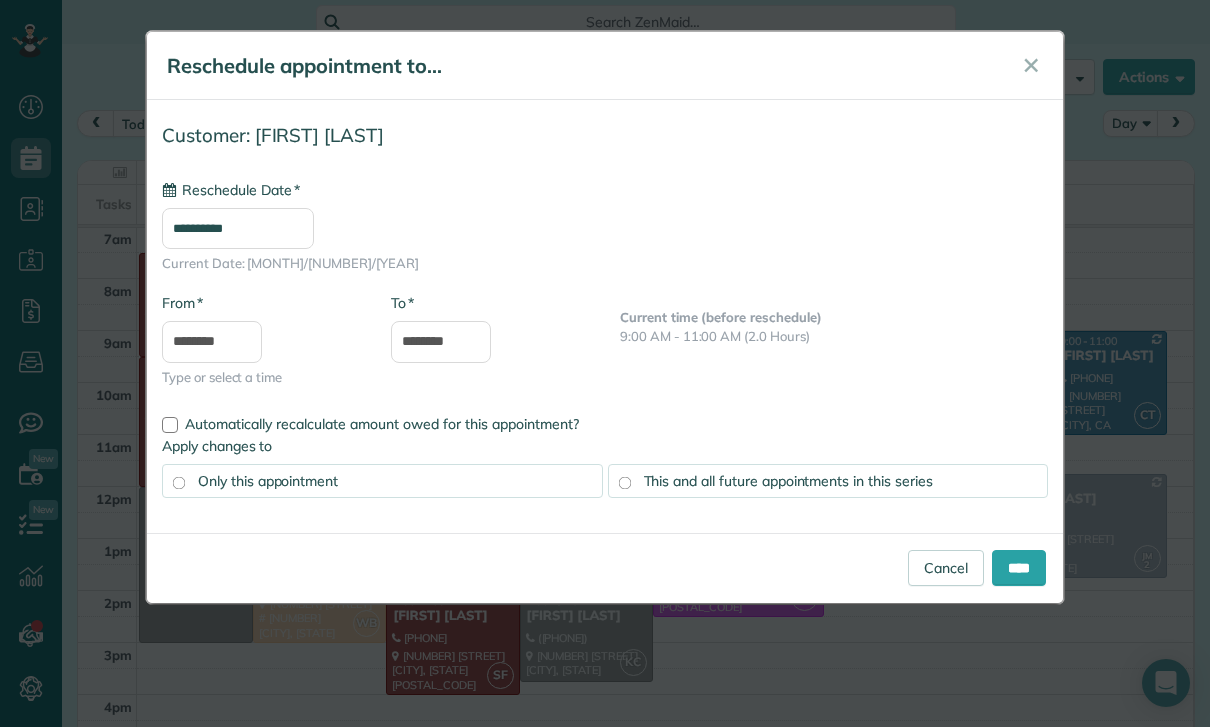 click on "This and all future appointments in this series" at bounding box center [788, 481] 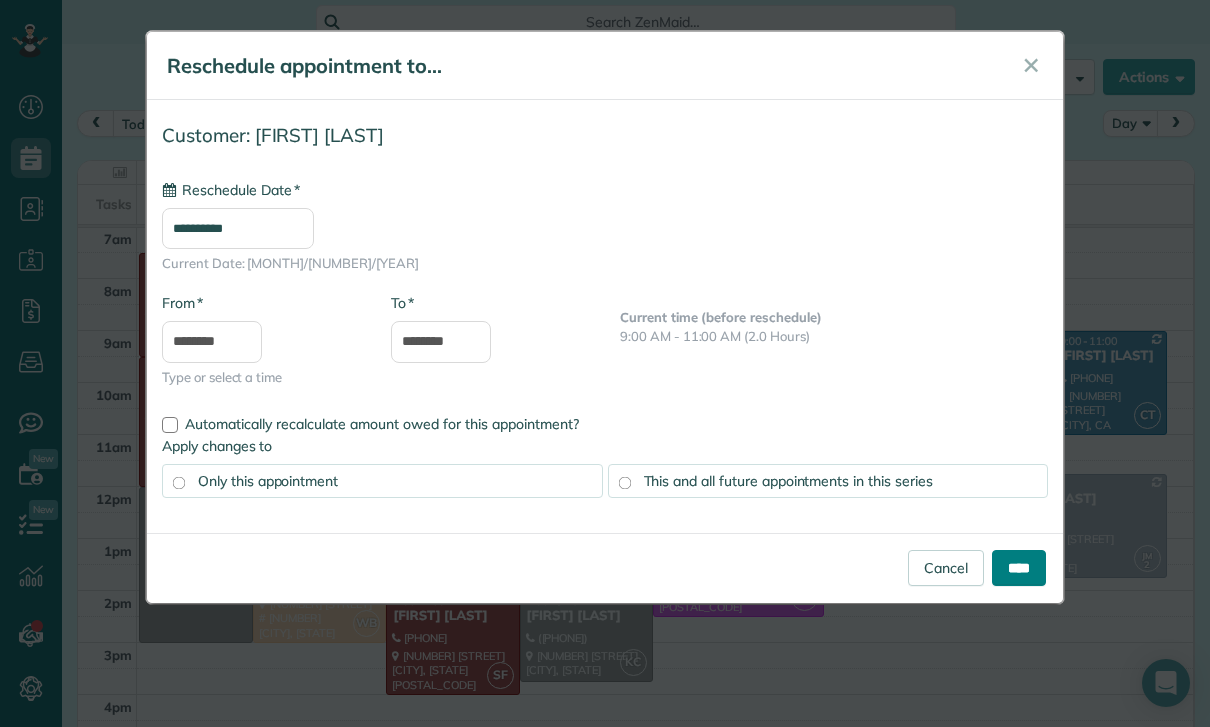 click on "****" at bounding box center (1019, 568) 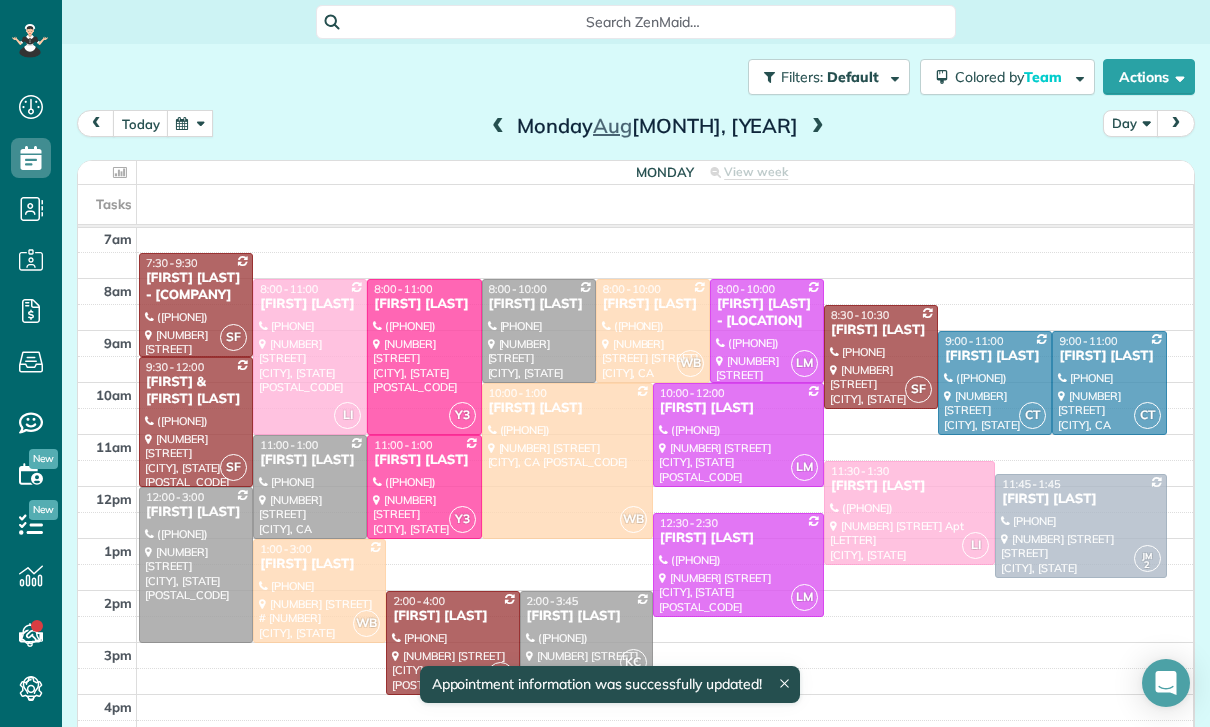 scroll, scrollTop: 157, scrollLeft: 0, axis: vertical 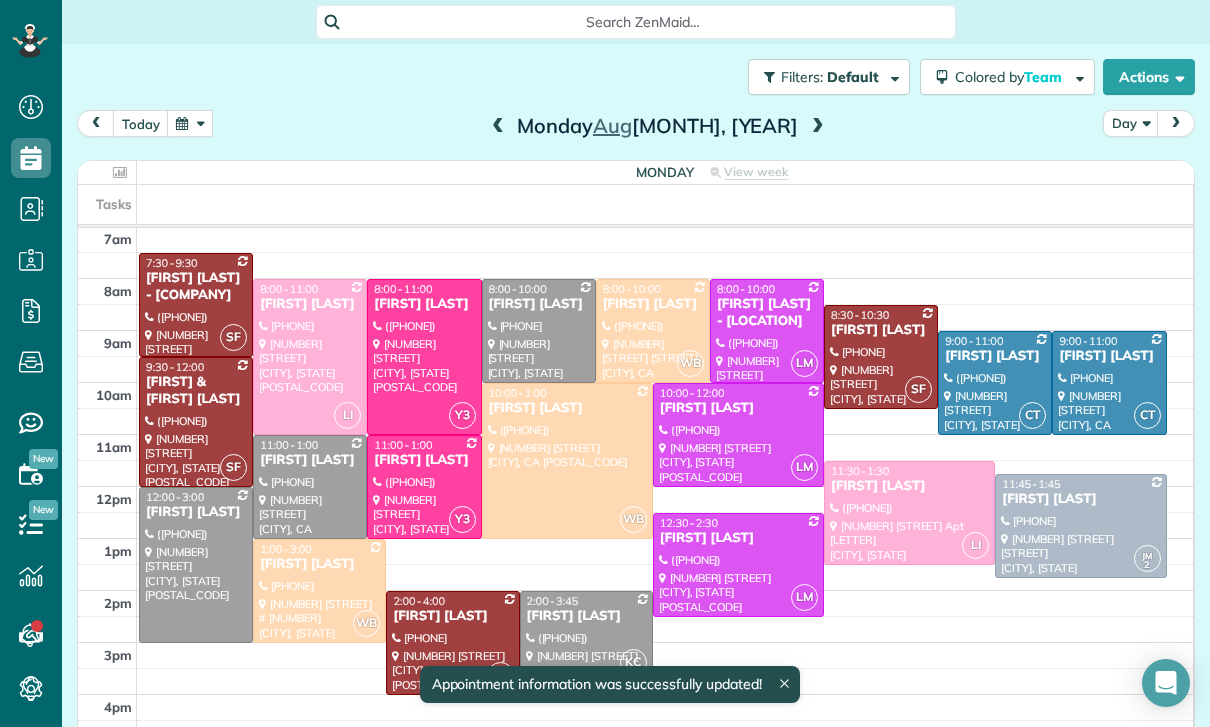click on "Filters:   Default
|  [NUMBER] appointments hidden
Colored by  Team
Color by Cleaner
Color by Team
Color by Status
Color by Recurrence
Color by Paid/Unpaid
Filters  Default
Schedule Changes
Actions
Create Appointment
Create Task
Clock In/Out
Send Work Orders
Print Route Sheets
Today's Emails/Texts
View Metrics" at bounding box center (636, 77) 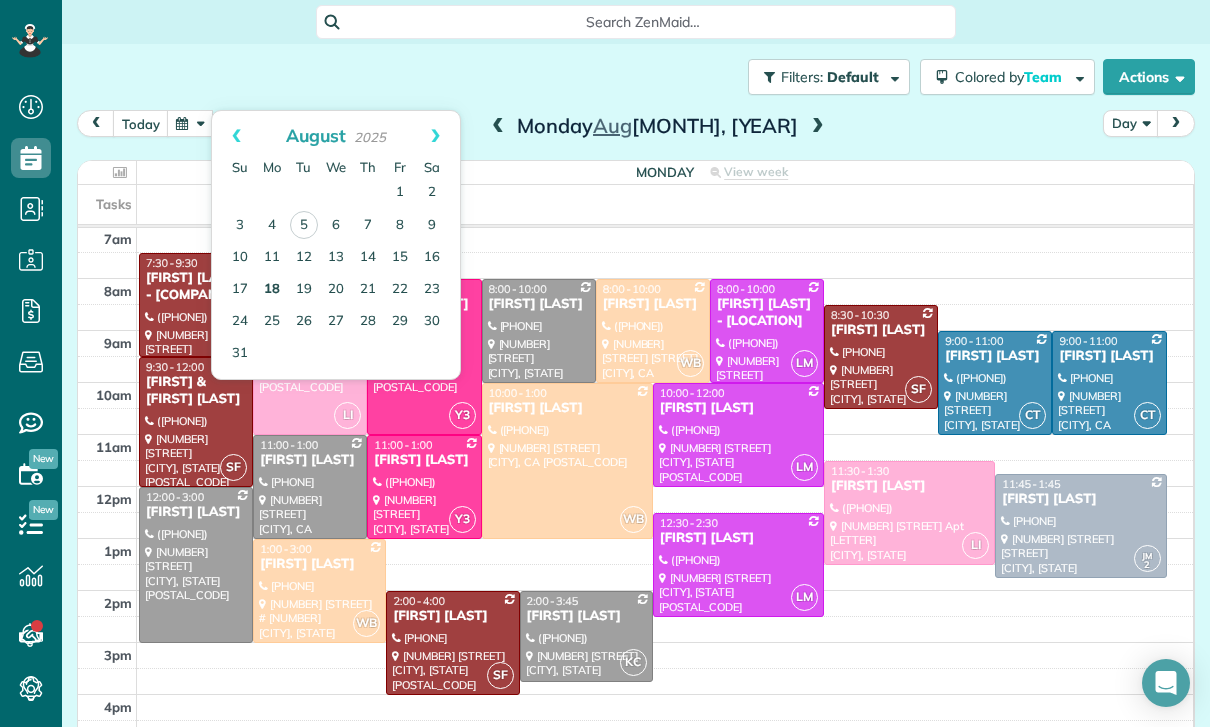 click on "18" at bounding box center [272, 290] 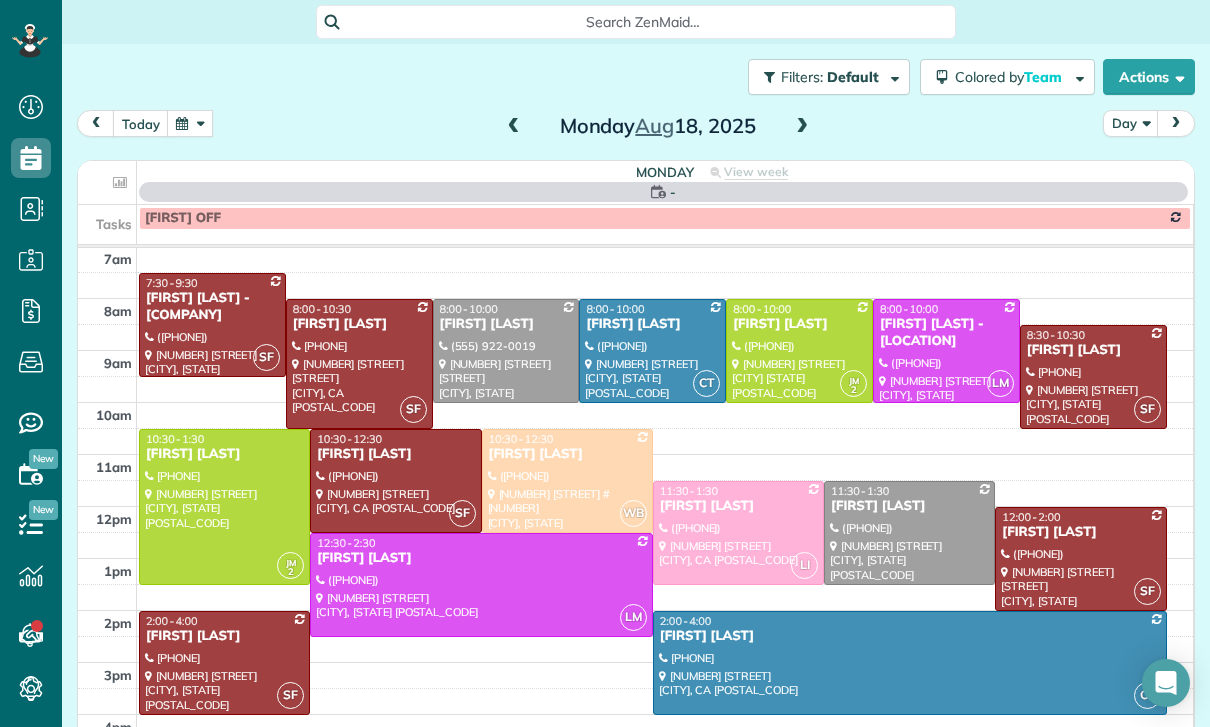scroll, scrollTop: 157, scrollLeft: 0, axis: vertical 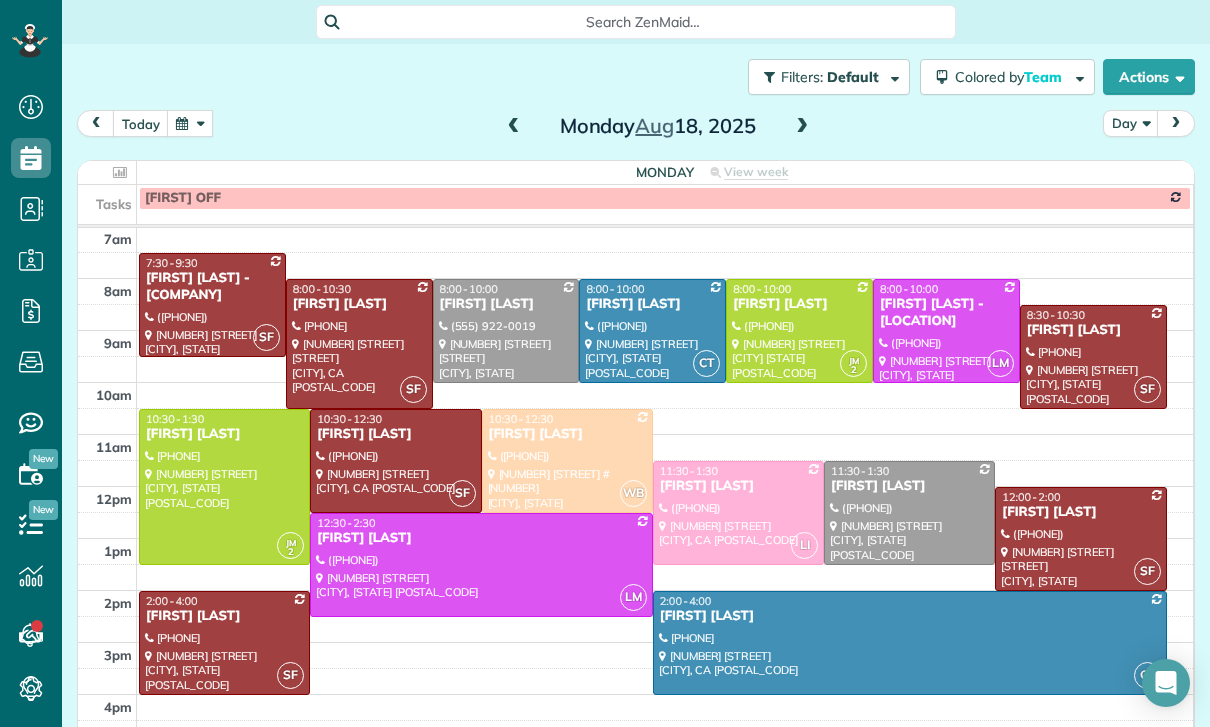 click at bounding box center (190, 123) 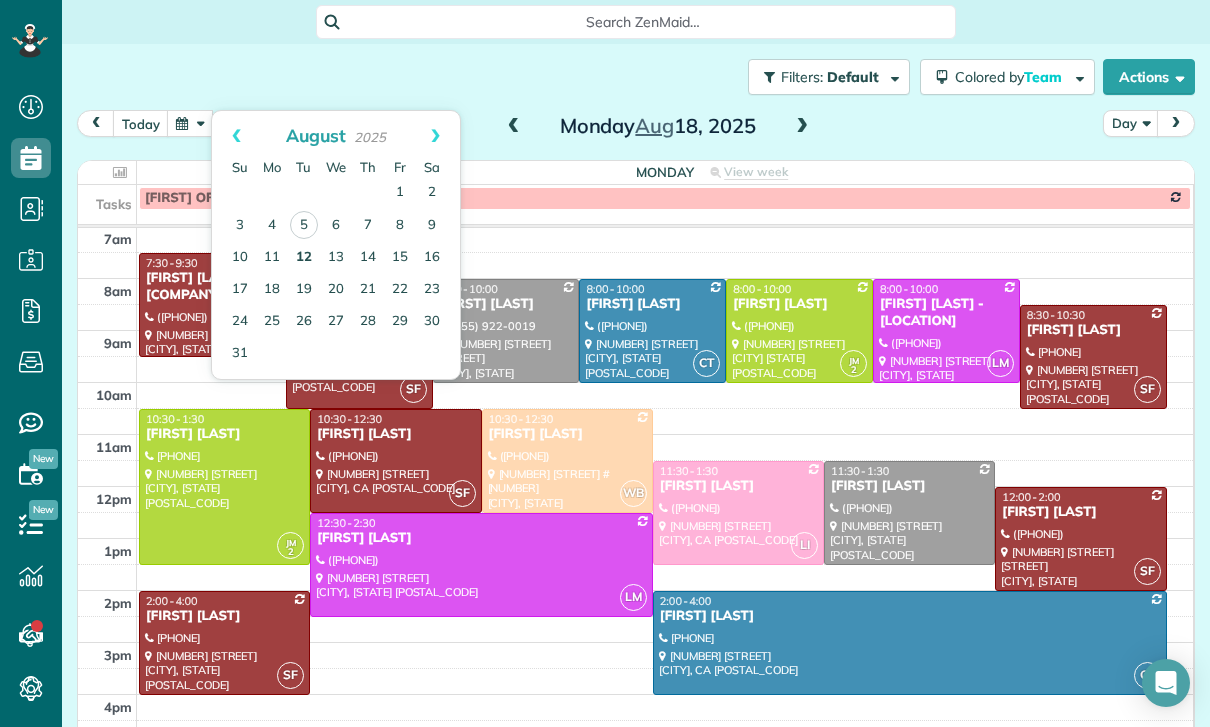 click on "12" at bounding box center (304, 258) 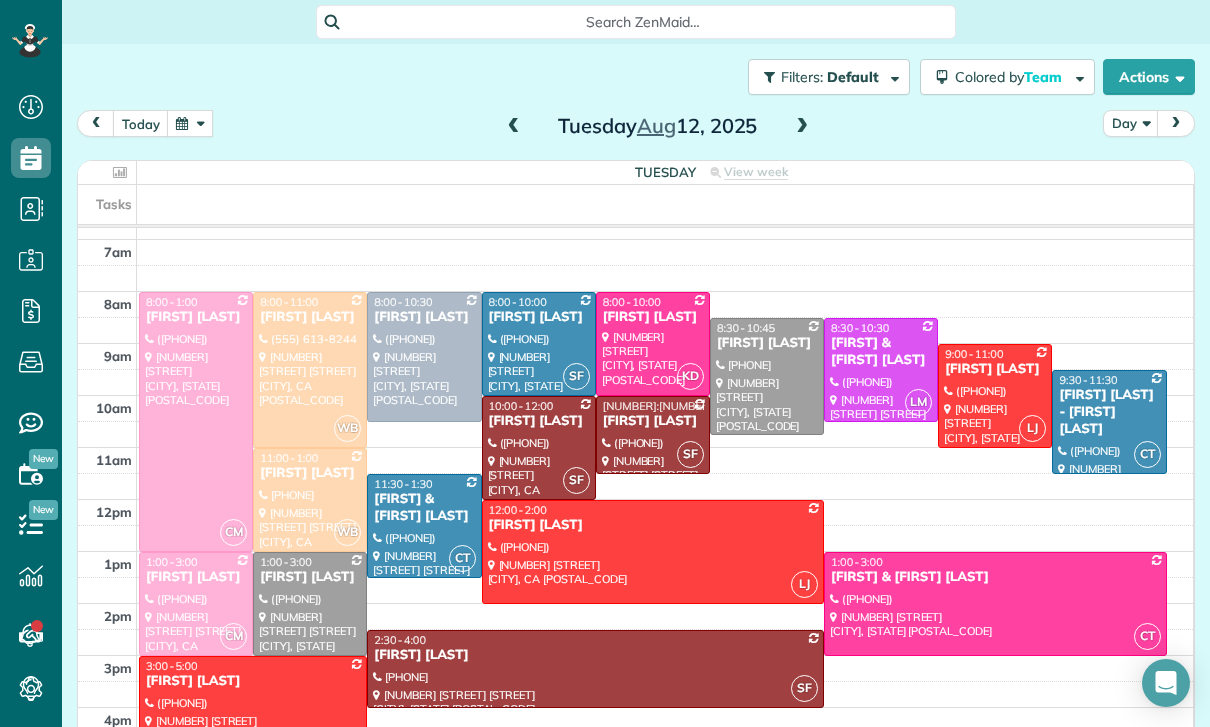 scroll, scrollTop: 157, scrollLeft: 0, axis: vertical 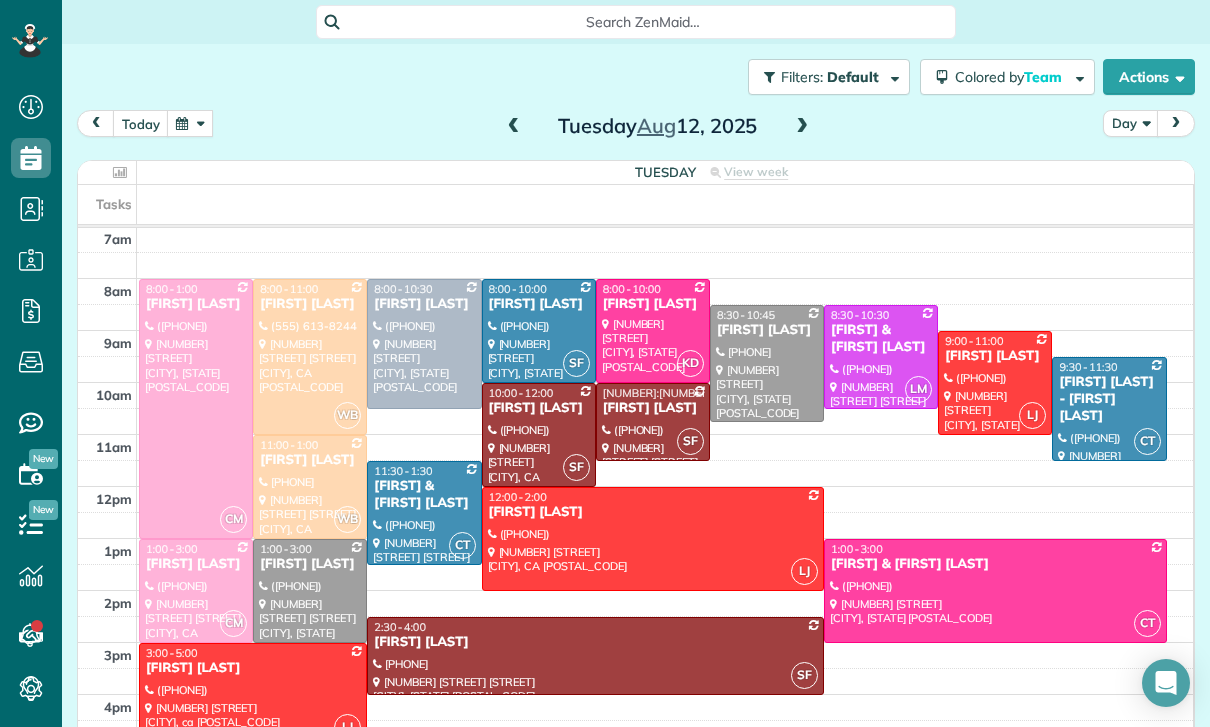 click at bounding box center (190, 123) 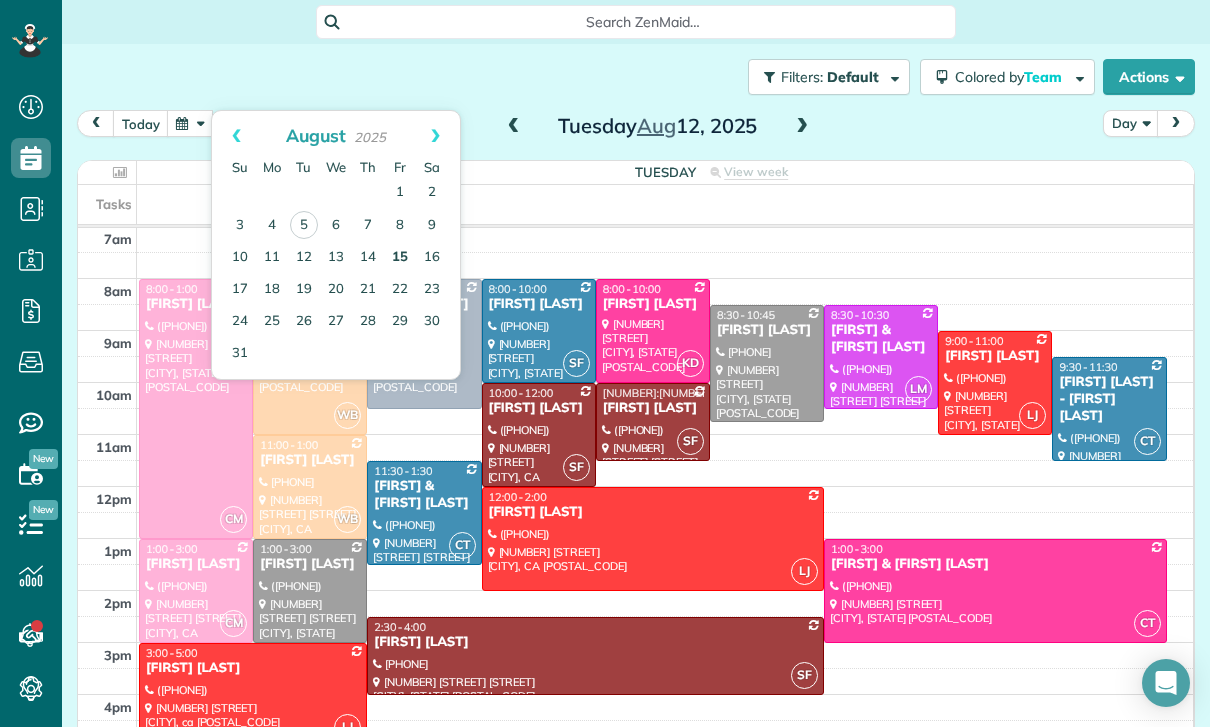 click on "15" at bounding box center [400, 258] 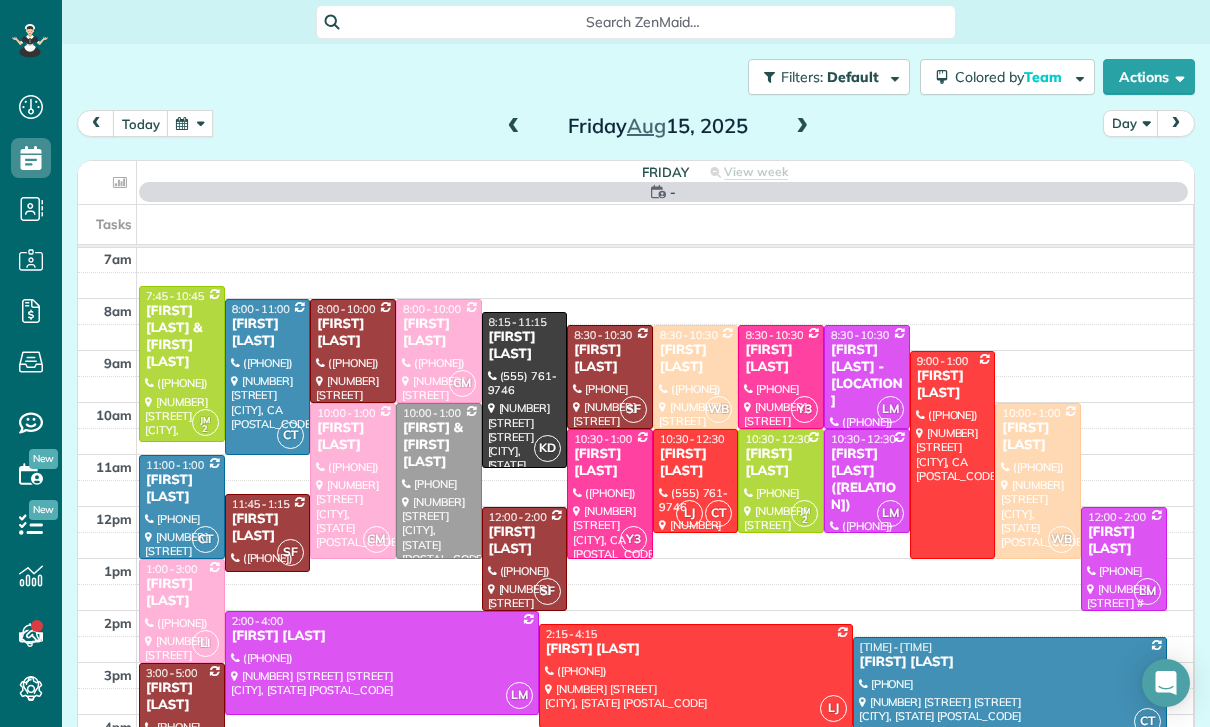 scroll, scrollTop: 157, scrollLeft: 0, axis: vertical 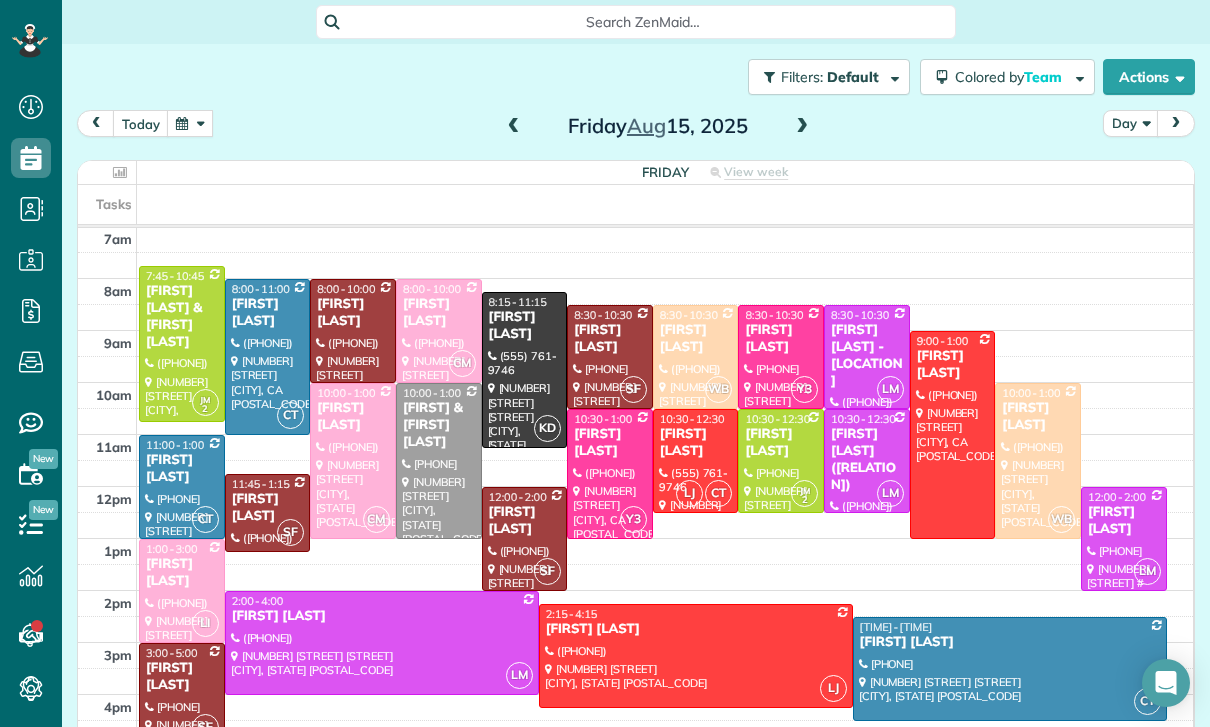 click at bounding box center [190, 123] 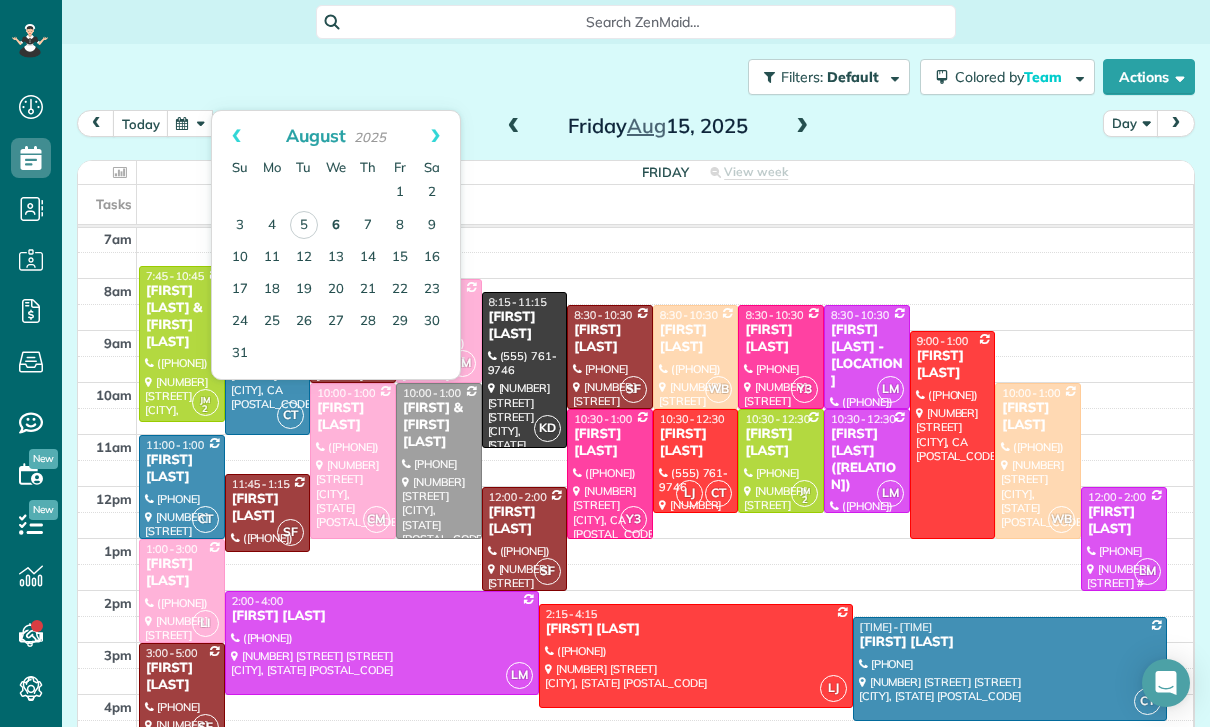 click on "6" at bounding box center [336, 226] 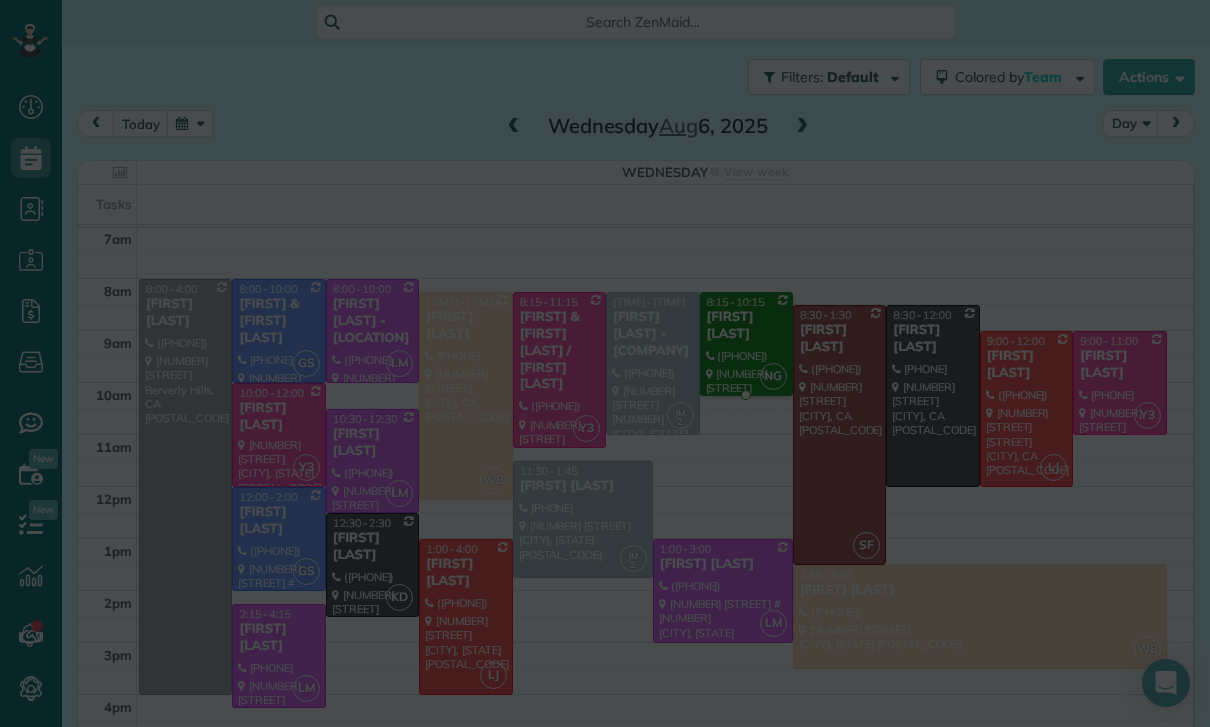 scroll, scrollTop: 157, scrollLeft: 0, axis: vertical 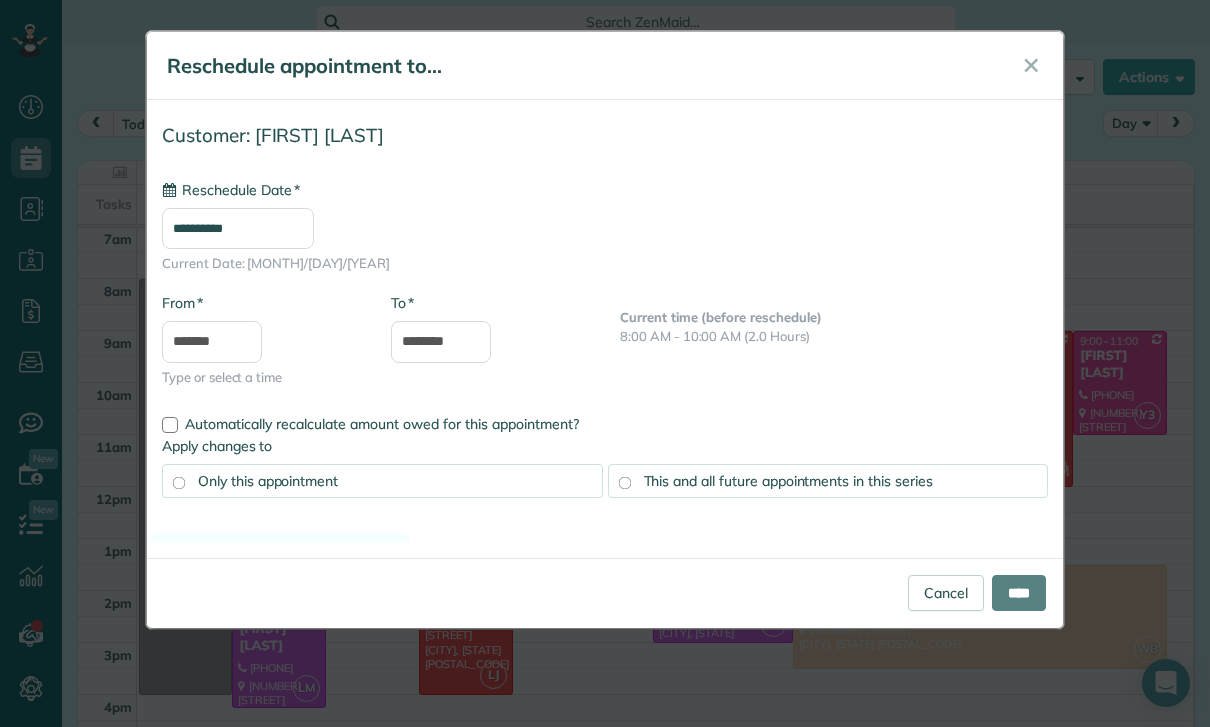 click on "**********" at bounding box center [238, 228] 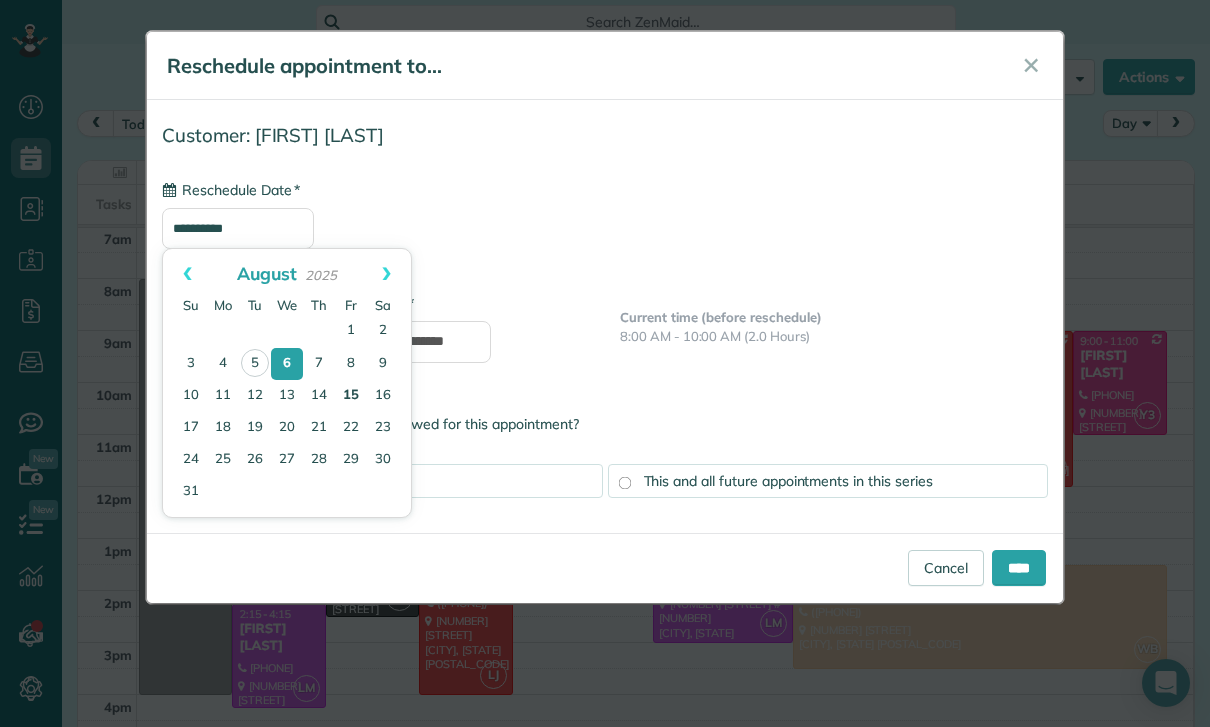 click on "15" at bounding box center [351, 396] 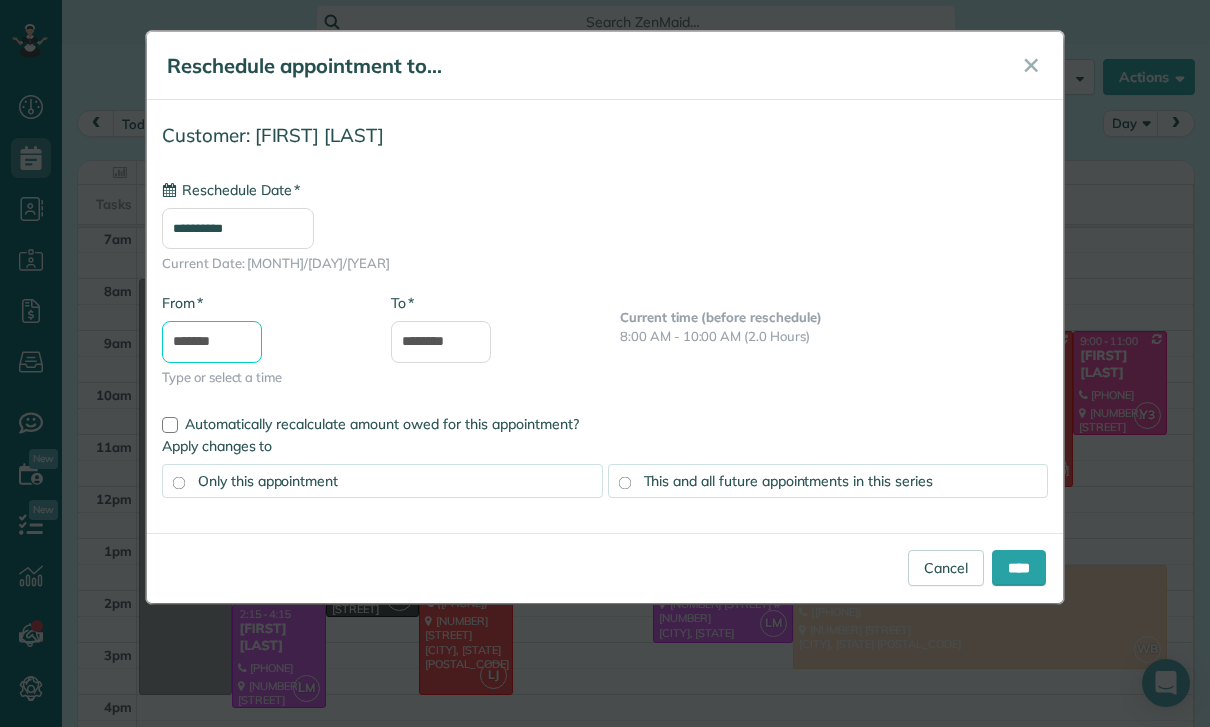 click on "*******" at bounding box center [212, 342] 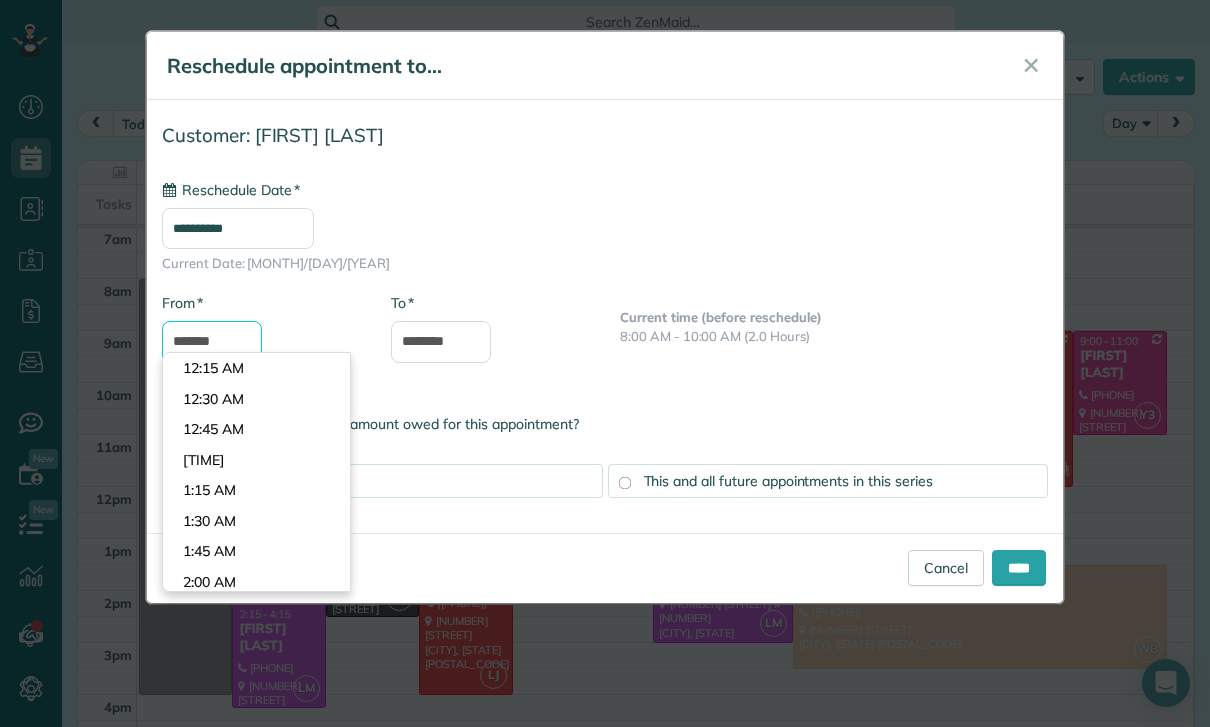scroll, scrollTop: 930, scrollLeft: 0, axis: vertical 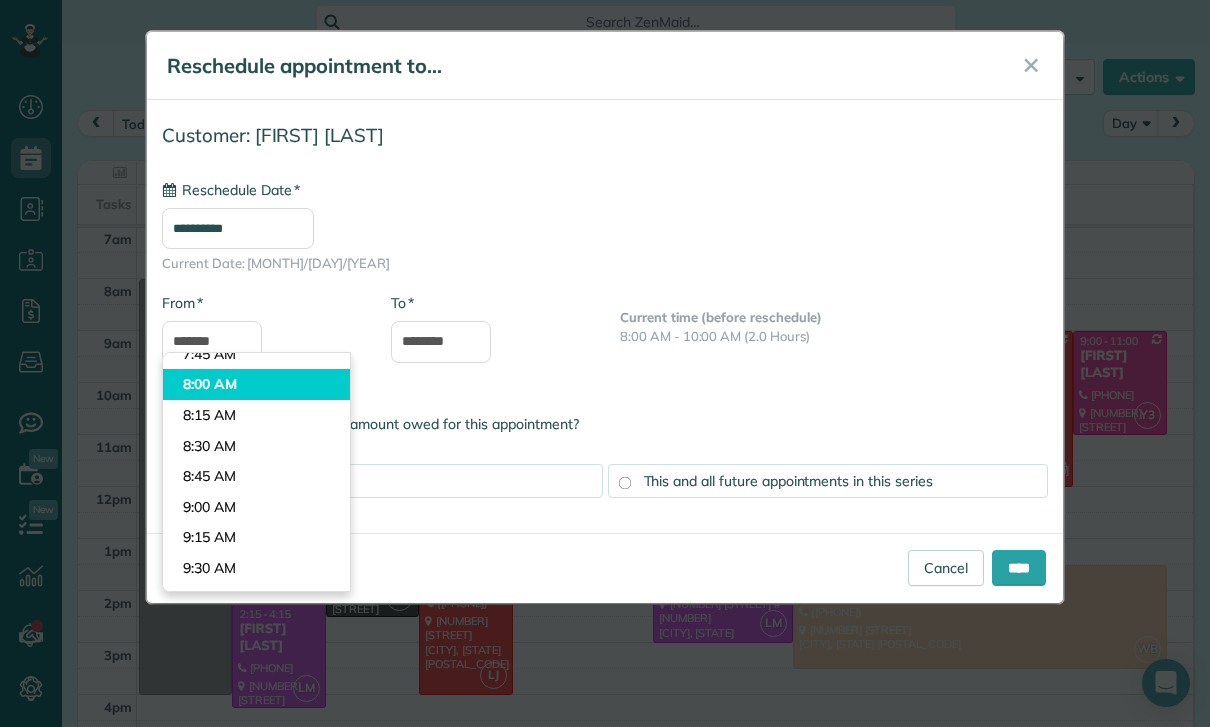 click on "Dashboard
Scheduling
Calendar View
List View
Dispatch View - Weekly scheduling (Beta)" at bounding box center (605, 363) 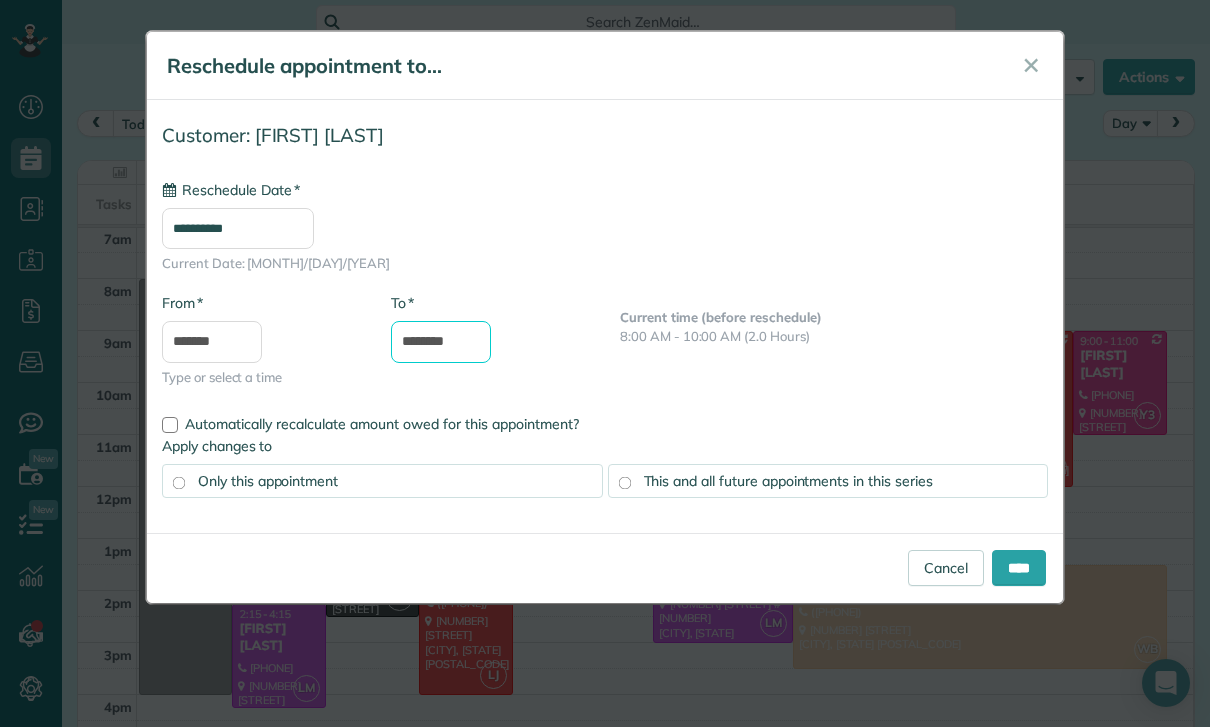 click on "********" at bounding box center [441, 342] 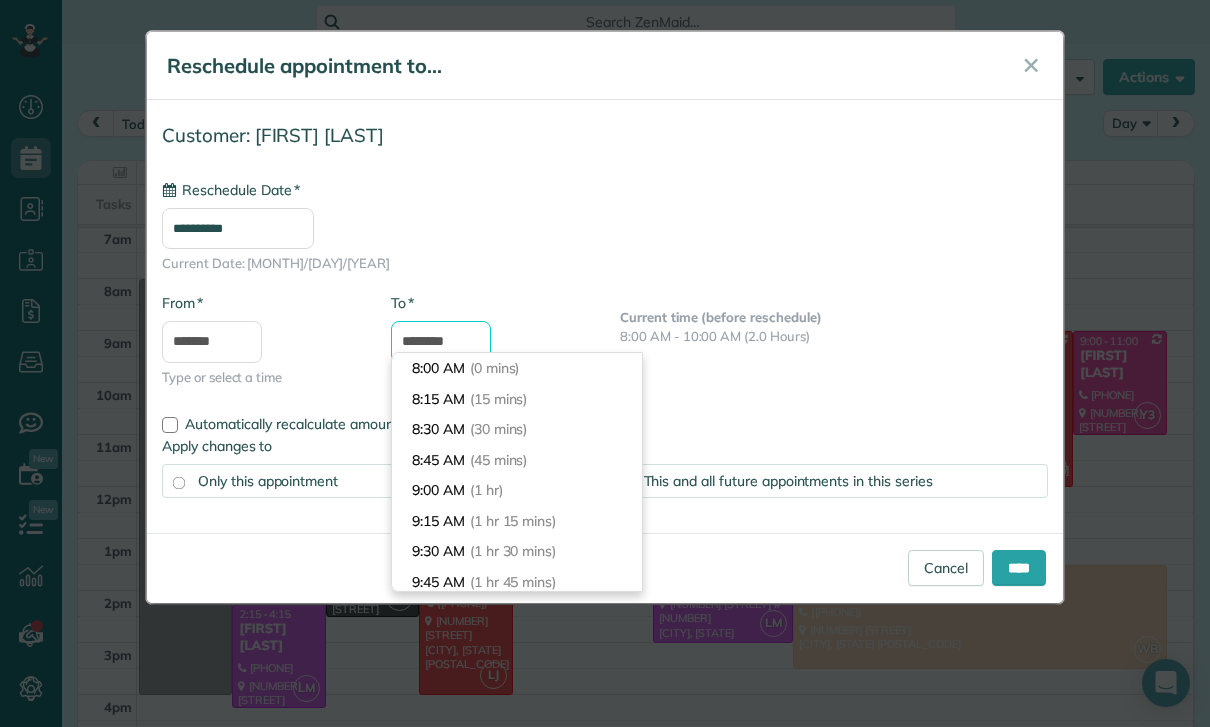 scroll, scrollTop: 240, scrollLeft: 0, axis: vertical 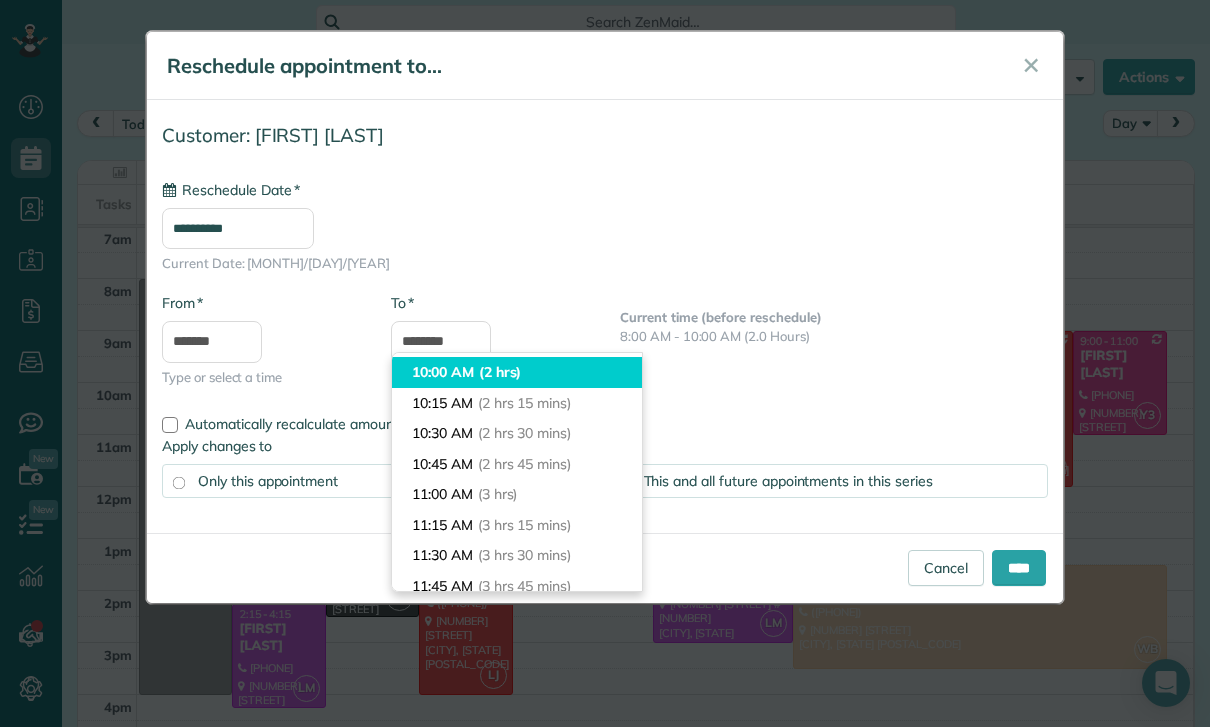 click on "(2 hrs)" at bounding box center [500, 372] 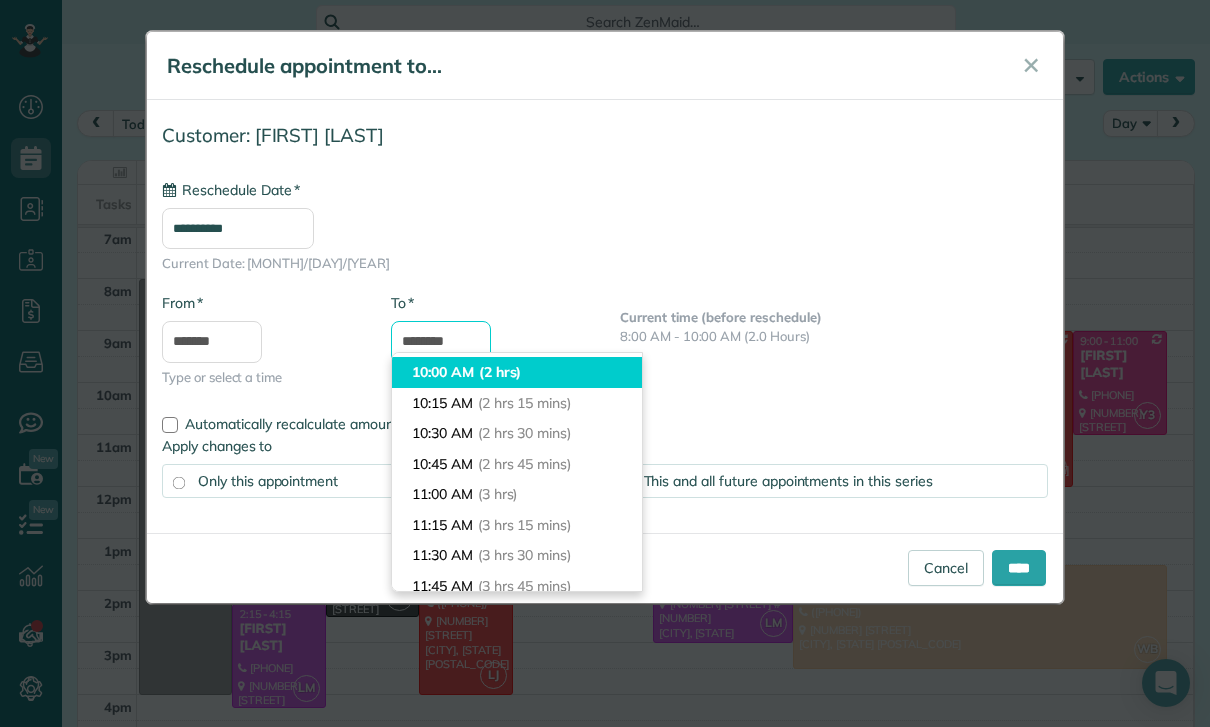 type on "********" 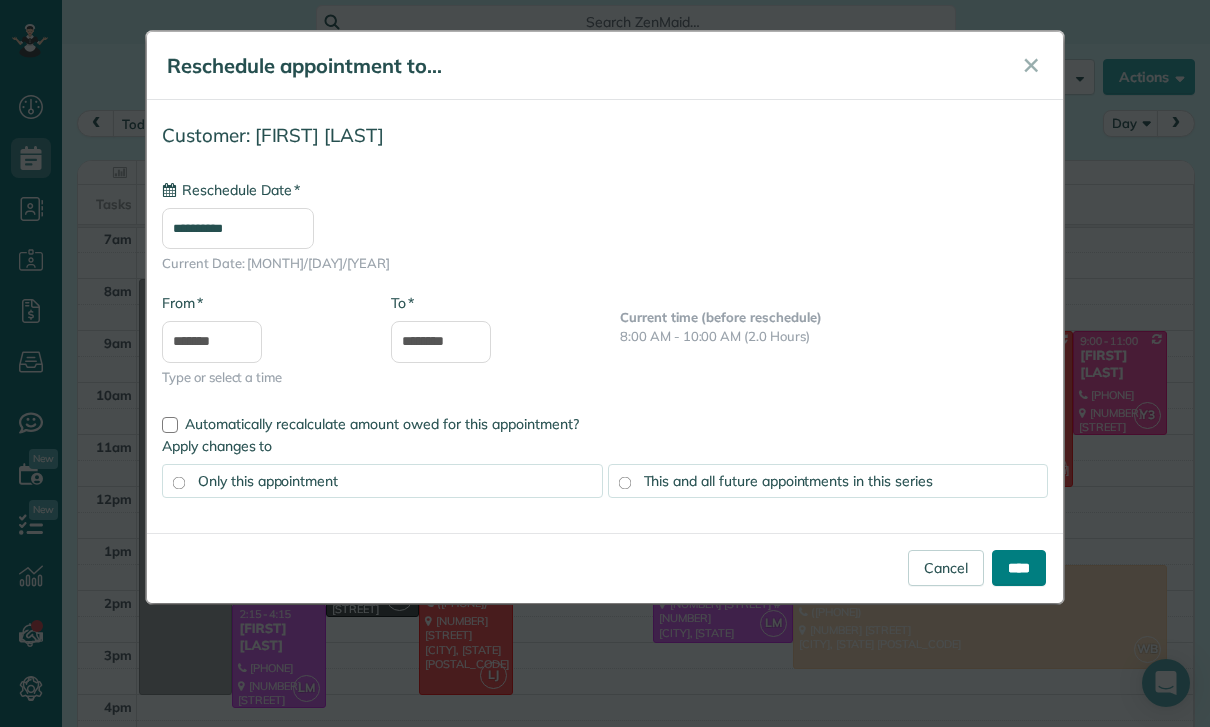 click on "****" at bounding box center [1019, 568] 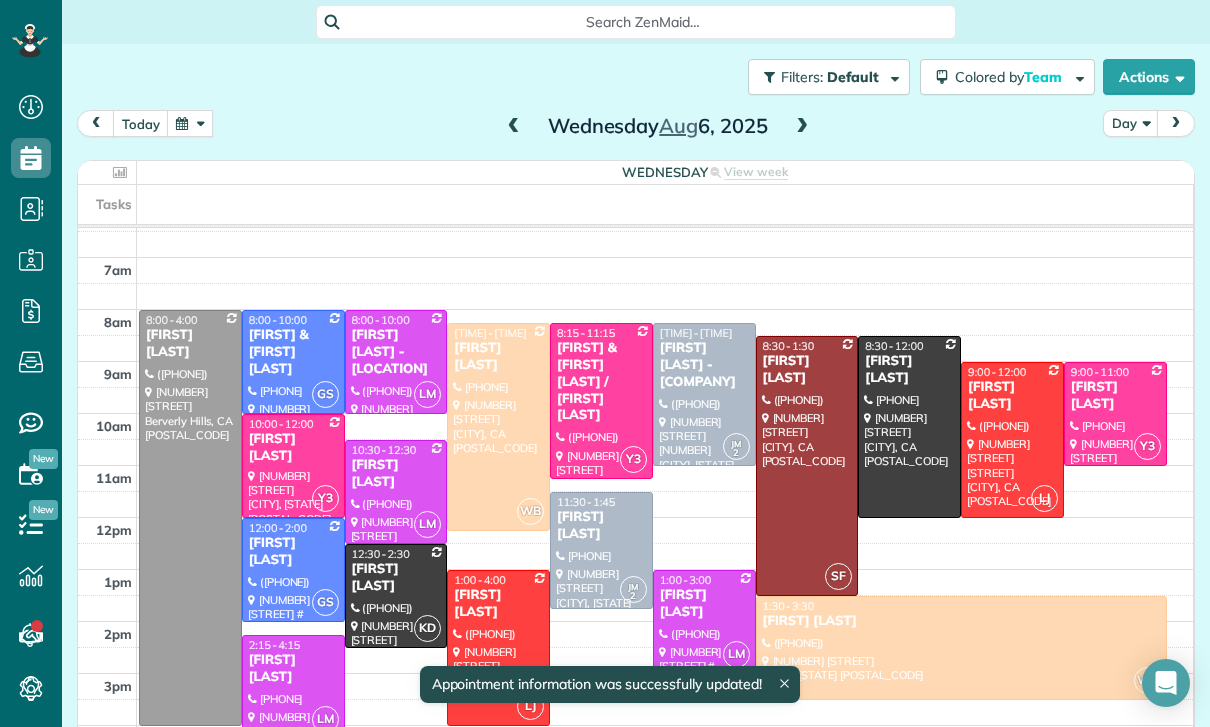 scroll, scrollTop: 157, scrollLeft: 0, axis: vertical 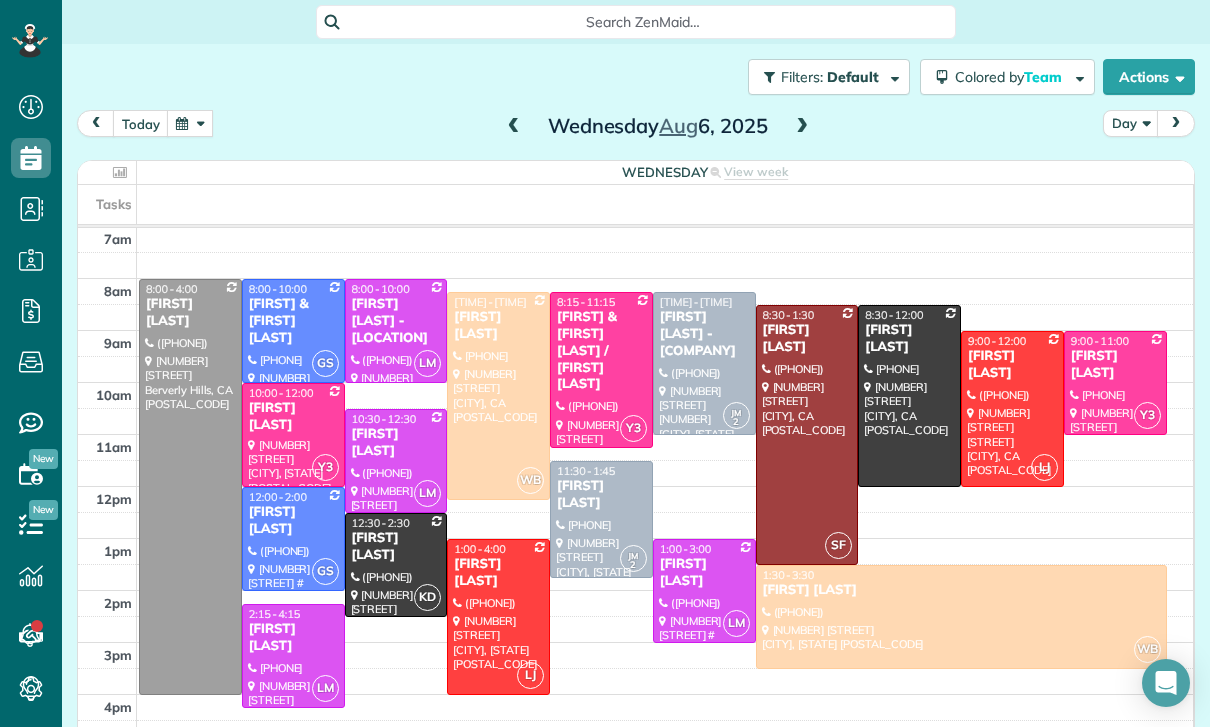 click at bounding box center [190, 123] 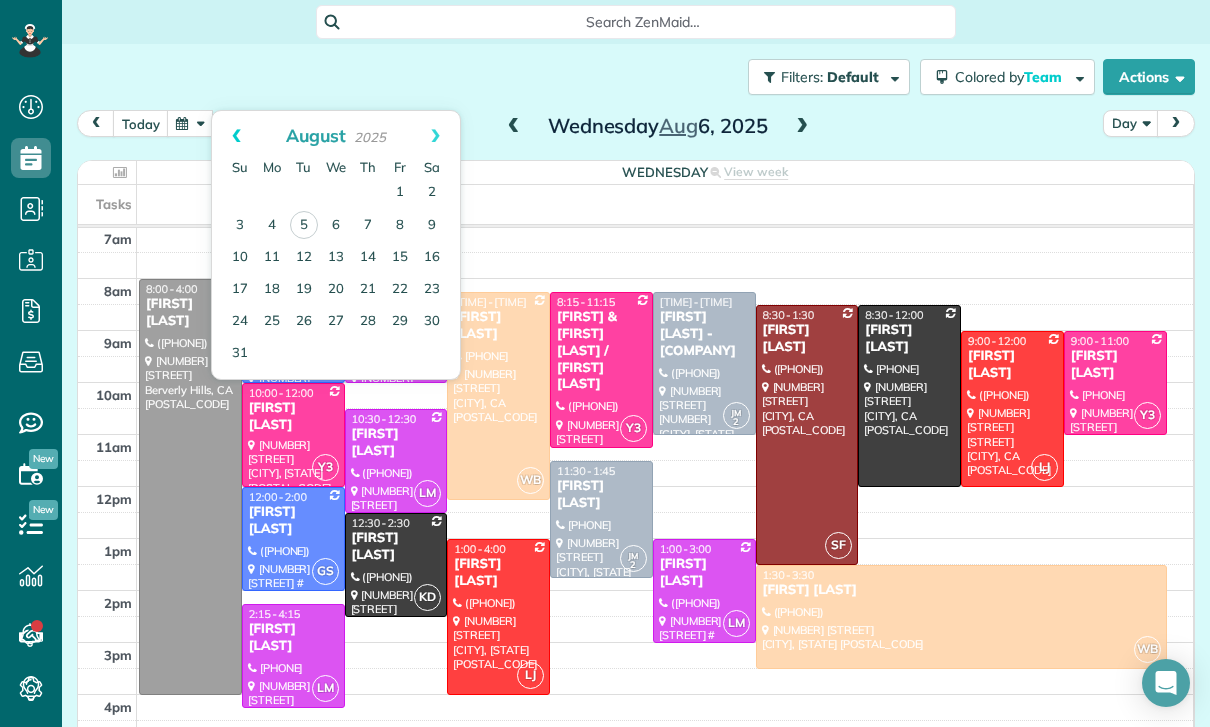 click on "Prev" at bounding box center (236, 136) 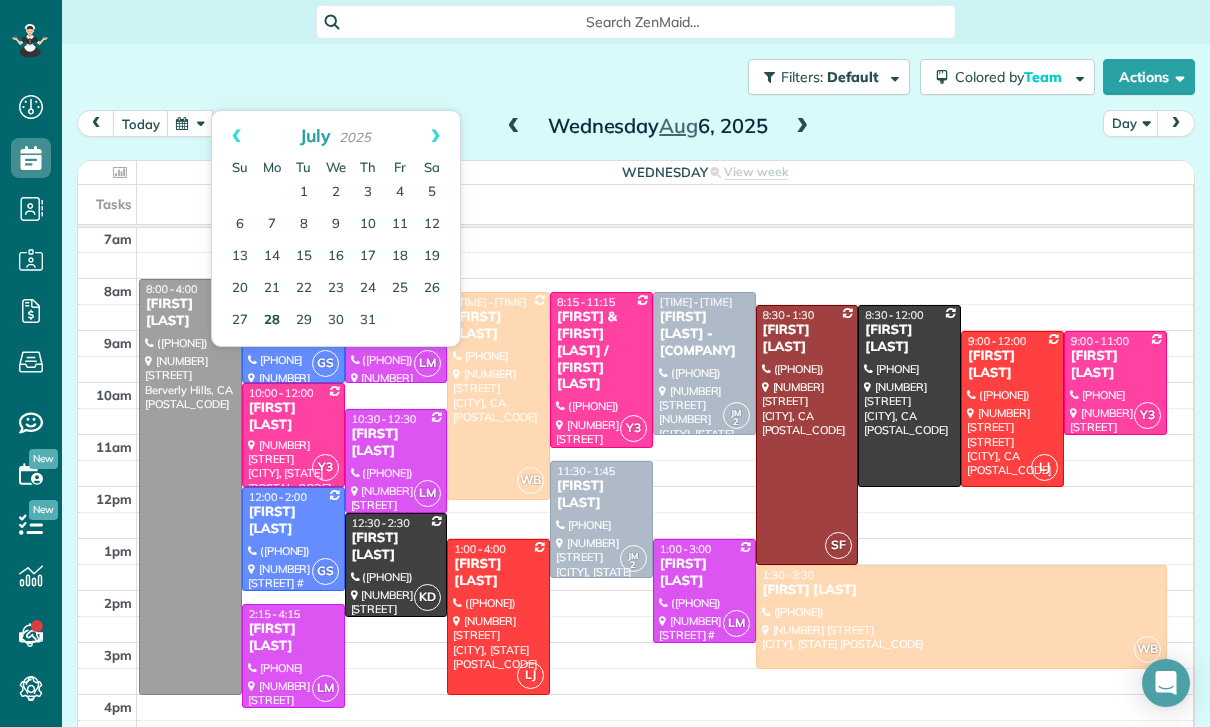 click on "28" at bounding box center (272, 321) 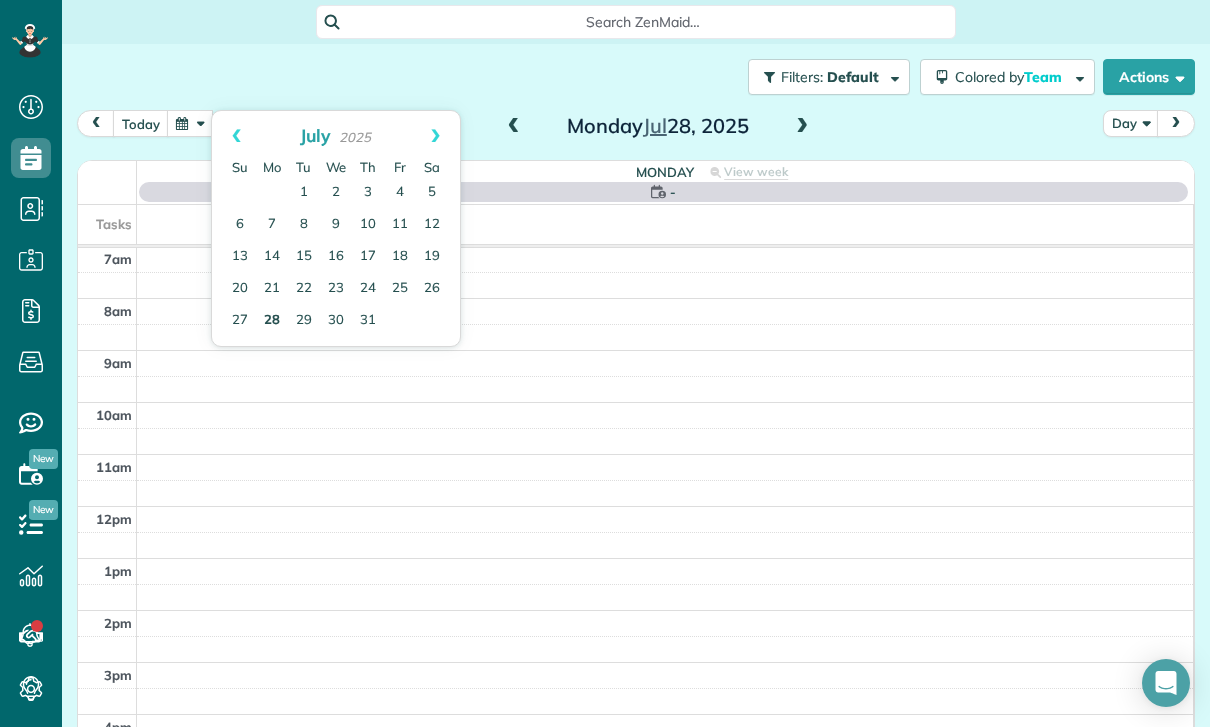 scroll, scrollTop: 157, scrollLeft: 0, axis: vertical 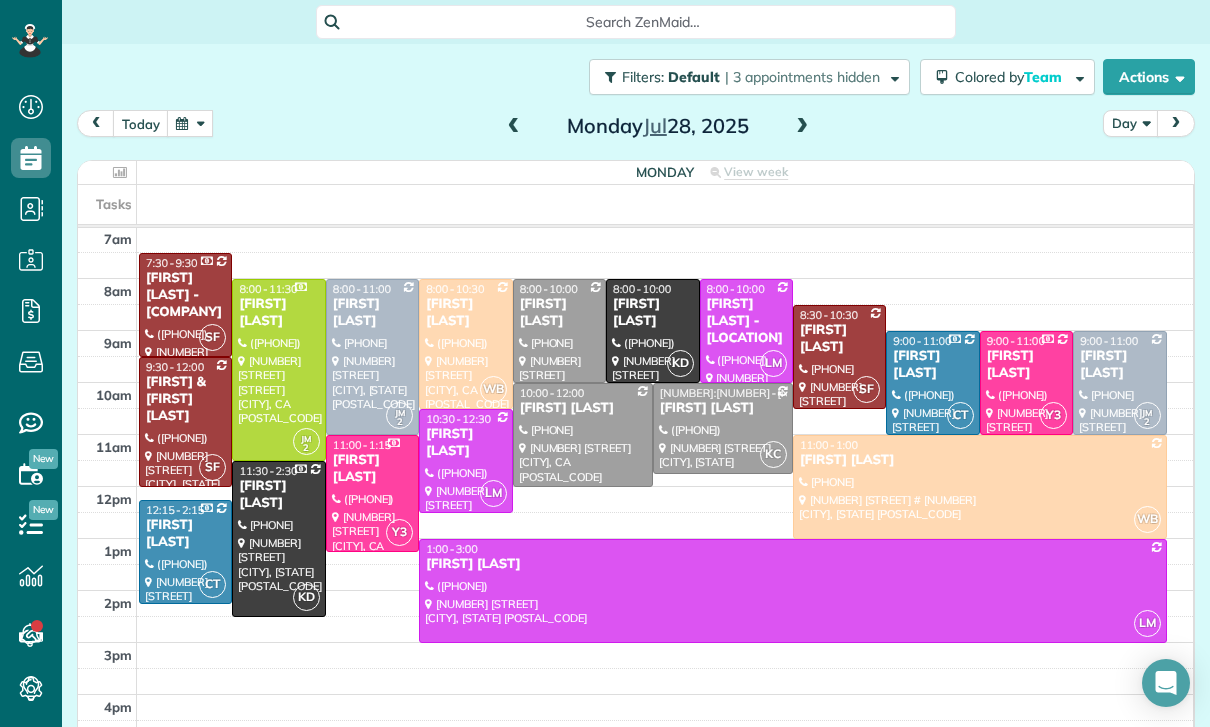 click at bounding box center [190, 123] 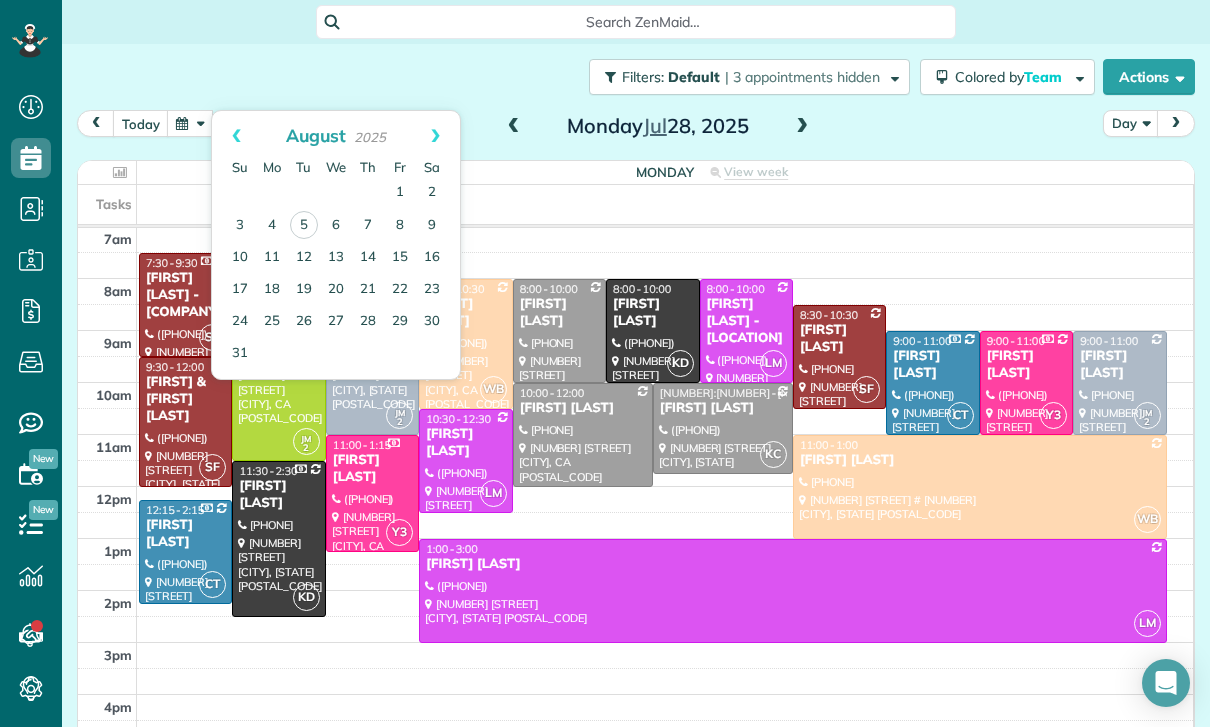 click on "Filters:   Default
|  3 appointments hidden
Colored by  Team
Color by Cleaner
Color by Team
Color by Status
Color by Recurrence
Color by Paid/Unpaid
Filters  Default
Schedule Changes
Actions
Create Appointment
Create Task
Clock In/Out
Send Work Orders
Print Route Sheets
Today's Emails/Texts
View Metrics" at bounding box center [636, 77] 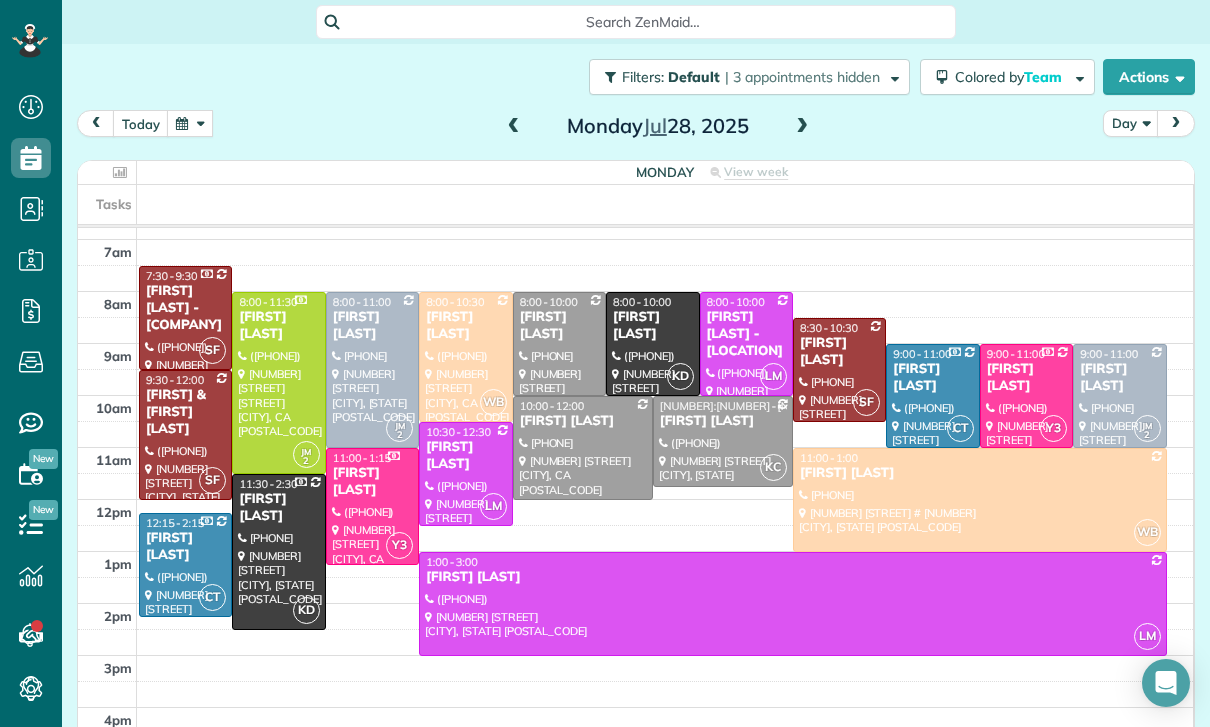 scroll, scrollTop: 157, scrollLeft: 0, axis: vertical 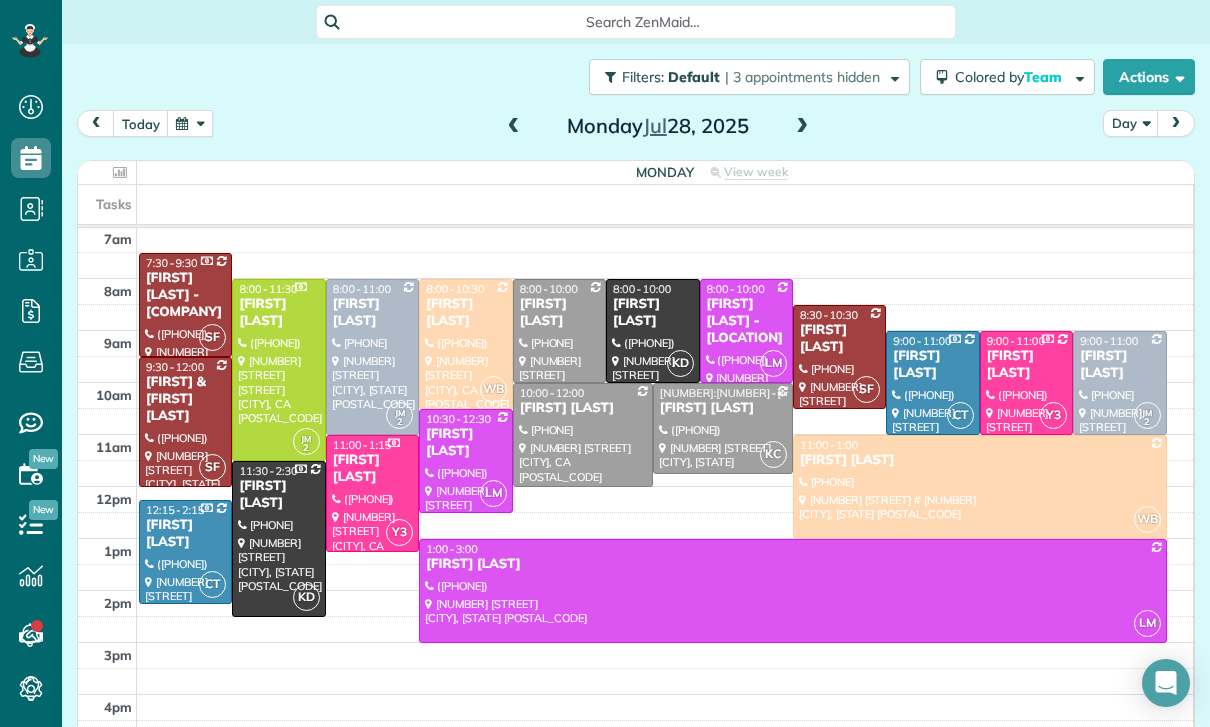 click on "[DAY], Jul  28, 2025" at bounding box center (658, 126) 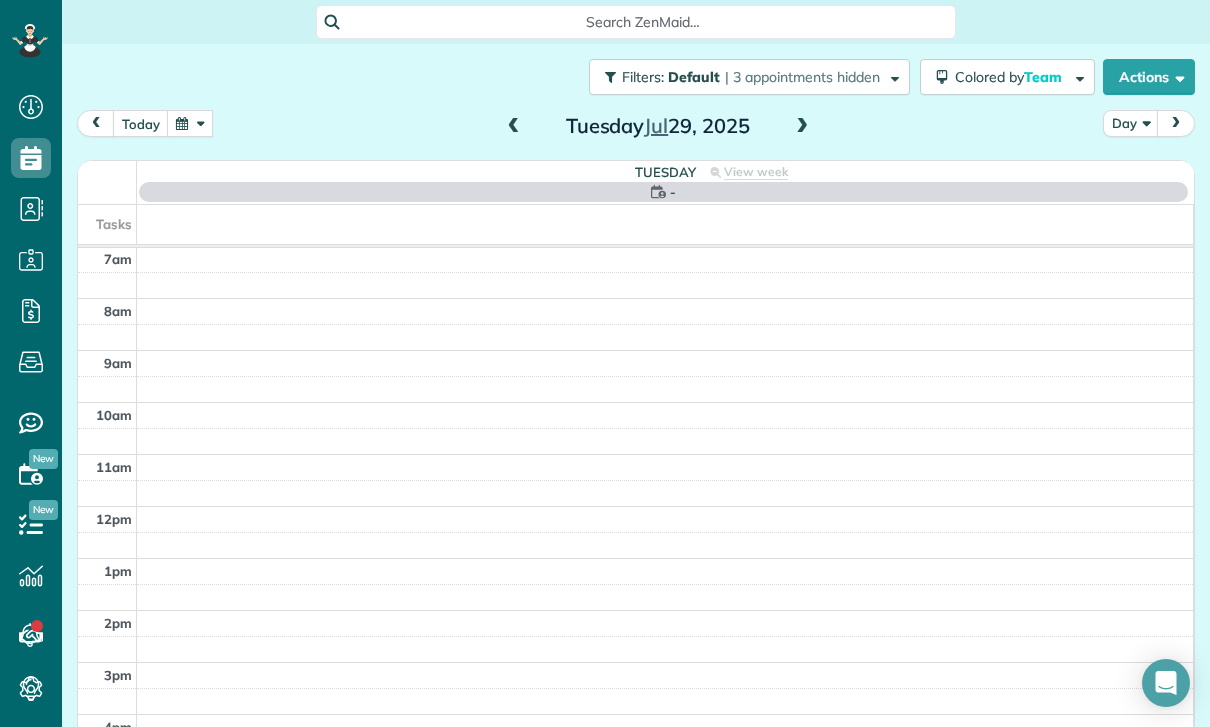 scroll, scrollTop: 157, scrollLeft: 0, axis: vertical 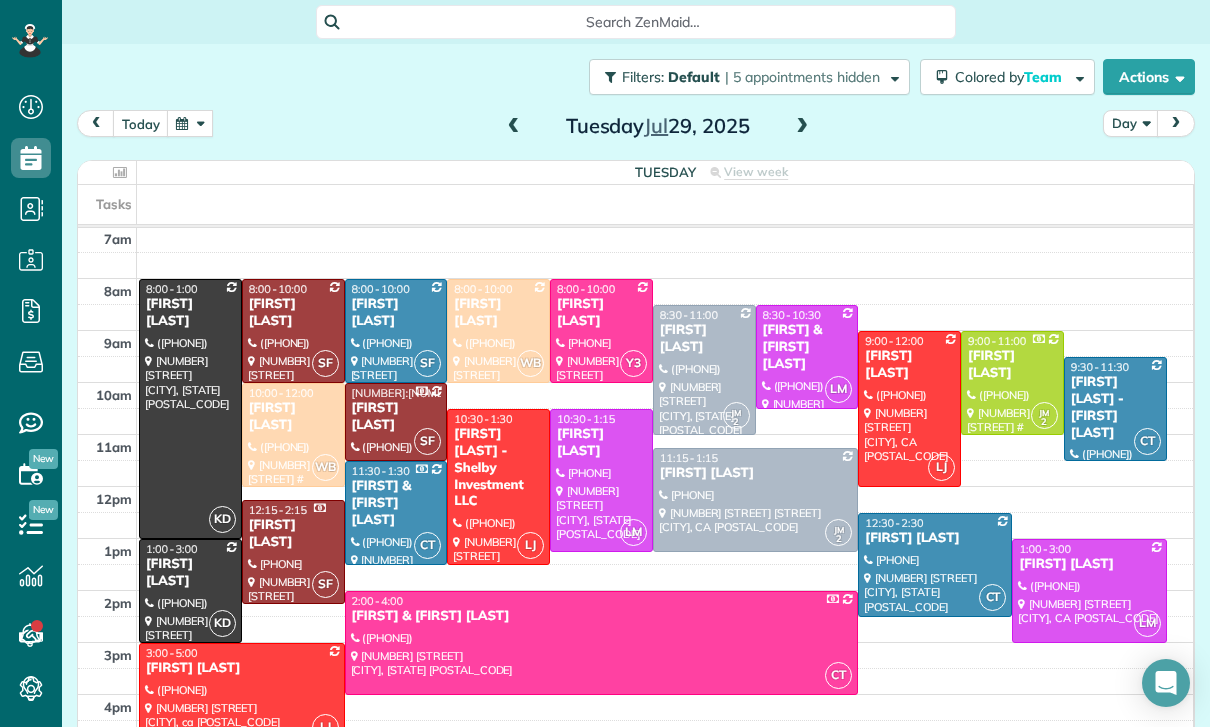 click on "[FIRST] [LAST] - [FIRST] [LAST]" at bounding box center (1115, 408) 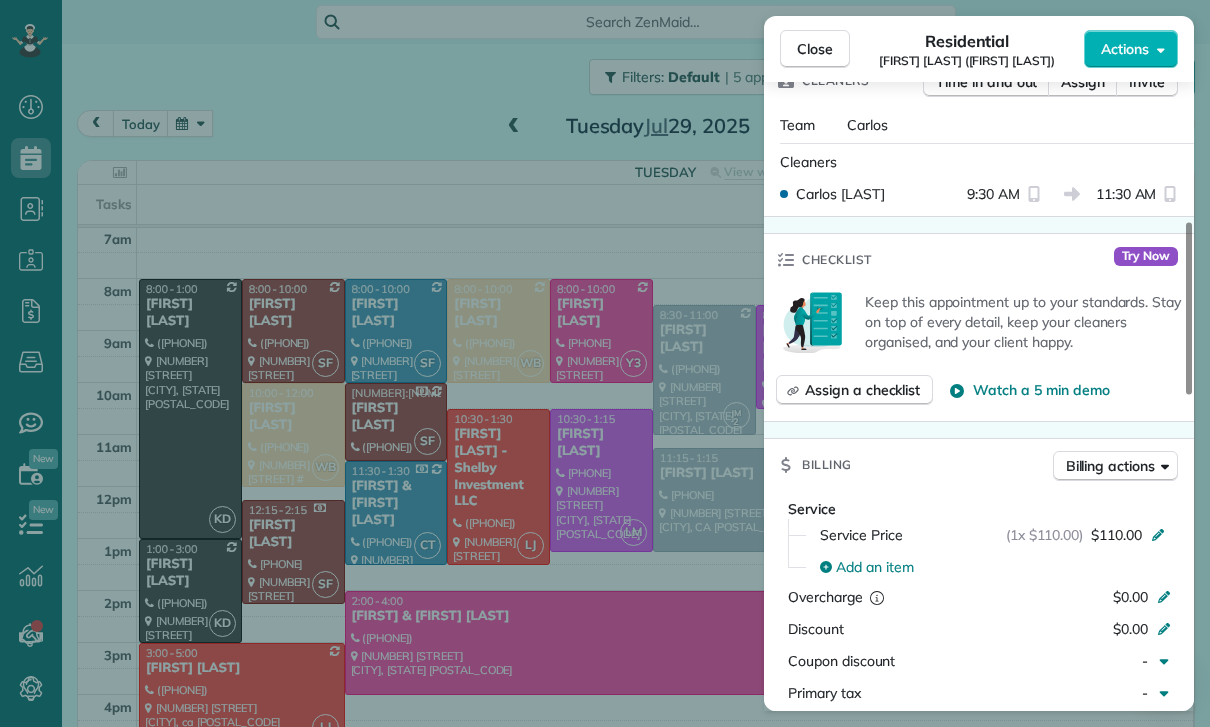 scroll, scrollTop: 626, scrollLeft: 0, axis: vertical 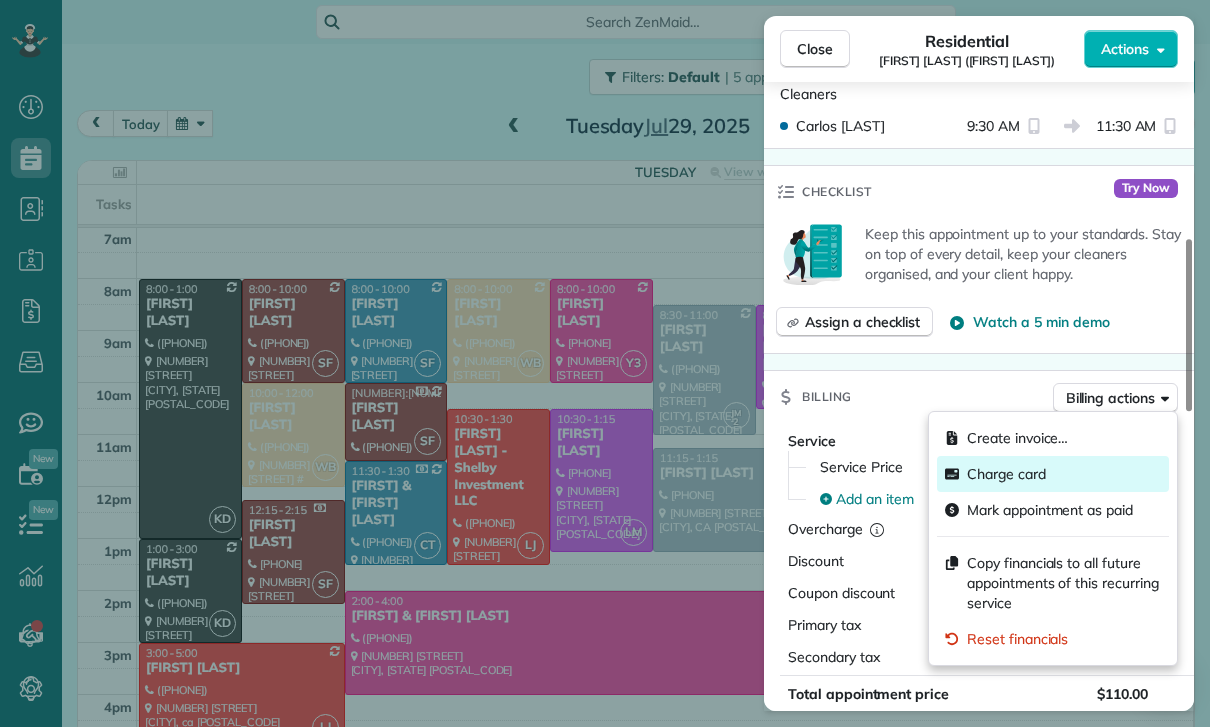 click on "Charge card" at bounding box center [1006, 474] 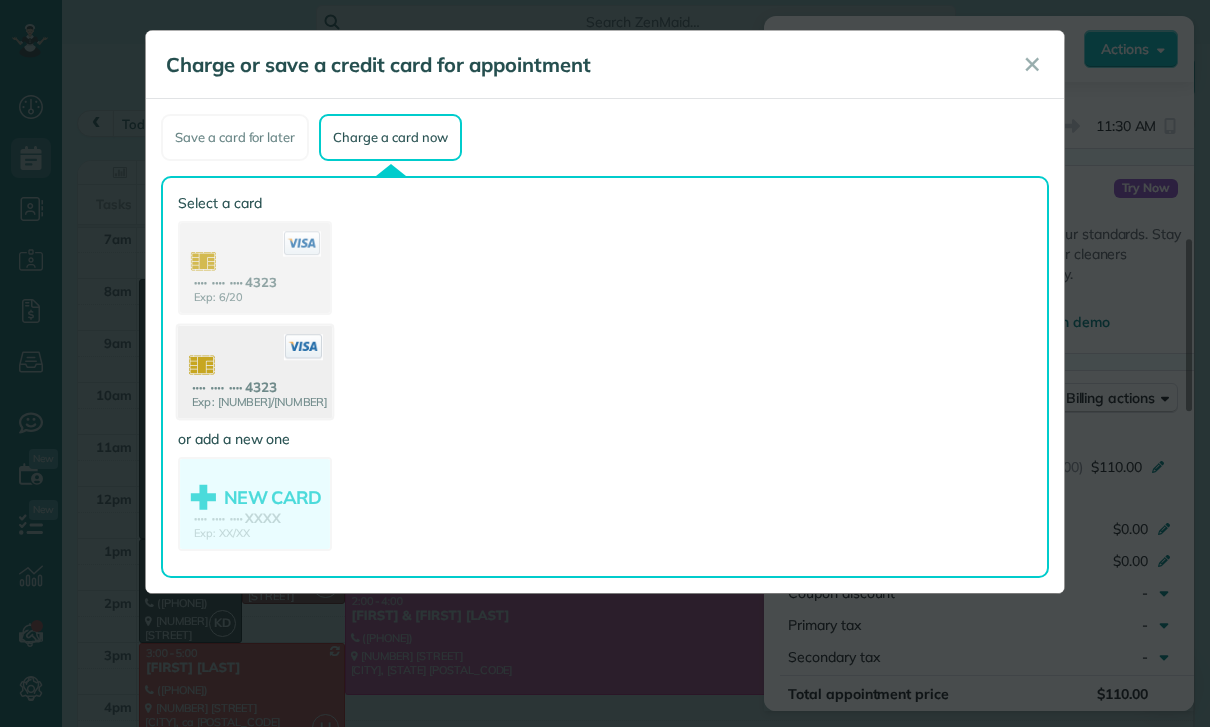 click 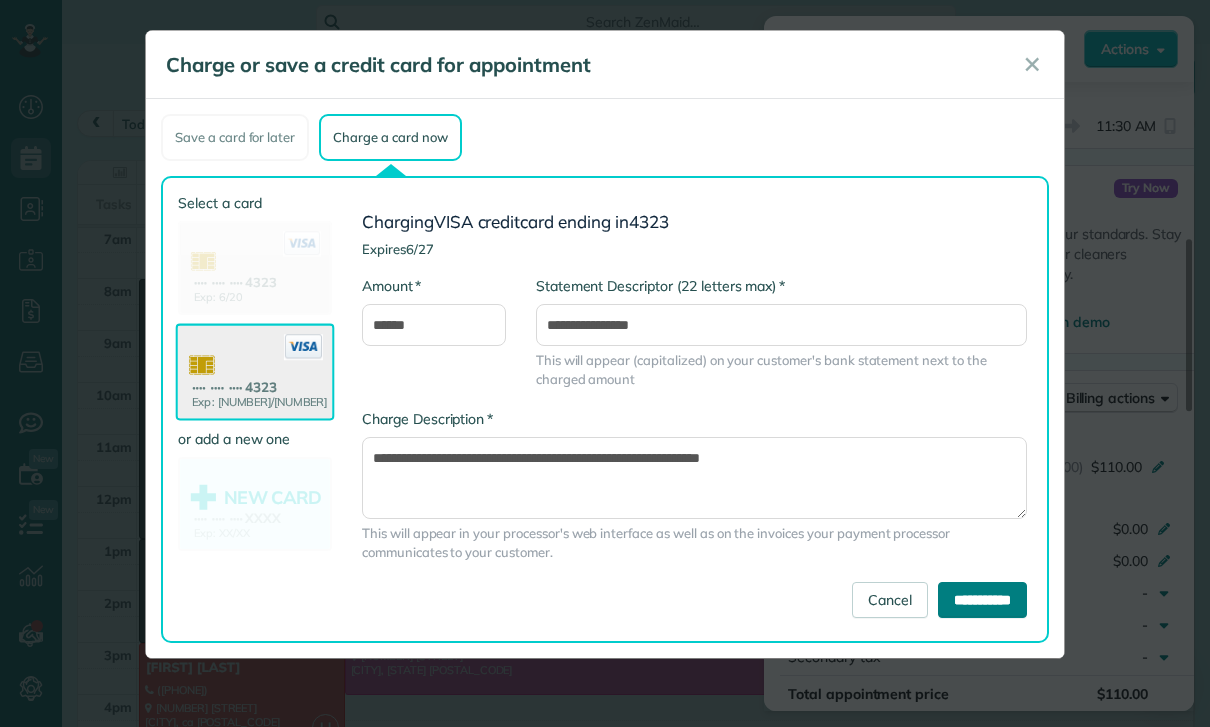 click on "**********" at bounding box center [982, 600] 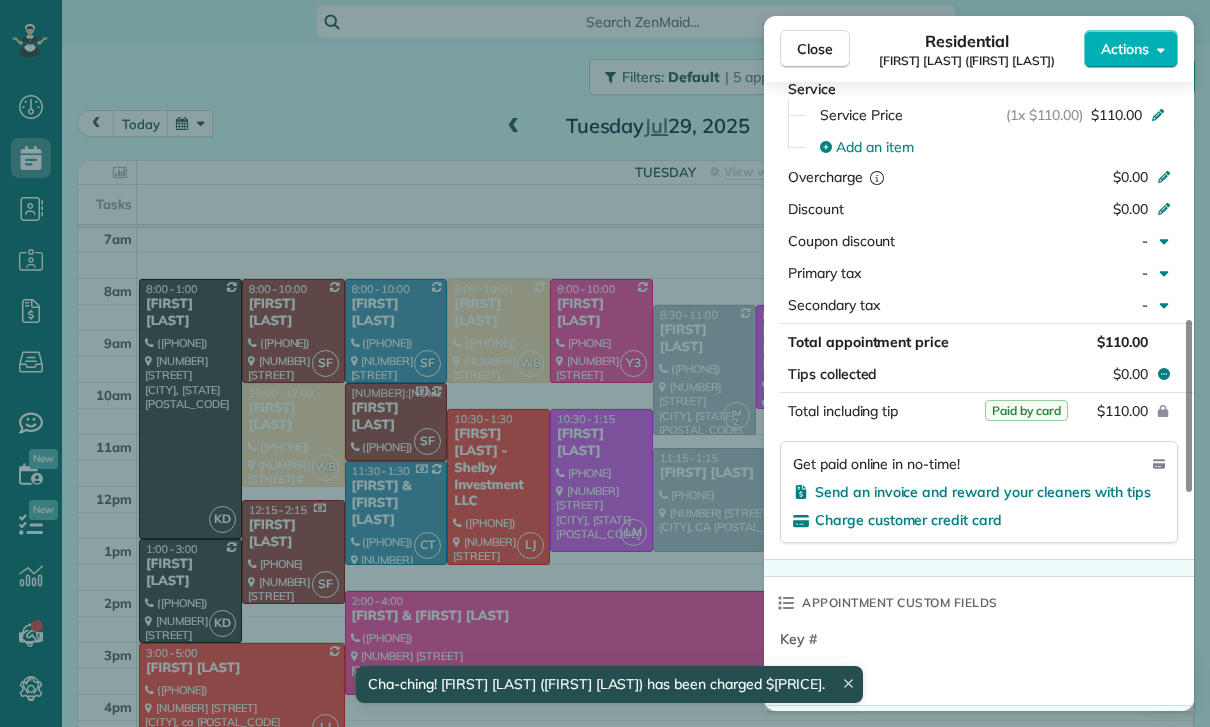 scroll, scrollTop: 1127, scrollLeft: 0, axis: vertical 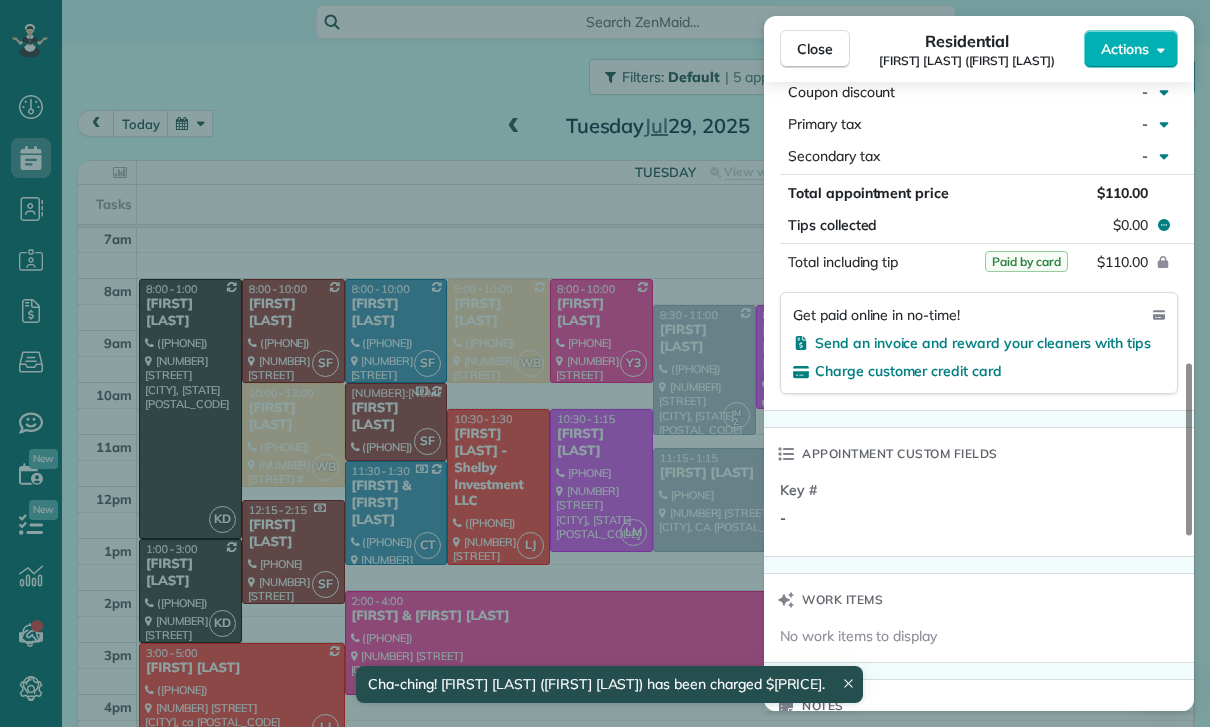 click on "Close Residential [FIRST] [LAST] ([FIRST] [LAST]) Actions Status Yet to Confirm [FIRST] [LAST] ([FIRST] [LAST]) · Open profile MOBILE ([PHONE]) Copy jpalaski@gmail.com Copy View Details Residential [DAY_OF_WEEK], [MONTH] [NUMBER], [YEAR] ( last week ) [NUMBER]:[NUMBER] [AM/PM] [NUMBER]:[NUMBER] [AM/PM] [NUMBER] hours and [NUMBER] minutes Repeats every [NUMBER] weeks Edit recurring service Previous (Jul [NUMBER]) Next (Aug [NUMBER]) [NUMBER] [STREET] [CITY] [STATE] [POSTAL_CODE] Service was not rated yet Cleaners Time in and out Assign Invite Team Carlos Cleaners Carlos   Turcios [NUMBER]:[NUMBER] [AM/PM] [NUMBER]:[NUMBER] [AM/PM] Checklist Try Now Keep this appointment up to your standards. Stay on top of every detail, keep your cleaners organised, and your client happy. Assign a checklist Watch a 5 min demo Billing Billing actions Service Service Price (1x $[NUMBER]) $[NUMBER] Add an item Overcharge $[NUMBER] Discount $[NUMBER] Coupon discount - Primary tax - Secondary tax - Total appointment price $[NUMBER] Tips collected $[NUMBER] Paid by card Total including tip $[NUMBER] Get paid online in no-time! Charge customer credit card Key # - Notes" at bounding box center (605, 363) 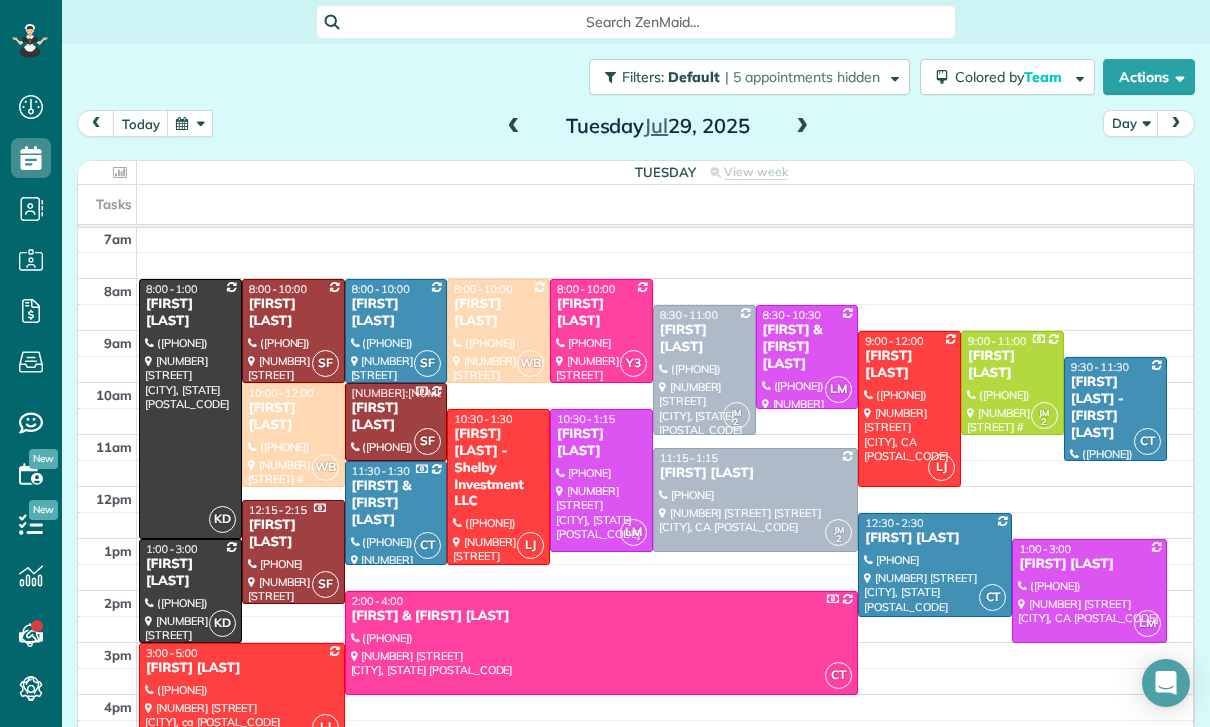 click at bounding box center [601, 331] 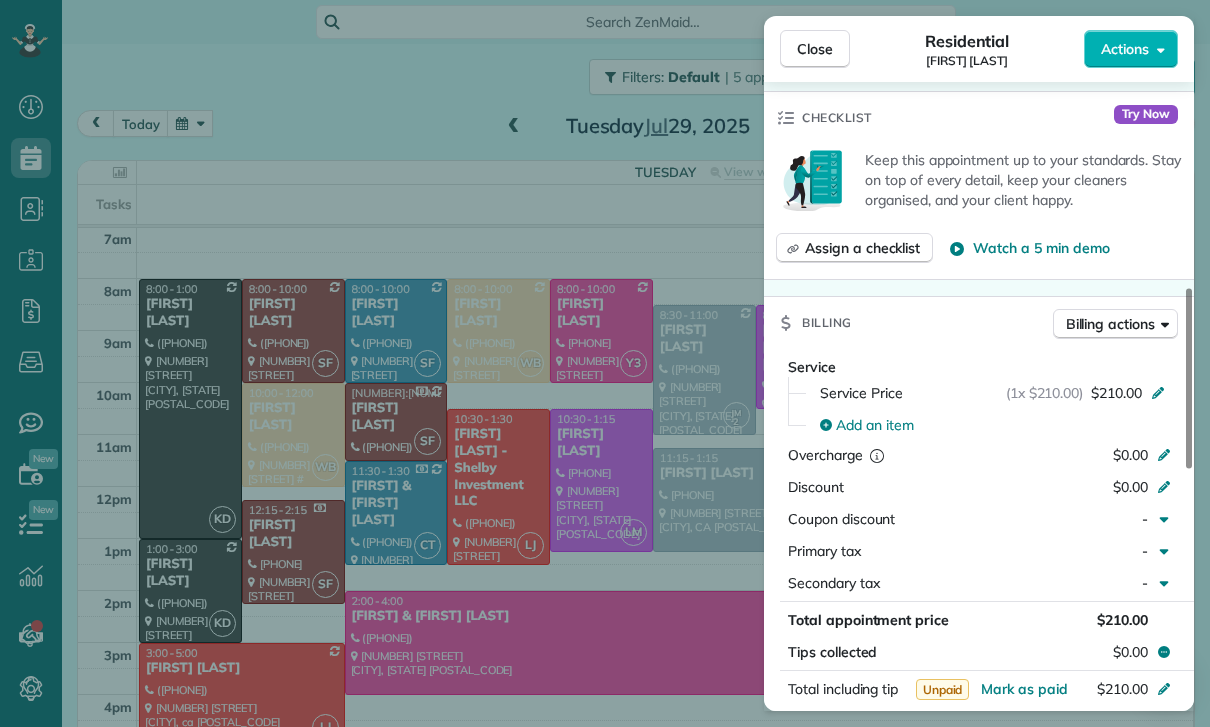 scroll, scrollTop: 877, scrollLeft: 0, axis: vertical 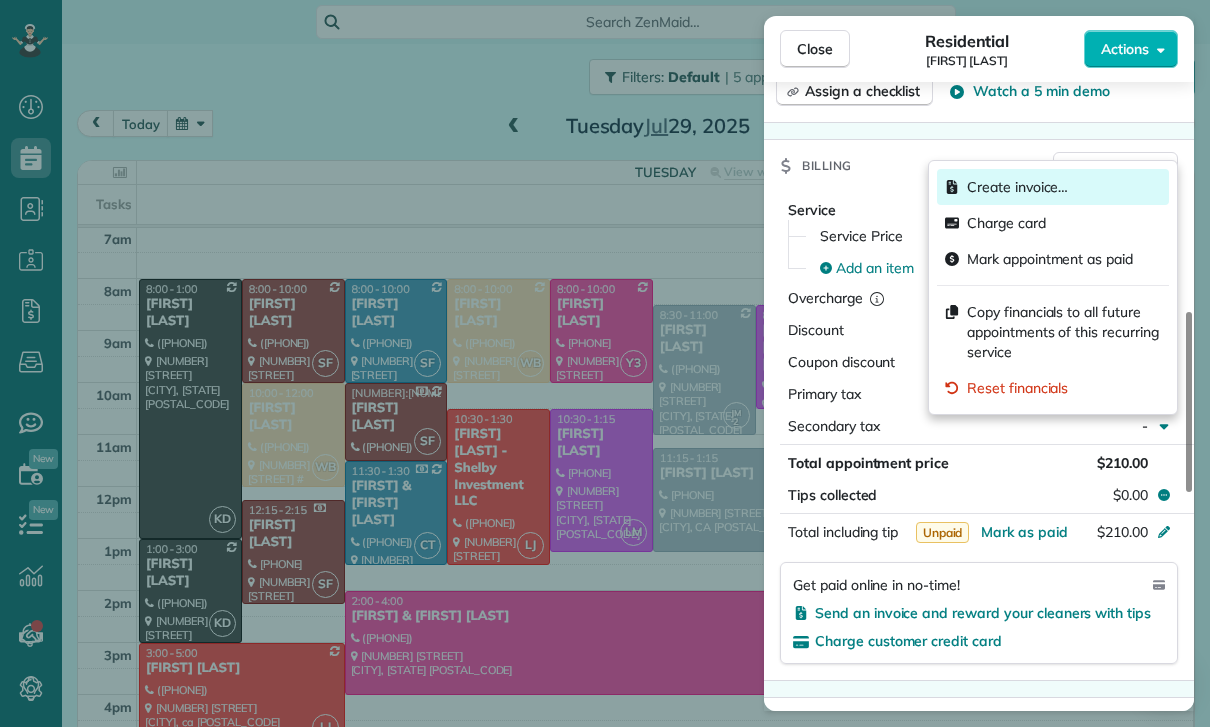 click on "Create invoice…" at bounding box center [1017, 187] 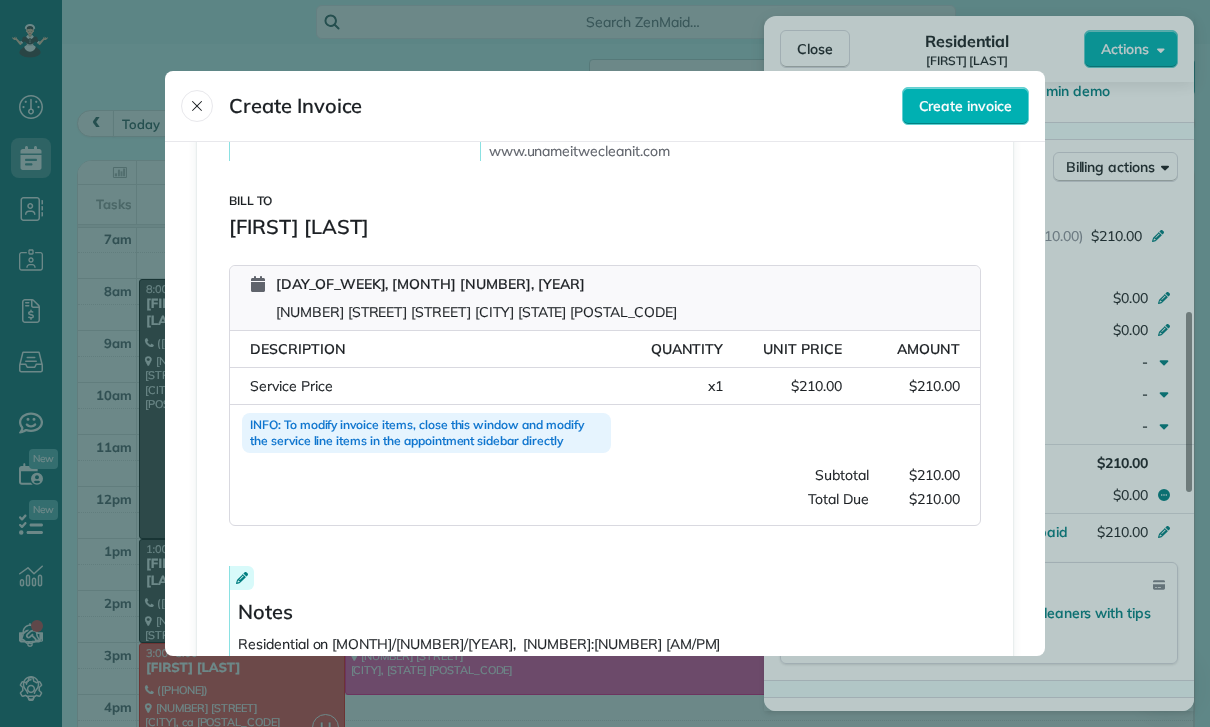 scroll, scrollTop: 379, scrollLeft: 0, axis: vertical 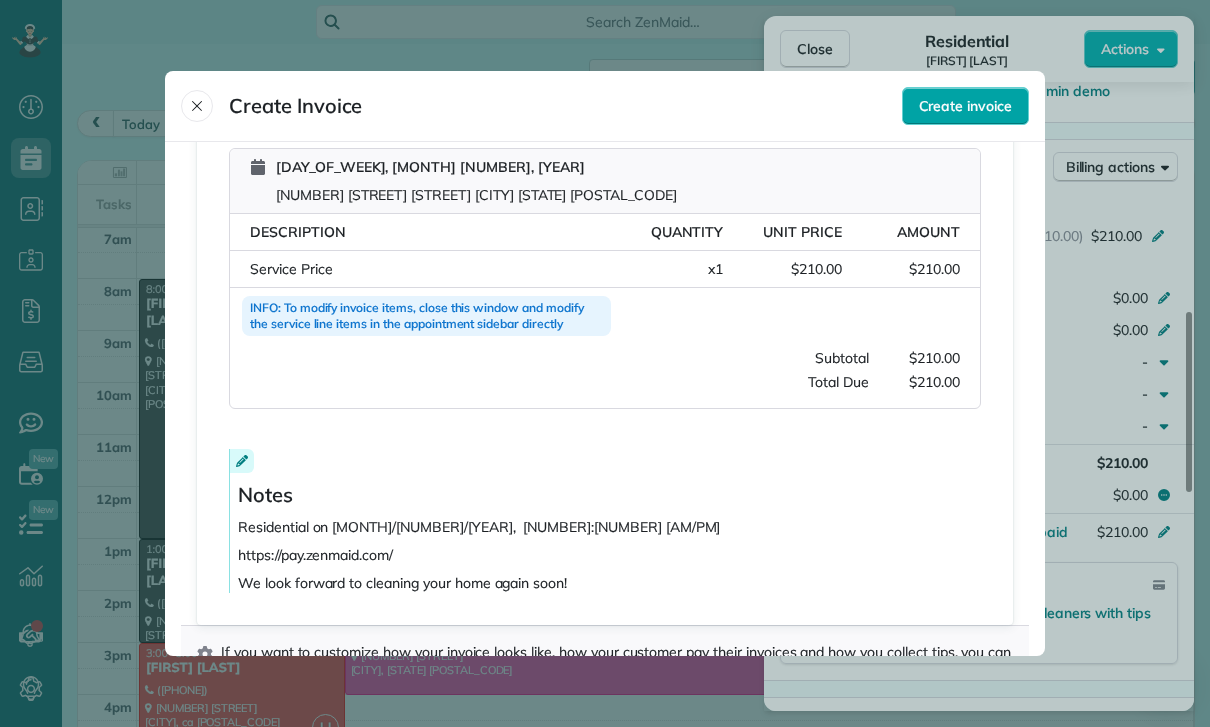 click on "Create invoice" at bounding box center [965, 106] 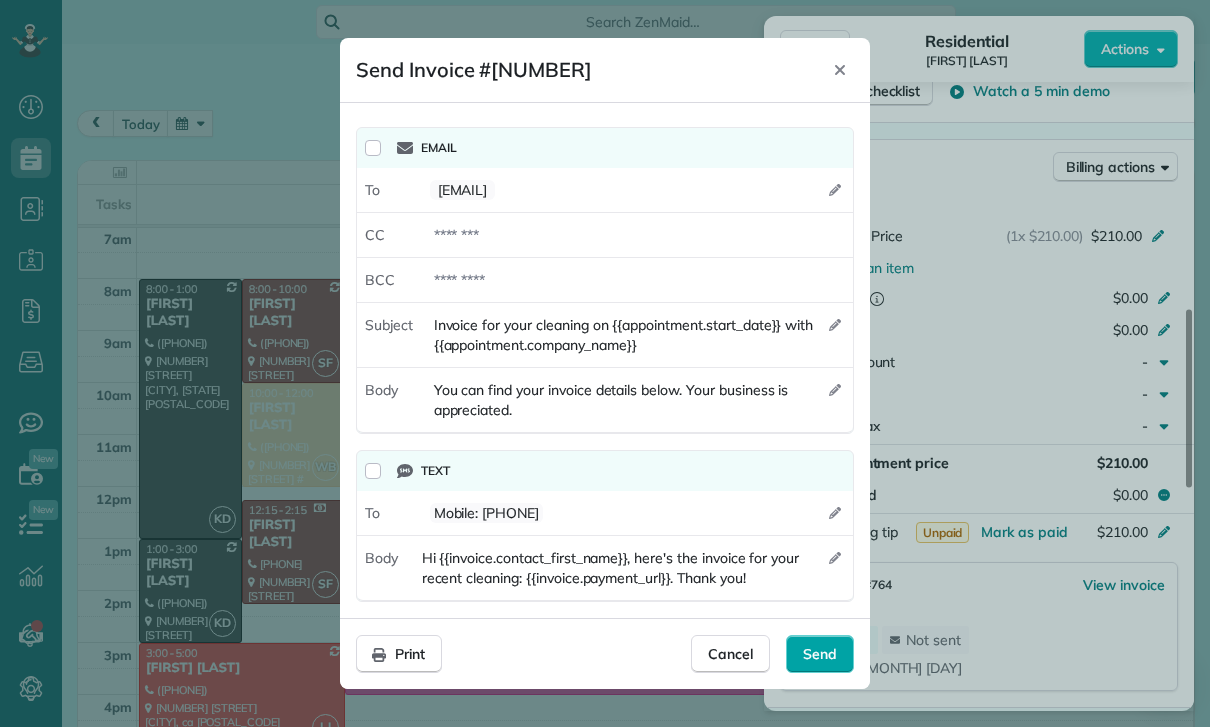 click on "Send" at bounding box center (820, 654) 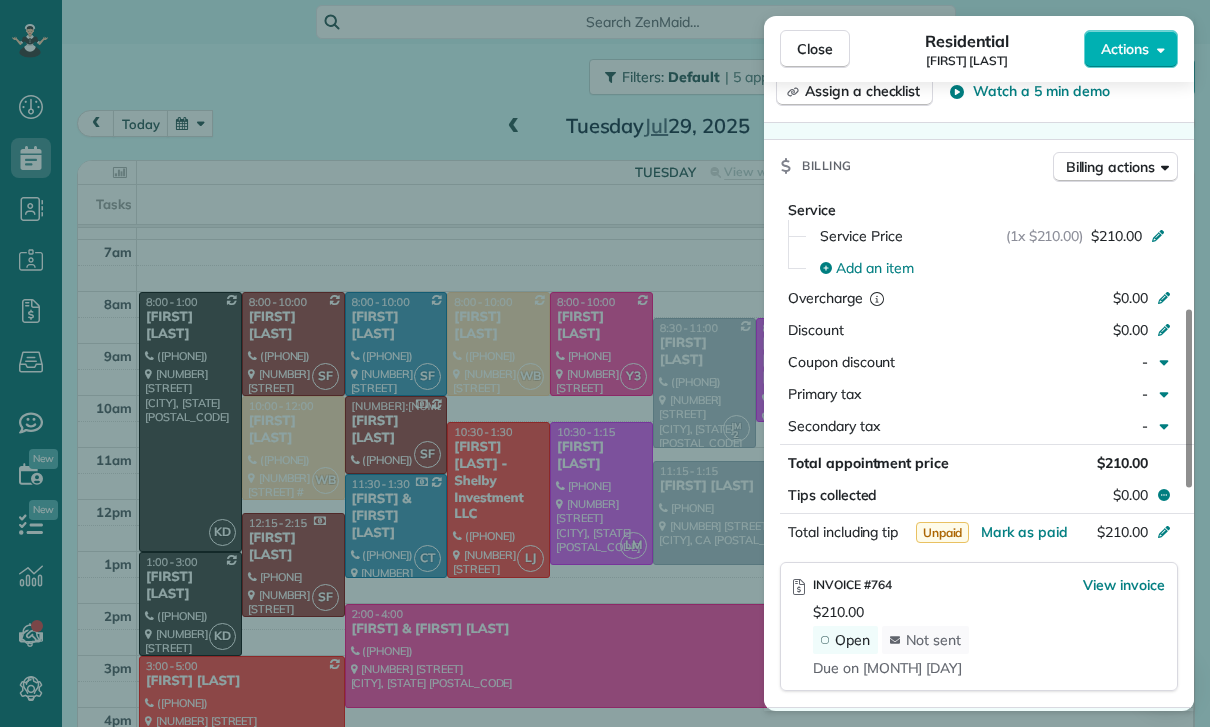 scroll, scrollTop: 157, scrollLeft: 0, axis: vertical 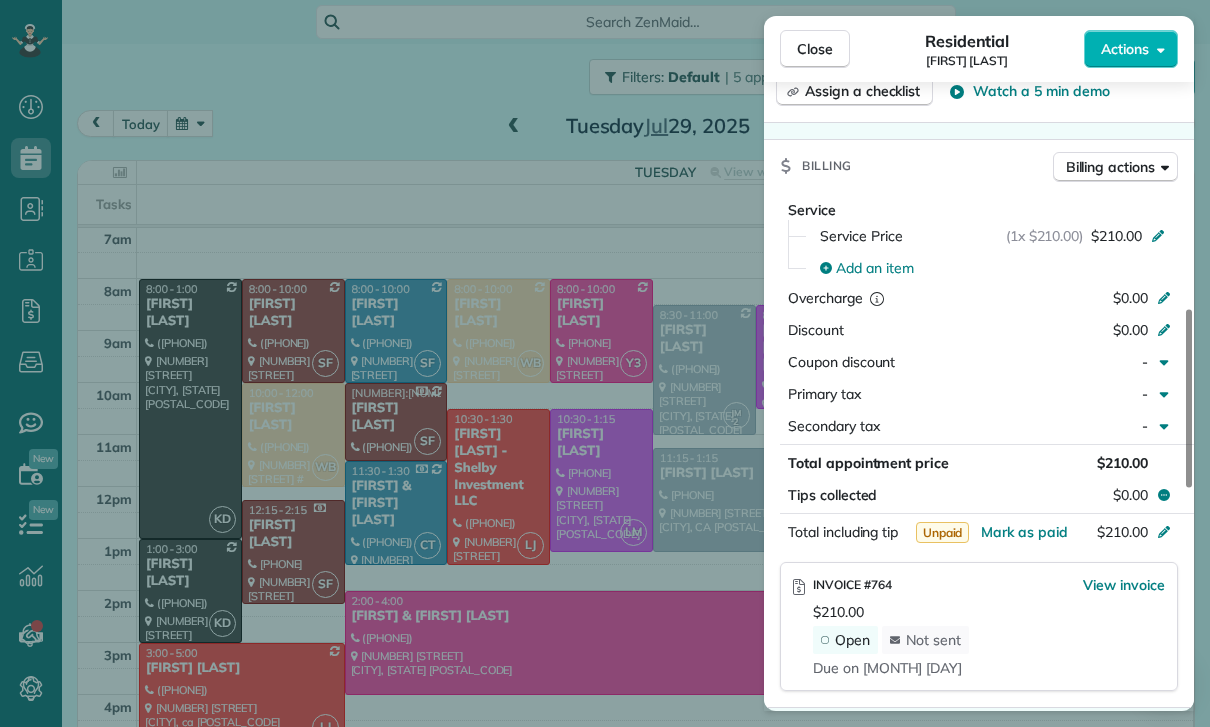 click on "Close Residential [FIRST] [LAST] Actions Status Confirmed [FIRST] [LAST] · Open profile MOBILE ([PHONE]) Copy nstellino@aol.com Copy View Details Residential [DAY_OF_WEEK], [MONTH] [NUMBER], [YEAR] ( last week ) [NUMBER]:[NUMBER] [AM/PM] [NUMBER]:[NUMBER] [AM/PM] [NUMBER] hours and [NUMBER] minutes Repeats every [NUMBER] weeks Edit recurring service Previous (Jun [NUMBER]) Next (Aug [NUMBER]) [NUMBER] [STREET] [CITY] [STATE] [POSTAL_CODE] Service was not rated yet Cleaners Time in and out Assign Invite Team Yuri Cleaners Yuri   [NUMBER]:[NUMBER] [AM/PM] [NUMBER]:[NUMBER] [AM/PM] Checklist Try Now Keep this appointment up to your standards. Stay on top of every detail, keep your cleaners organised, and your client happy. Assign a checklist Watch a 5 min demo Billing Billing actions Service Service Price (1x $[NUMBER]) $[NUMBER] Add an item Overcharge $[NUMBER] Discount $[NUMBER] Coupon discount - Primary tax - Secondary tax - Total appointment price $[NUMBER] Tips collected $[NUMBER] Unpaid Mark as paid Total including tip $[NUMBER] INVOICE #[NUMBER] View invoice $[NUMBER] Open Not sent Due on [MONTH] [NUMBER] Appointment custom fields Key # - Work items" at bounding box center (605, 363) 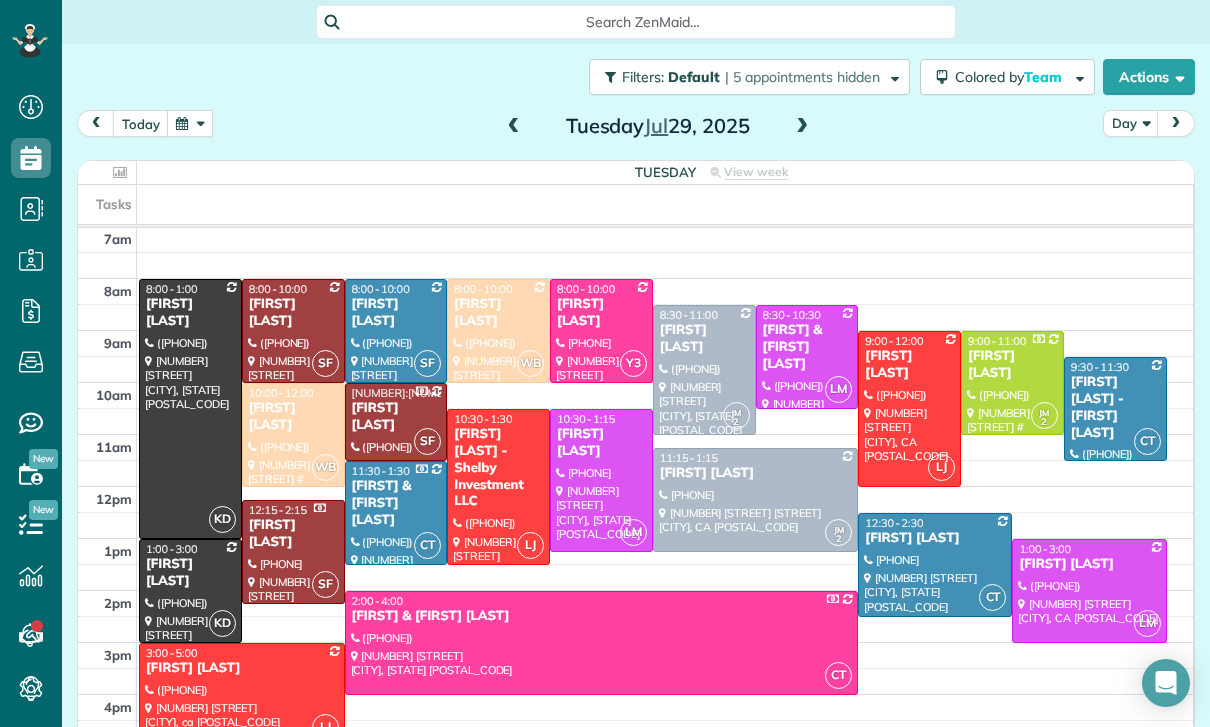 click at bounding box center (190, 123) 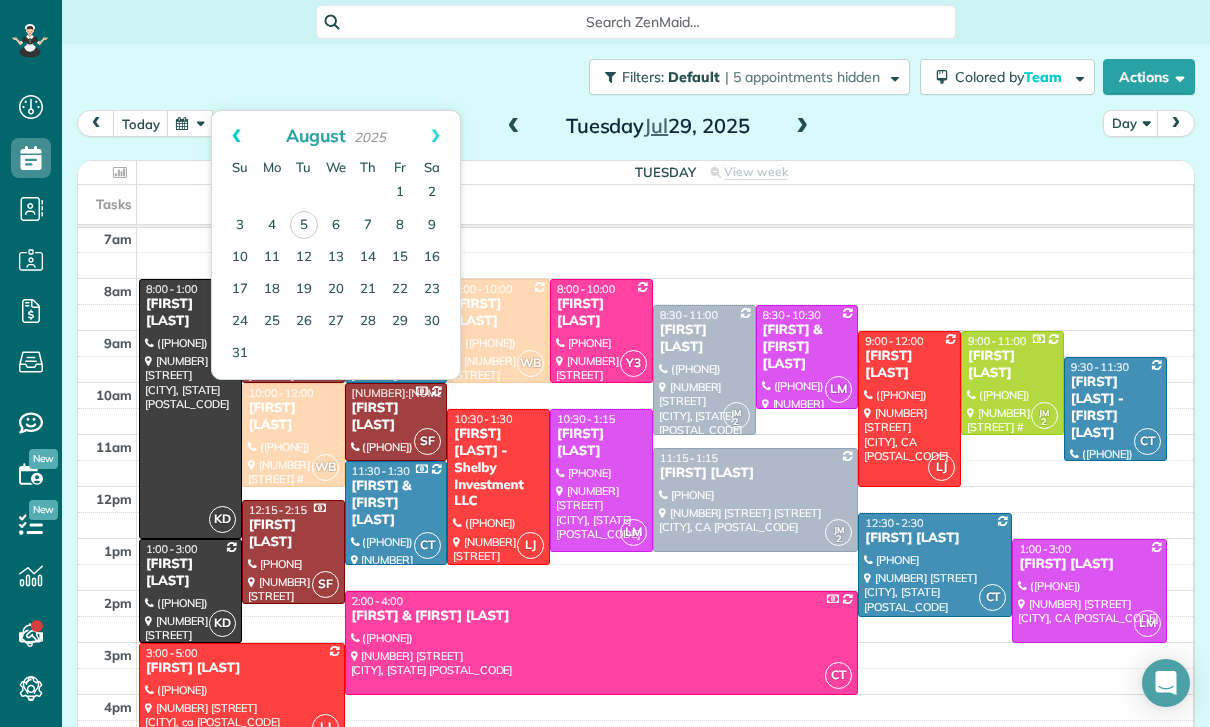 click on "Prev" at bounding box center [236, 136] 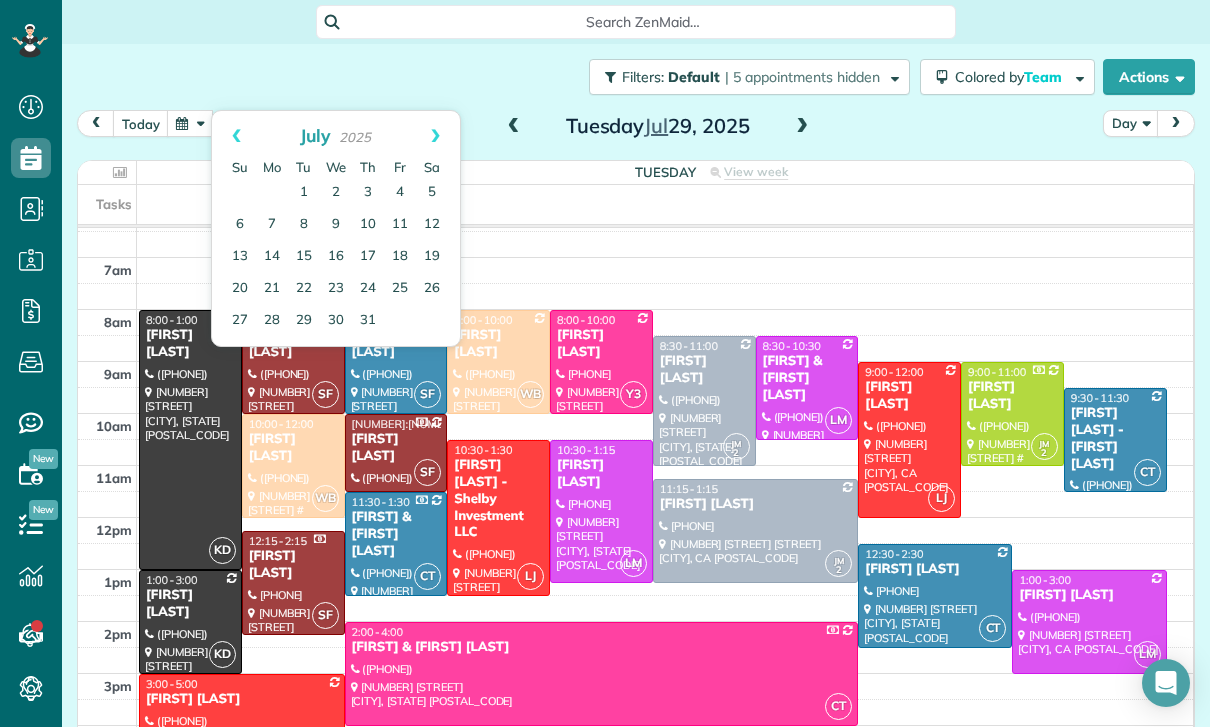 scroll, scrollTop: 157, scrollLeft: 0, axis: vertical 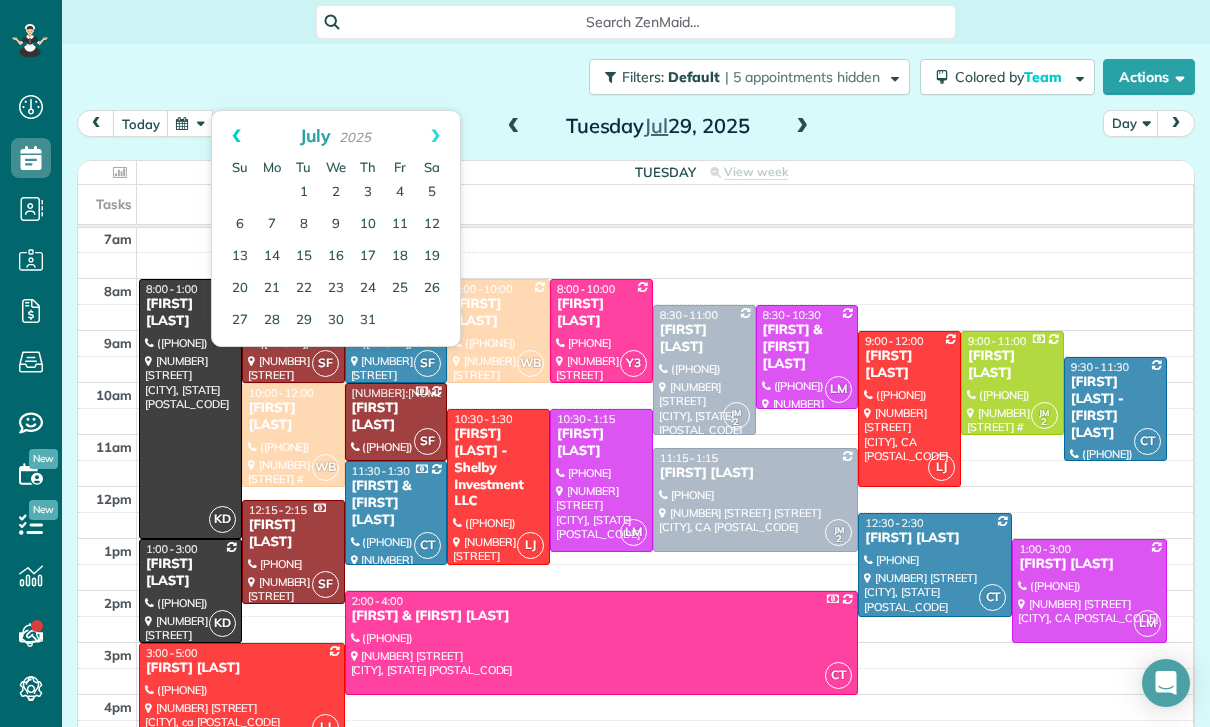 click on "Prev" at bounding box center [236, 136] 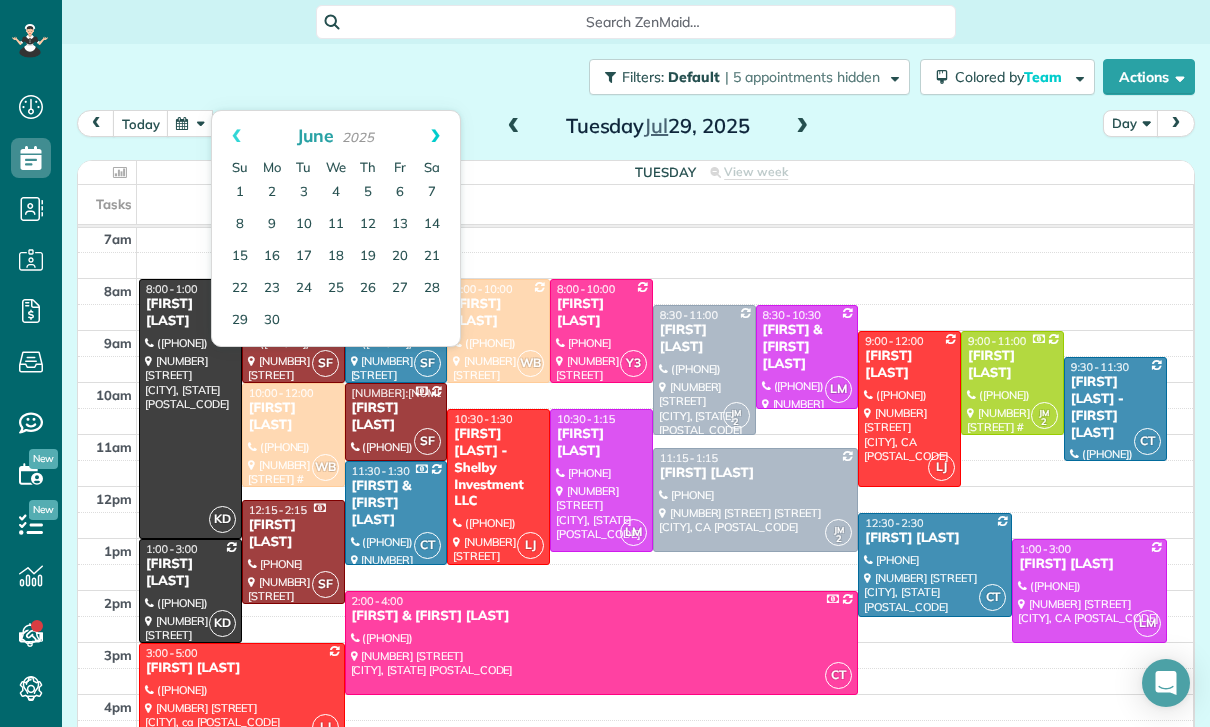 click on "Next" at bounding box center [435, 136] 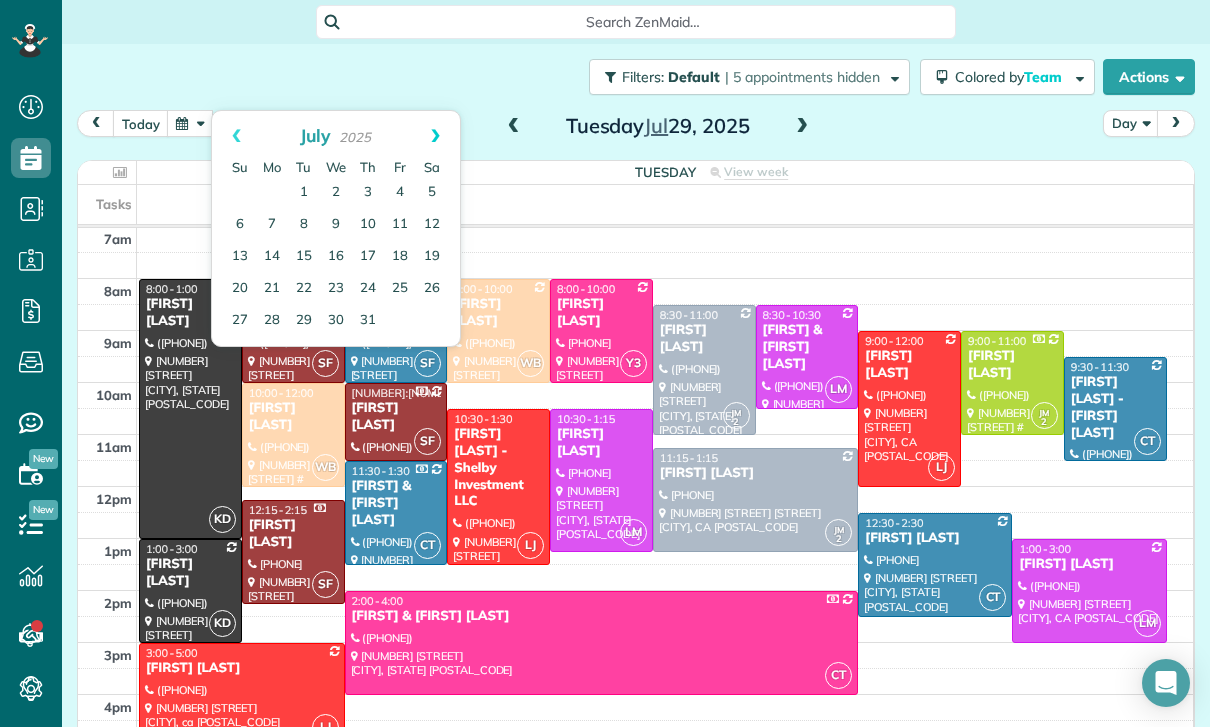 click on "Next" at bounding box center (435, 136) 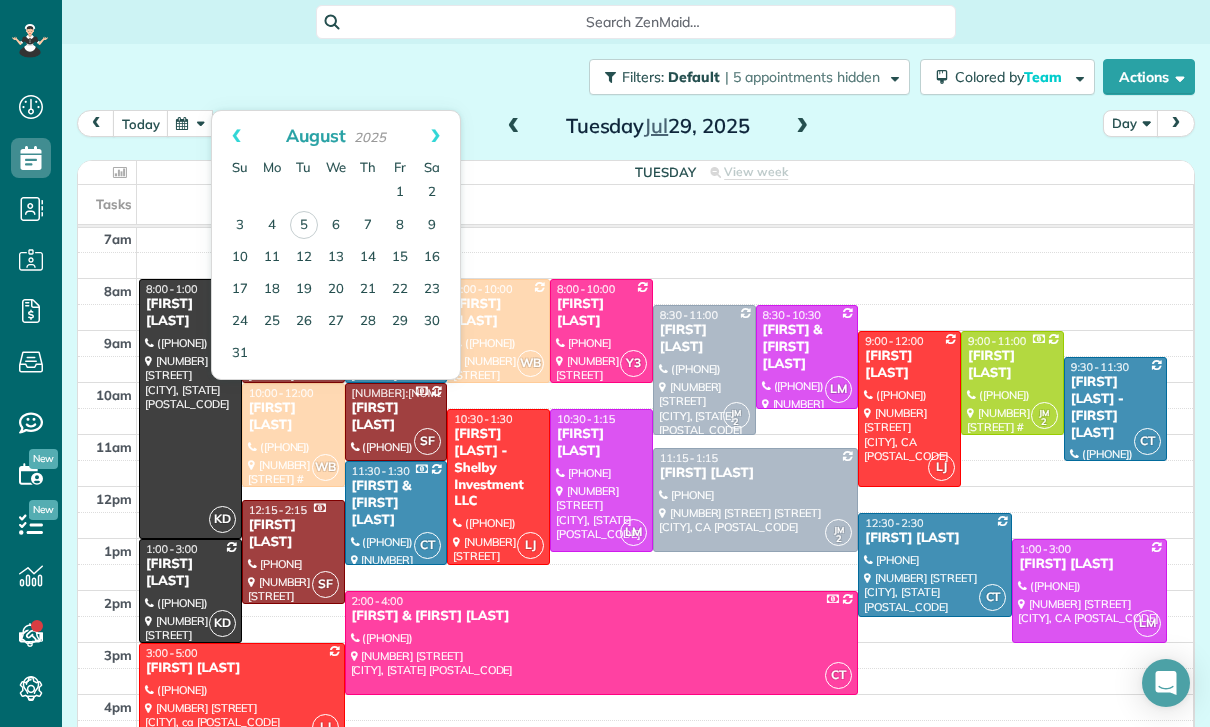 click on "today   Day [DAY]  Jul  29, 2025" at bounding box center [636, 128] 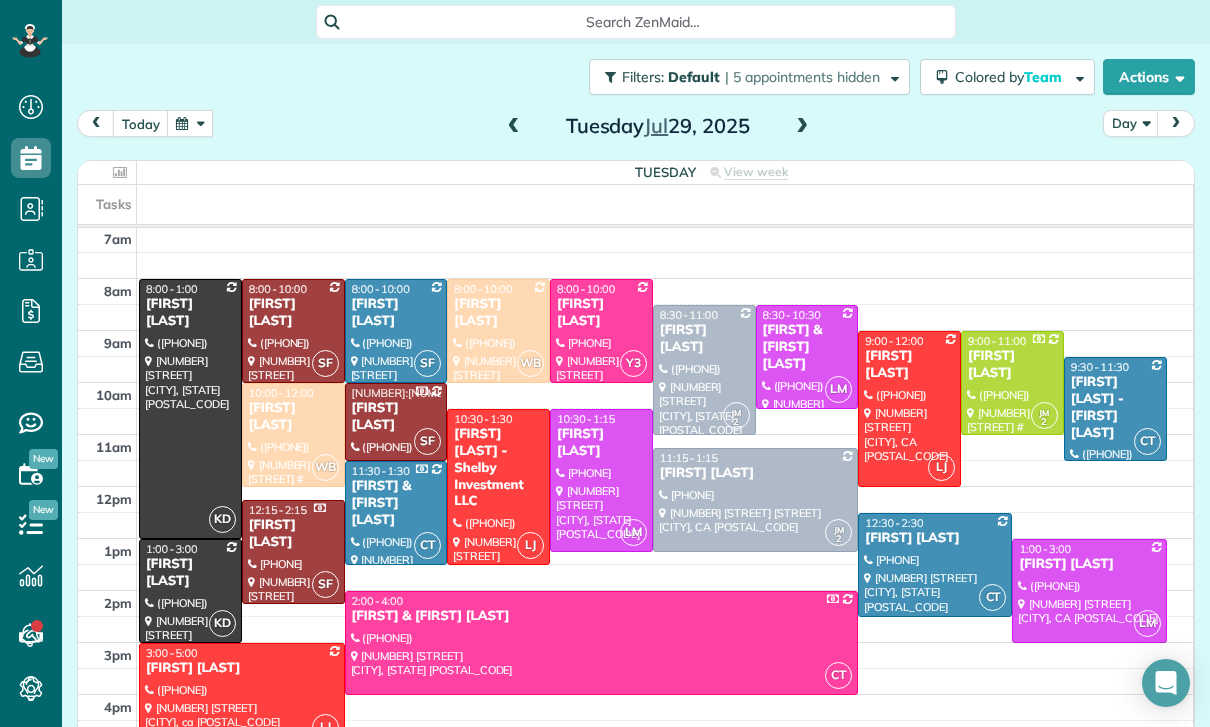 click at bounding box center (802, 127) 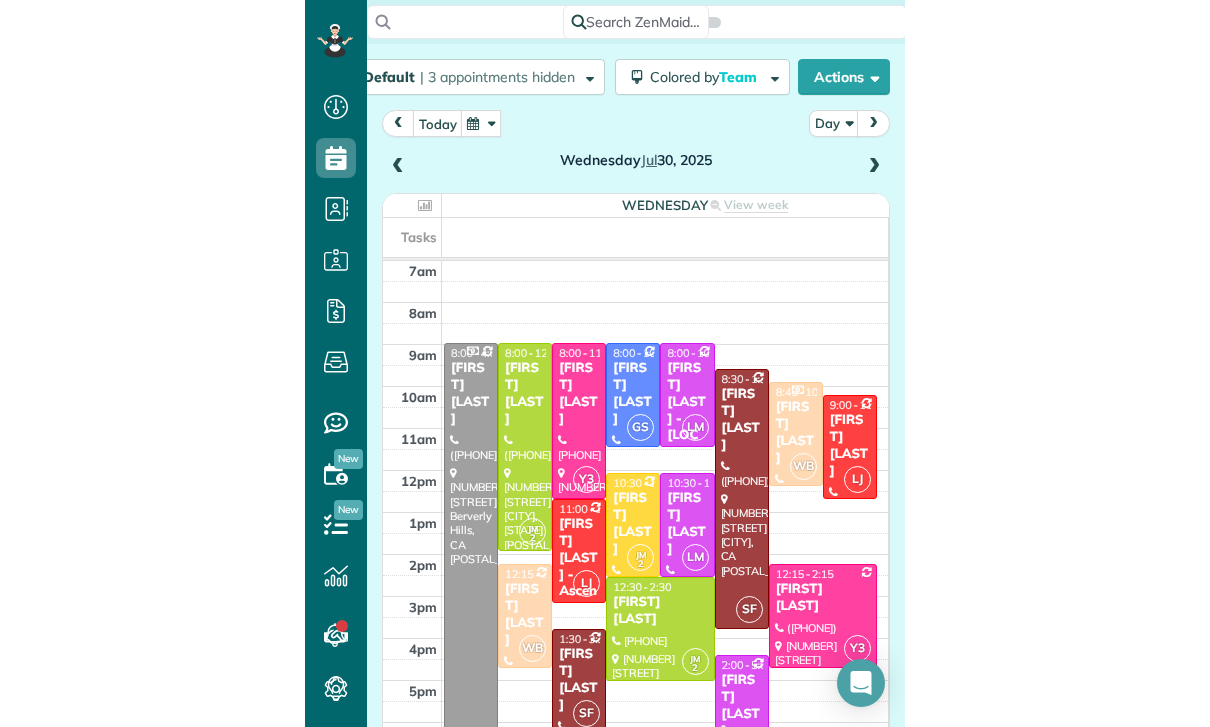 scroll, scrollTop: 157, scrollLeft: 0, axis: vertical 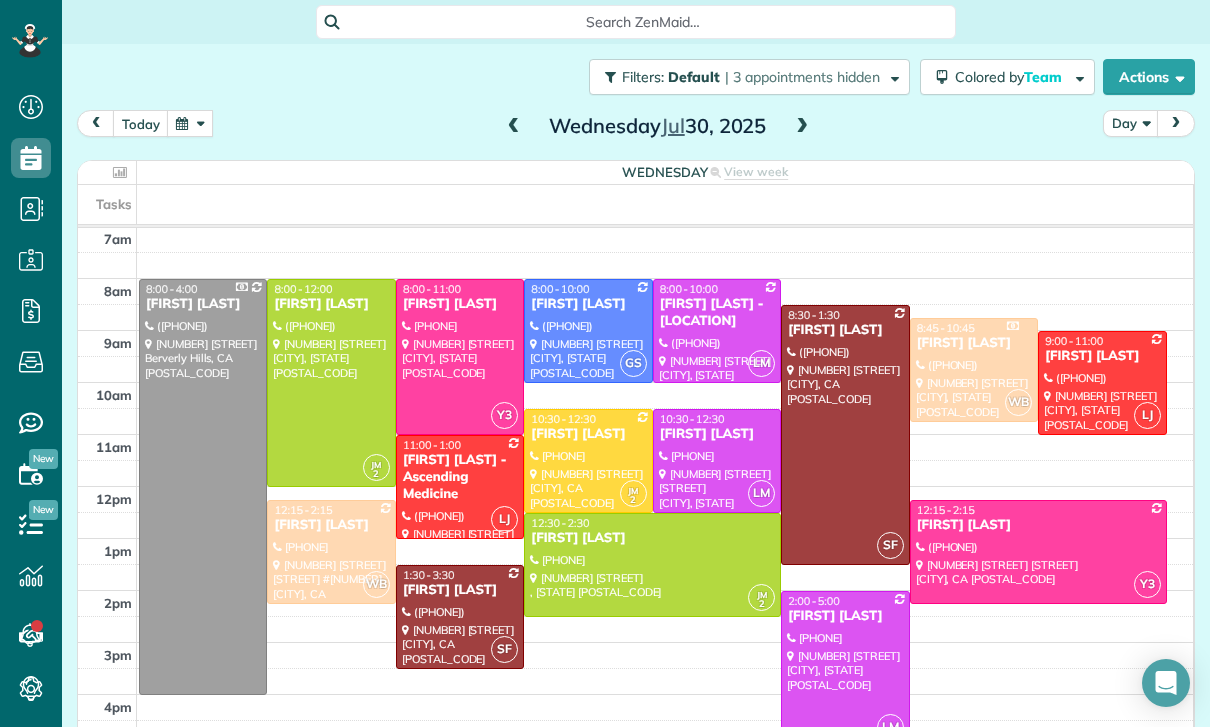 click at bounding box center [802, 127] 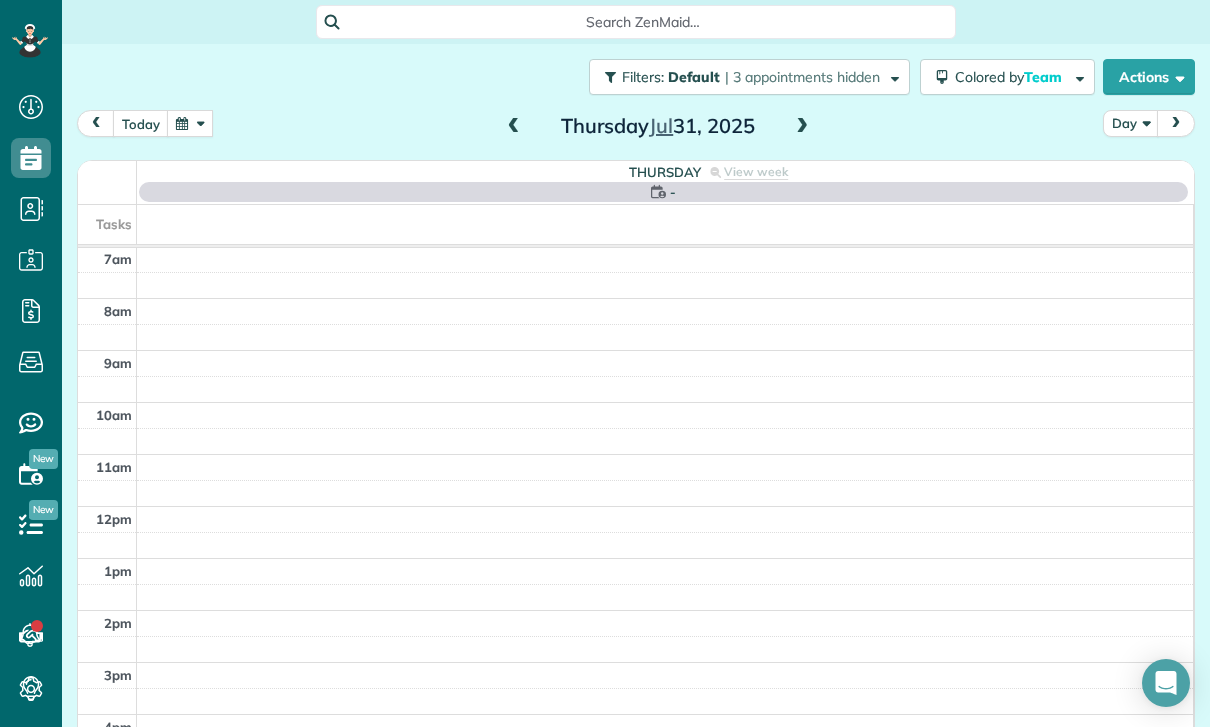 scroll, scrollTop: 157, scrollLeft: 0, axis: vertical 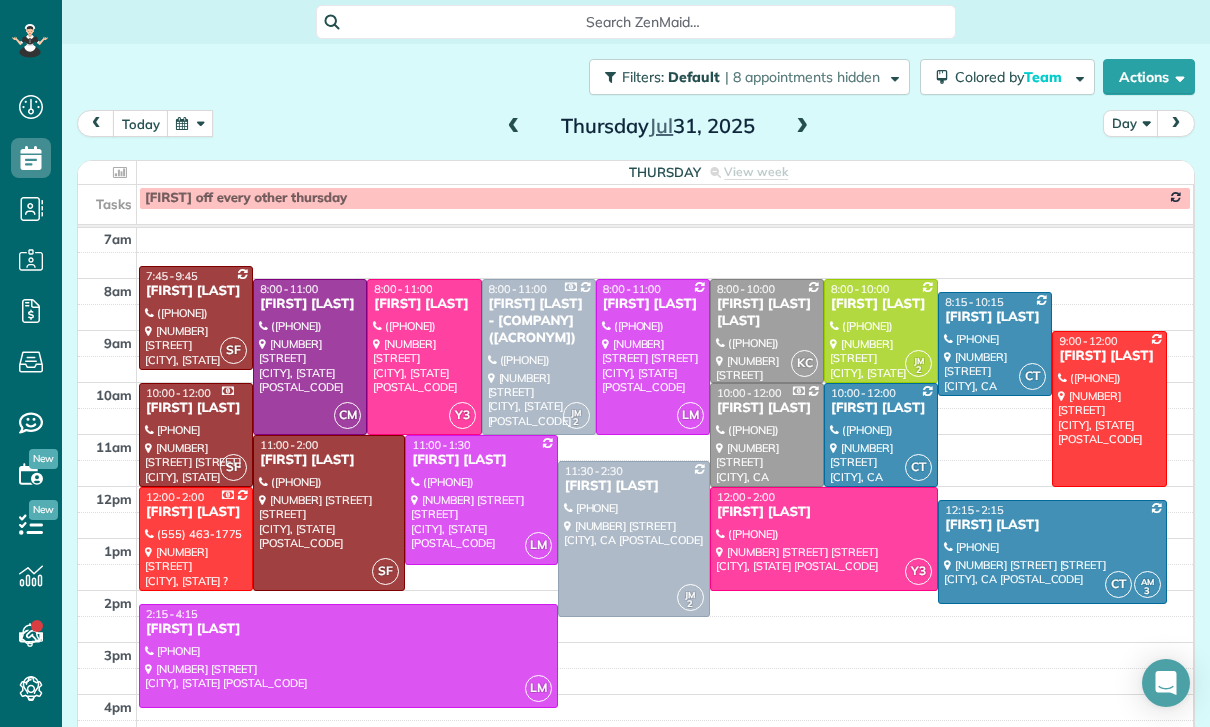 click at bounding box center [802, 127] 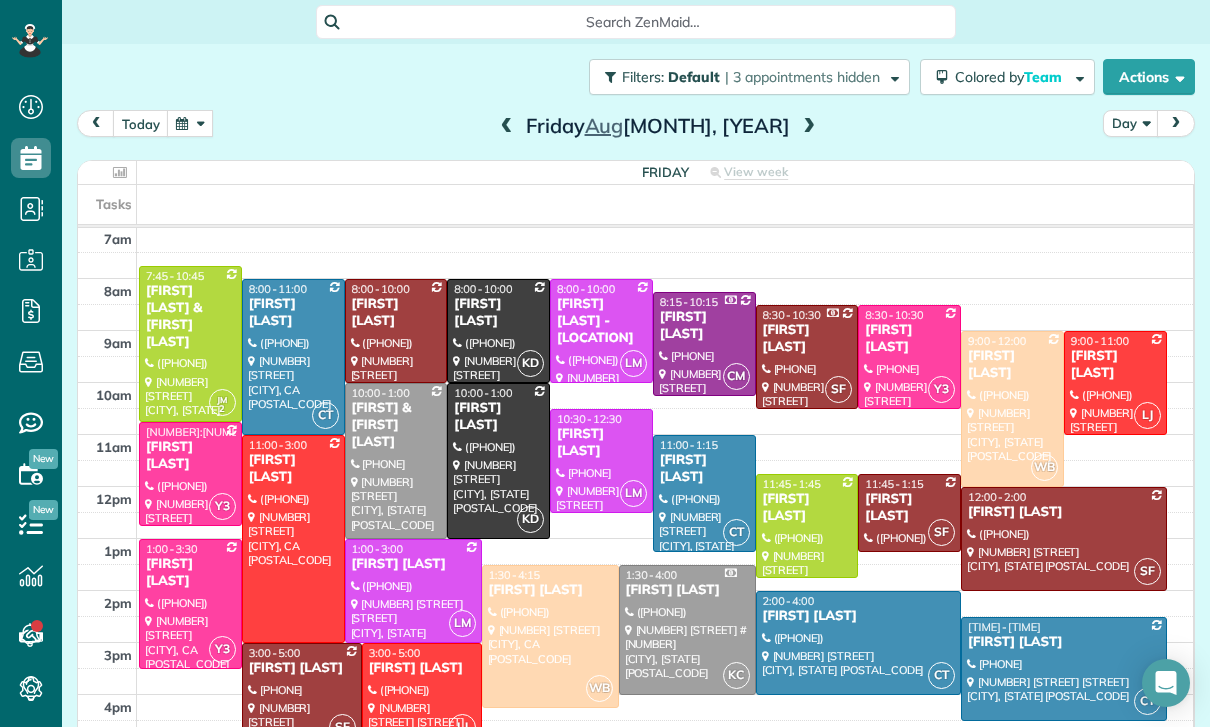scroll, scrollTop: 157, scrollLeft: 0, axis: vertical 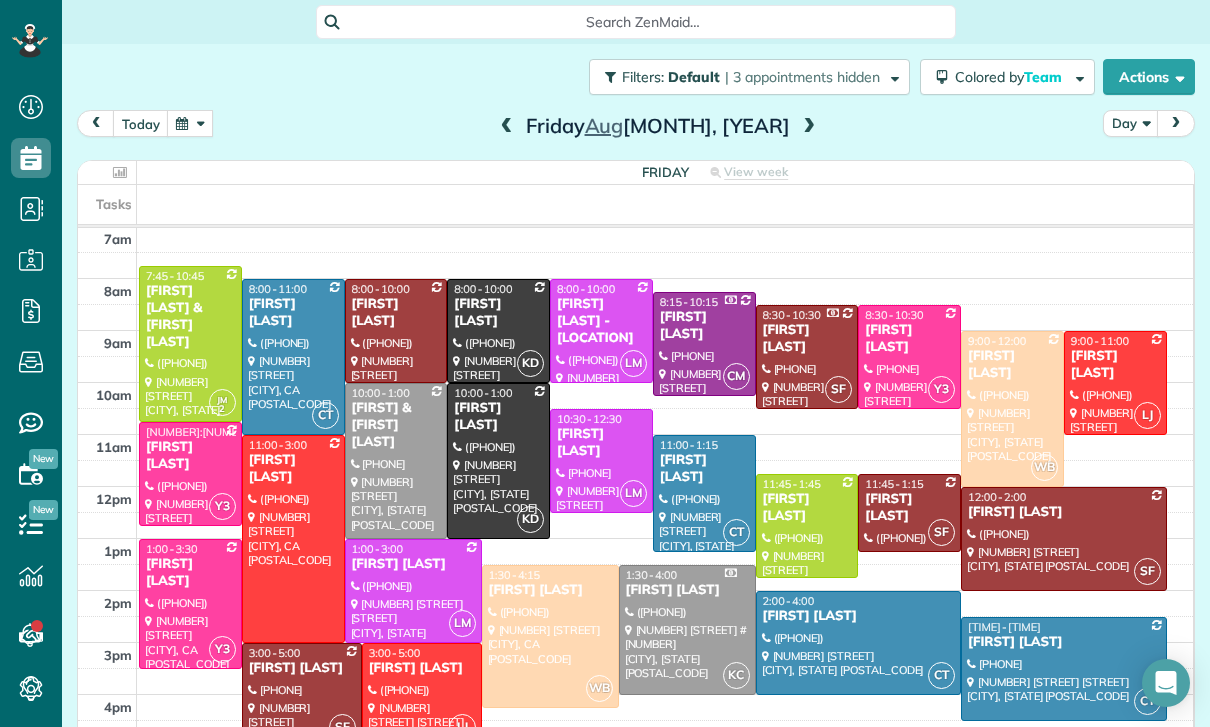 click at bounding box center (190, 123) 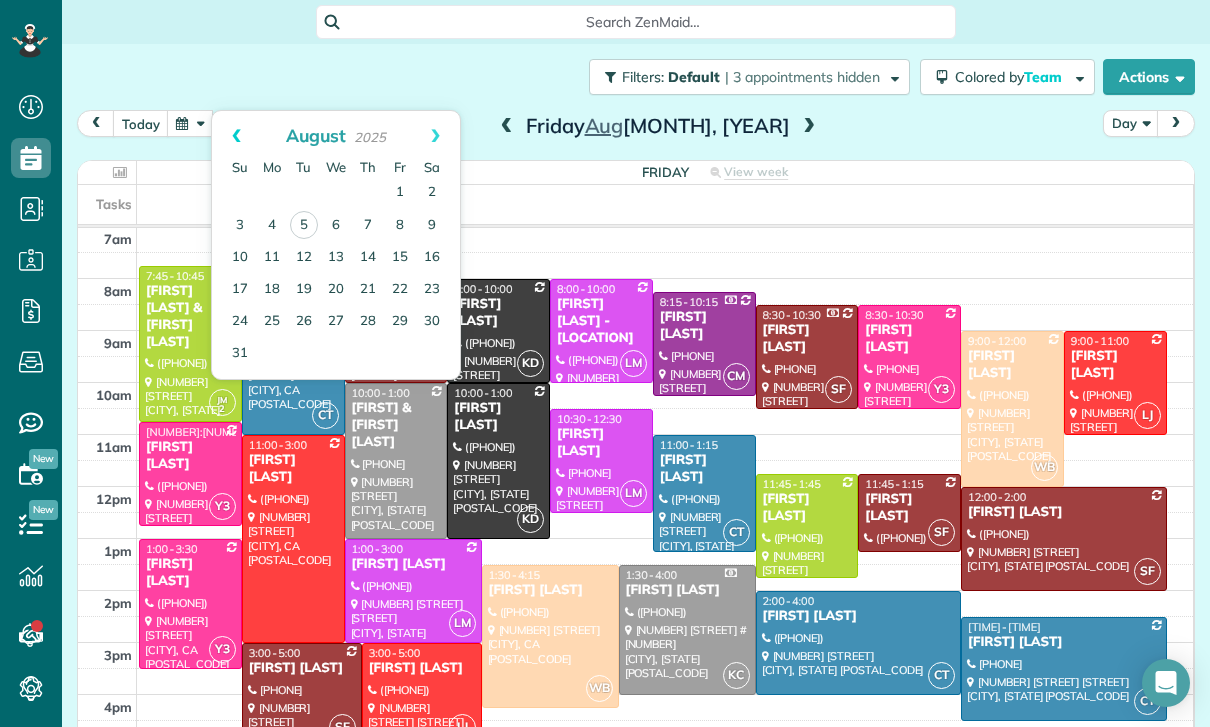 click on "Prev" at bounding box center (236, 136) 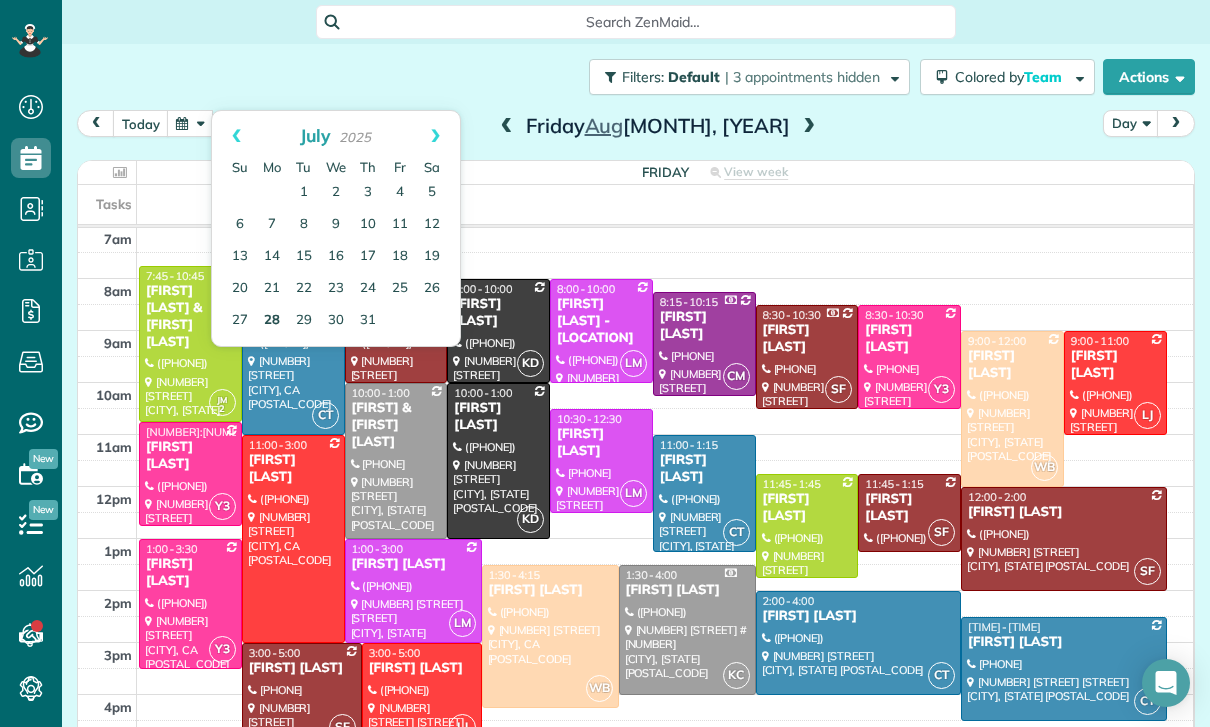 click on "28" at bounding box center [272, 321] 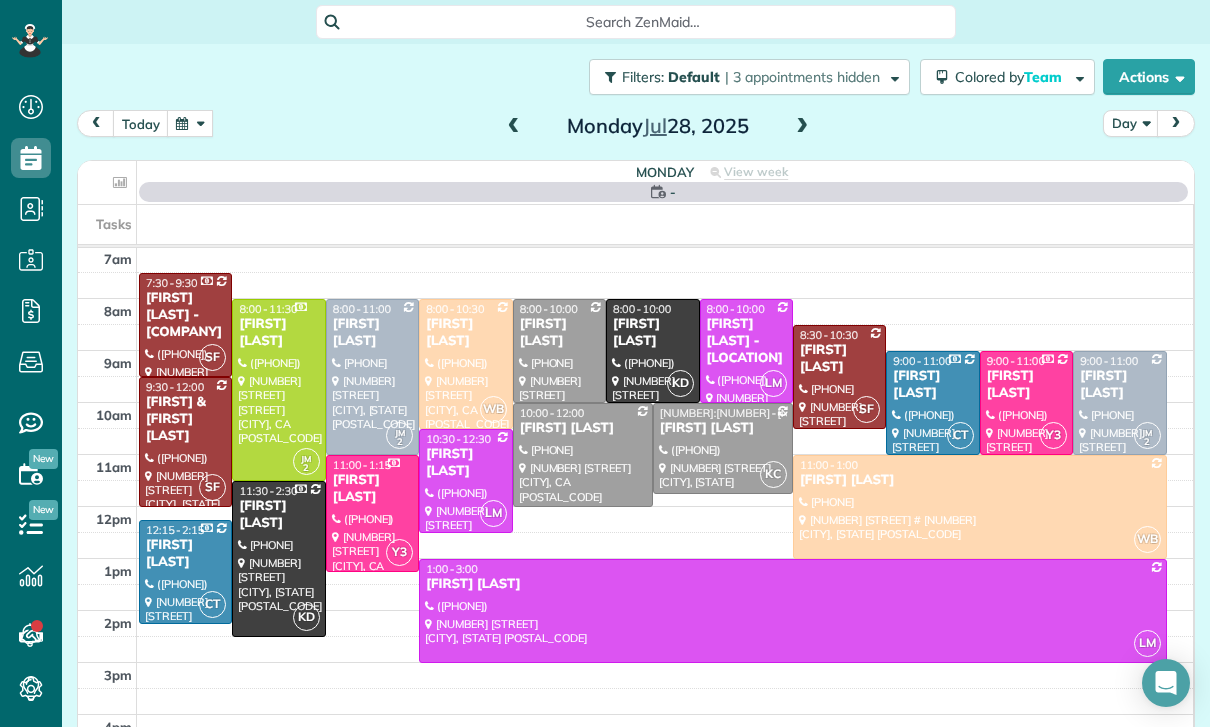 scroll, scrollTop: 157, scrollLeft: 0, axis: vertical 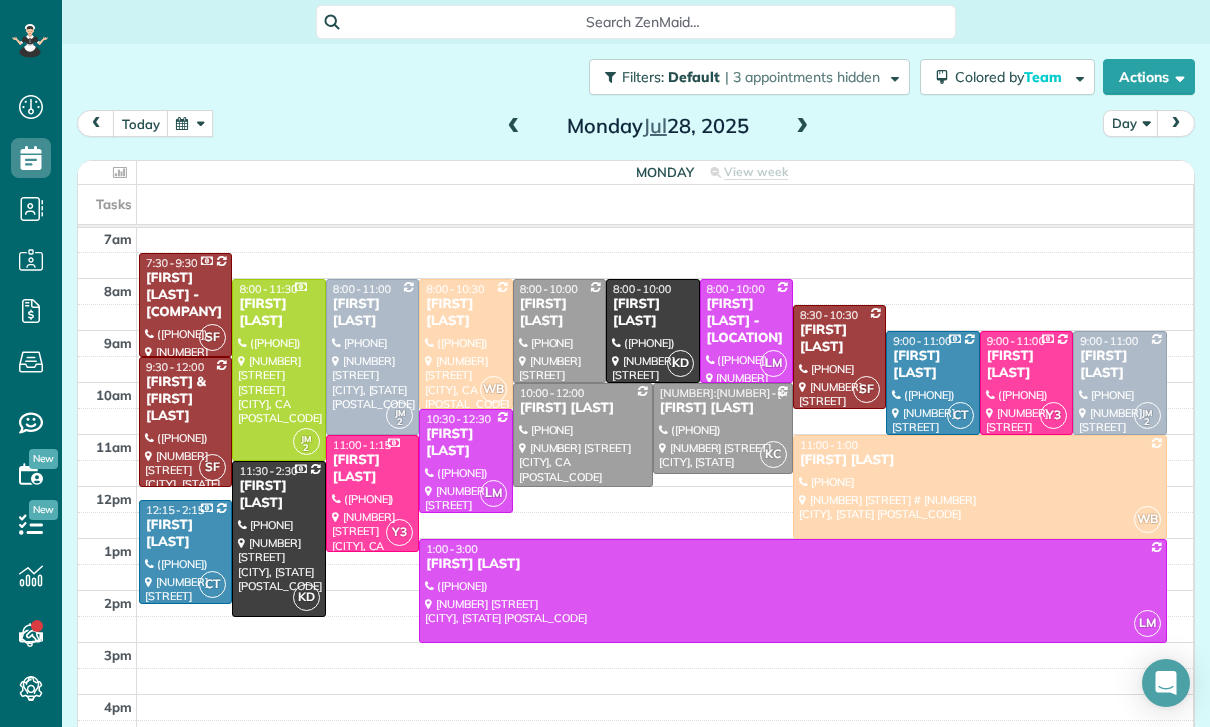 click at bounding box center [1119, 383] 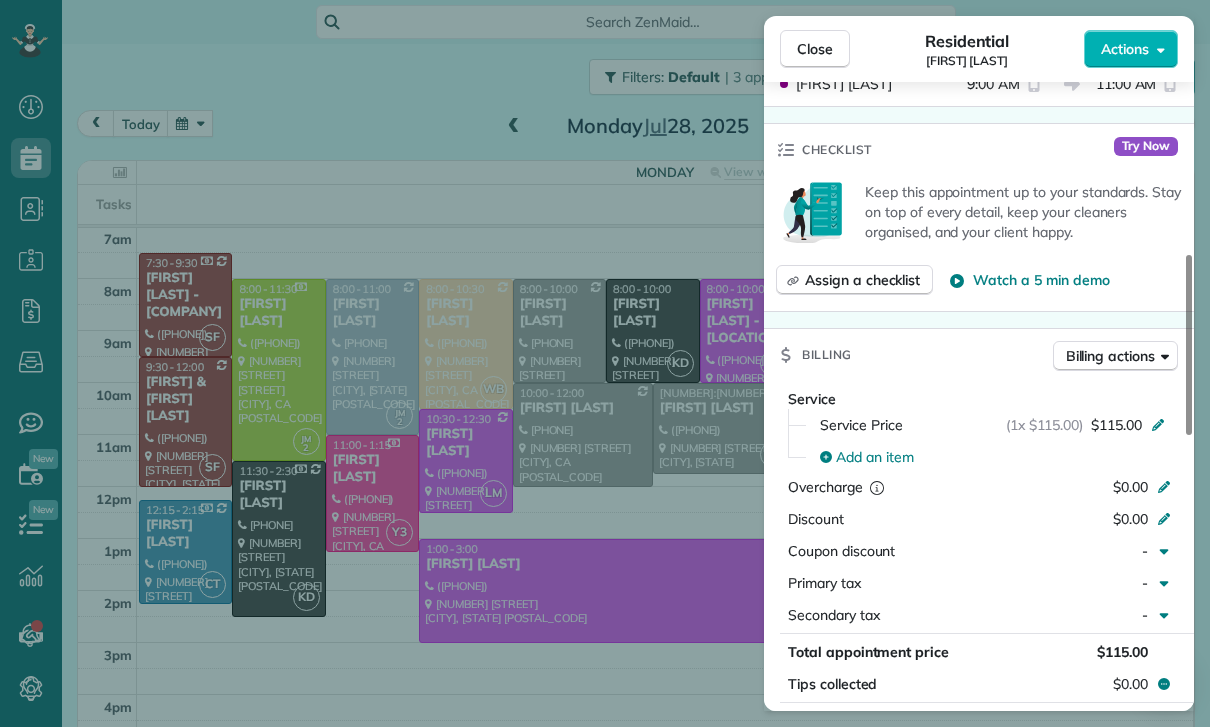 scroll, scrollTop: 865, scrollLeft: 0, axis: vertical 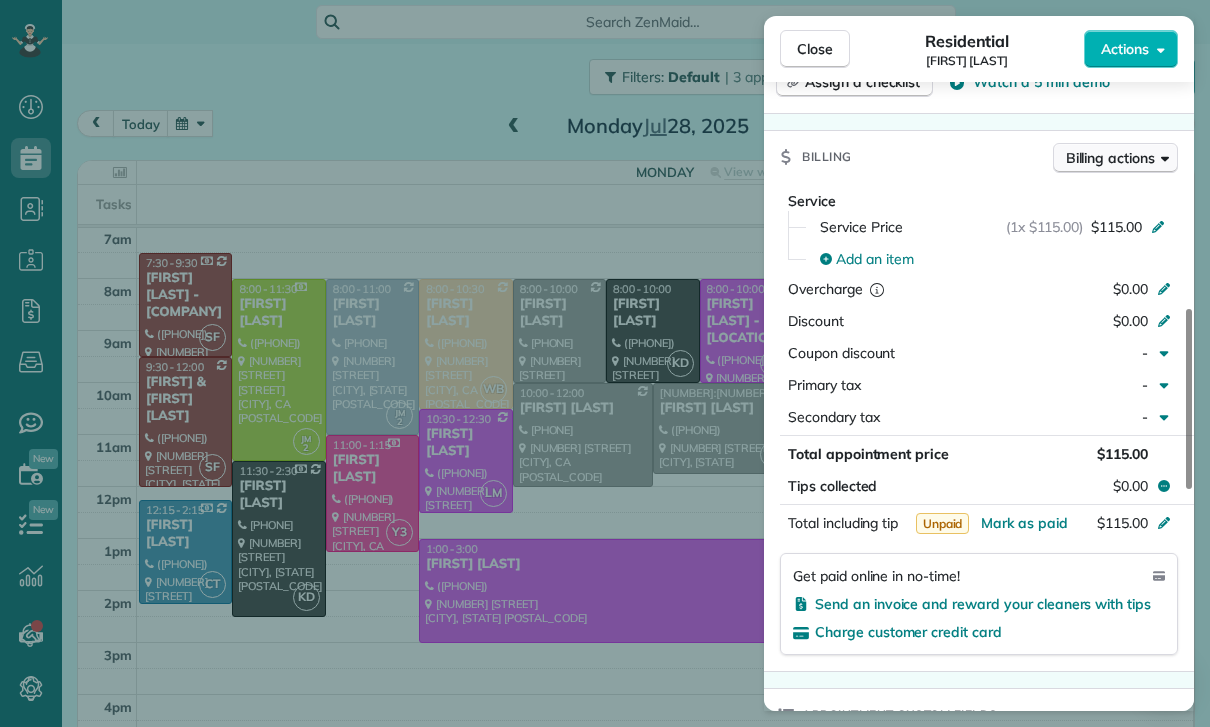 click on "Billing actions" at bounding box center [1115, 158] 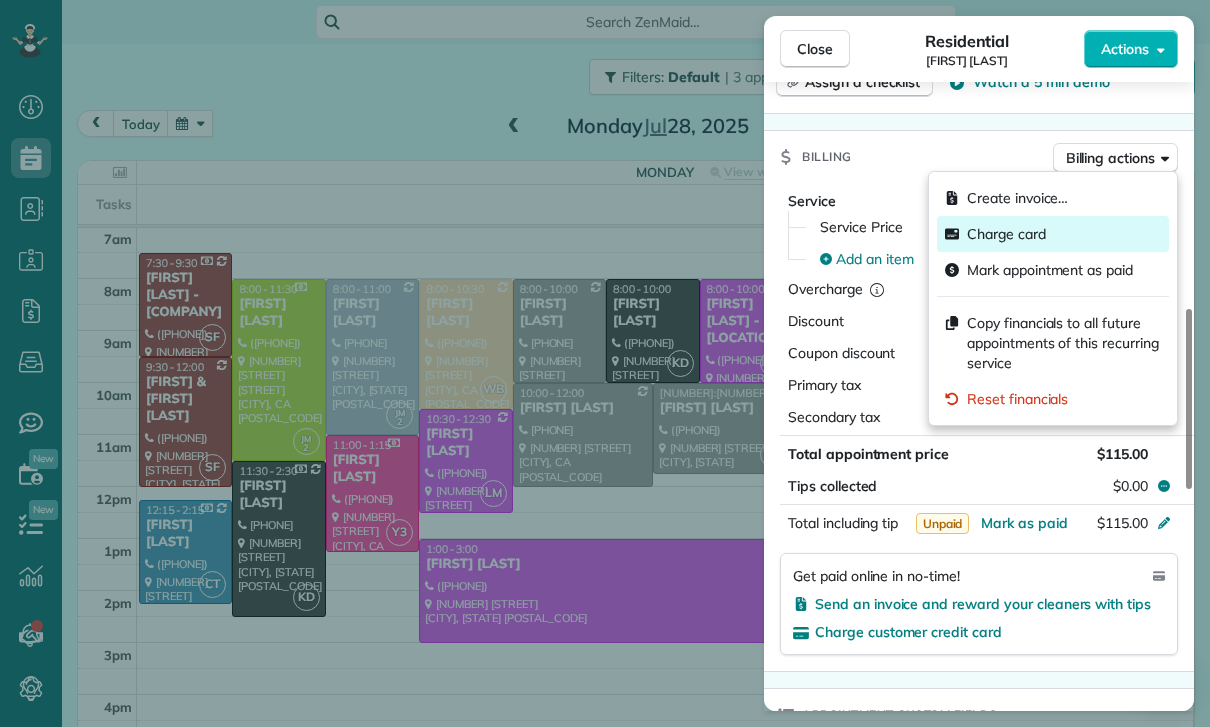 click on "Charge card" at bounding box center [1006, 234] 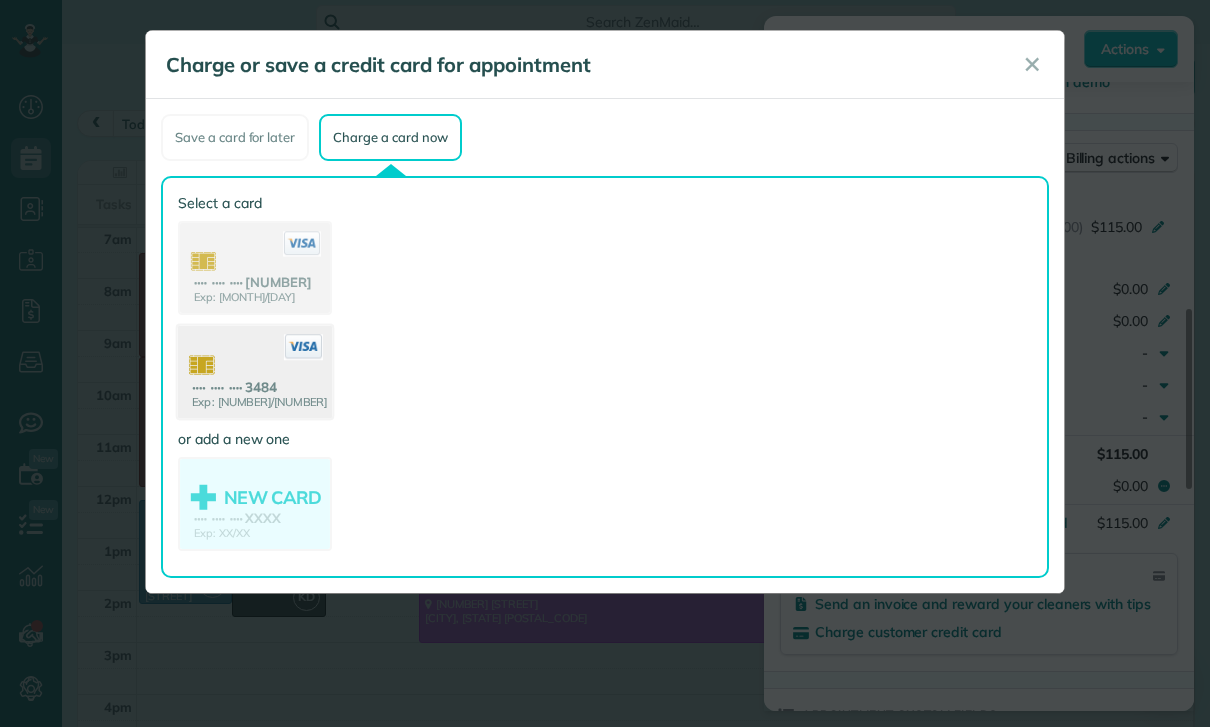 click 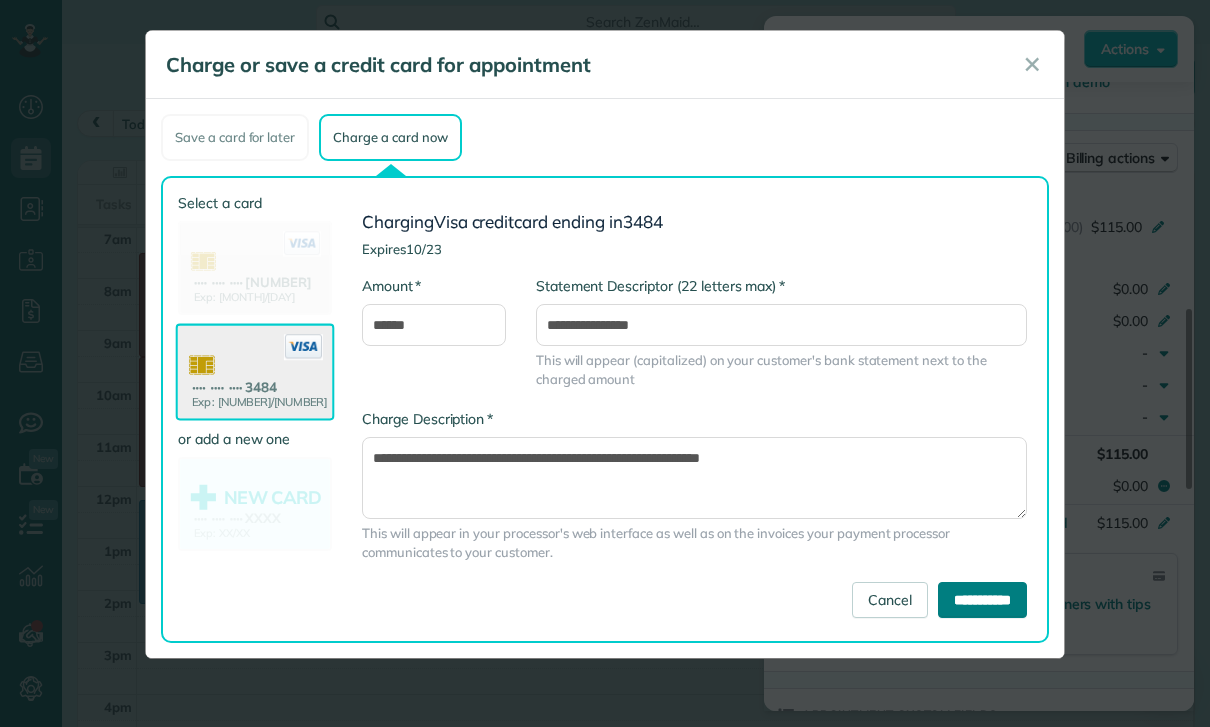 click on "**********" at bounding box center [982, 600] 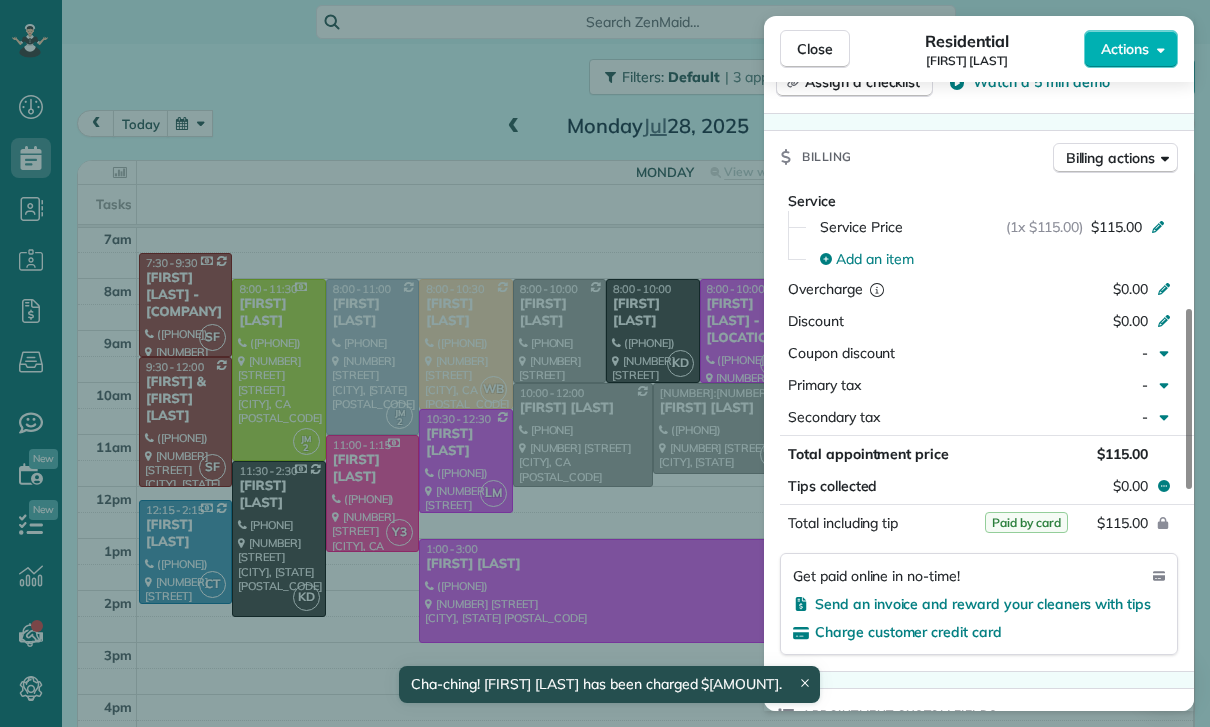 click on "Close Residential [FIRST] [LAST] Actions Status Confirmed [FIRST] [LAST] · Open profile MOBILE [PHONE] Copy No email on record Add email View Details Residential [DAY], [MONTH] [DAY], [YEAR] ( last week ) [TIME] [TIME] [DURATION] Repeats every [NUMBER] weeks Edit recurring service Previous ( [MONTH] [DAY] ) Next ( [MONTH] [DAY] ) [NUMBER] [STREET] [STREET] [CITY] [STATE] [POSTAL_CODE] Service was not rated yet Cleaners Time in and out Assign Invite Team [FIRST] Cleaners [FIRST] [LAST] [TIME] [TIME] Checklist Try Now Keep this appointment up to your standards. Stay on top of every detail, keep your cleaners organised, and your client happy. Assign a checklist Watch a [NUMBER] min demo Billing Billing actions Service Service Price (1x $[PRICE]) $[PRICE] Add an item Overcharge $[PRICE] Discount $[PRICE] Coupon discount - Primary tax - Secondary tax - Total appointment price $[PRICE] Tips collected $[PRICE] Paid by card Total including tip $[PRICE] Get paid online in no-time! Send an invoice and reward your cleaners with tips Charge customer credit card - [NUMBER]" at bounding box center [605, 363] 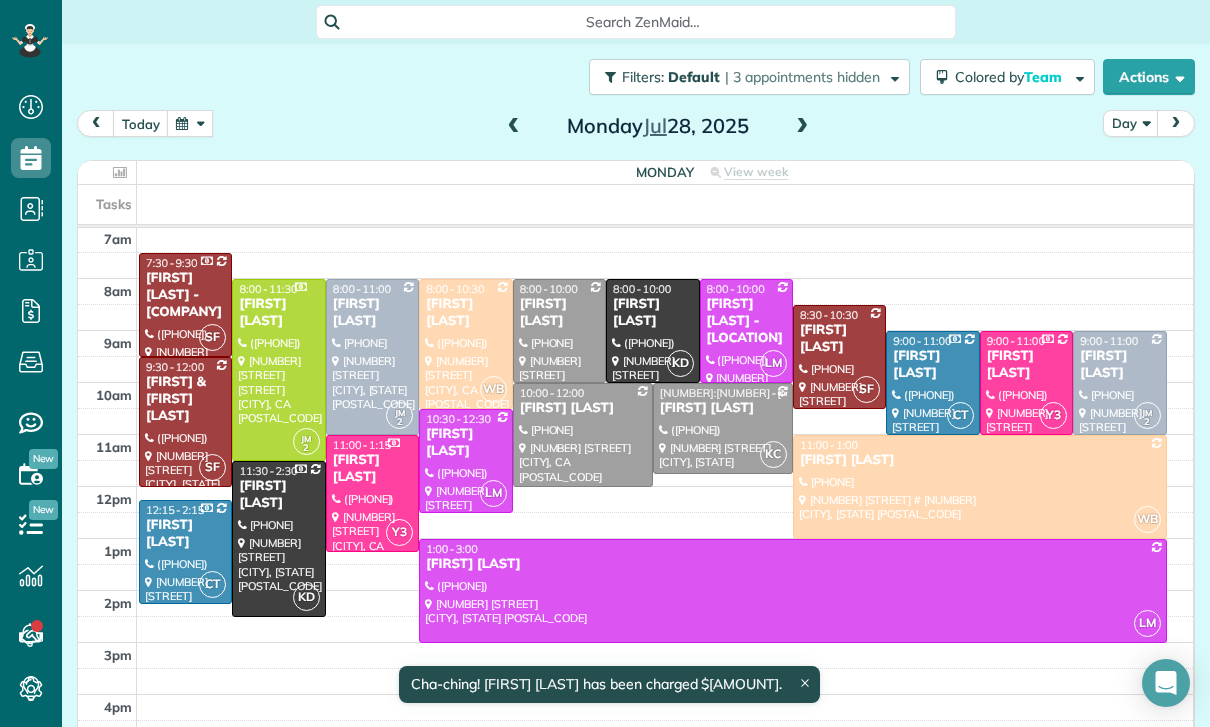 click at bounding box center [190, 123] 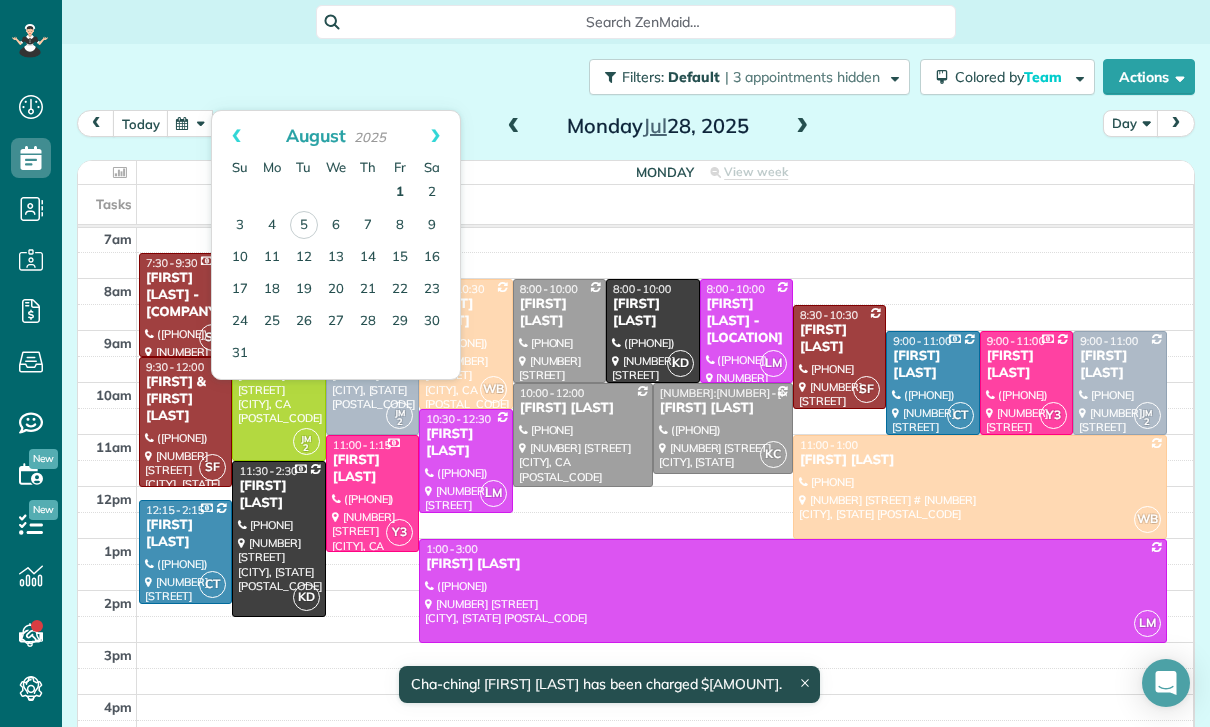 click on "1" at bounding box center [400, 193] 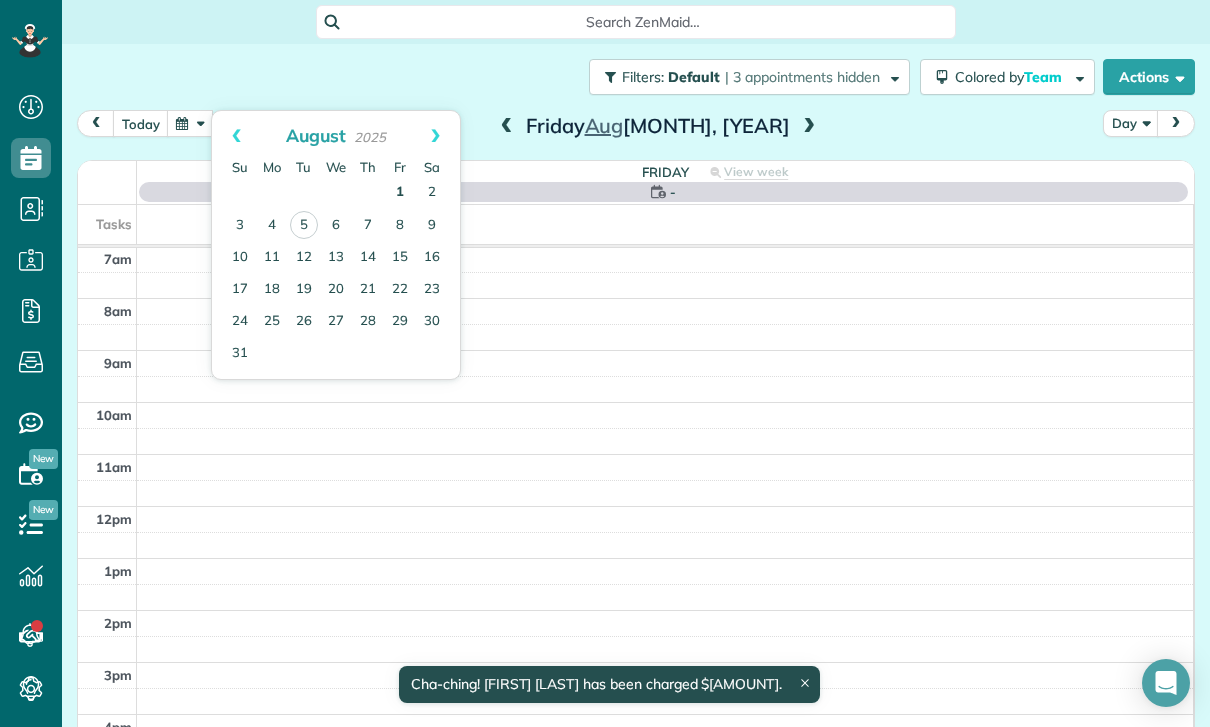 click on "1" at bounding box center [400, 193] 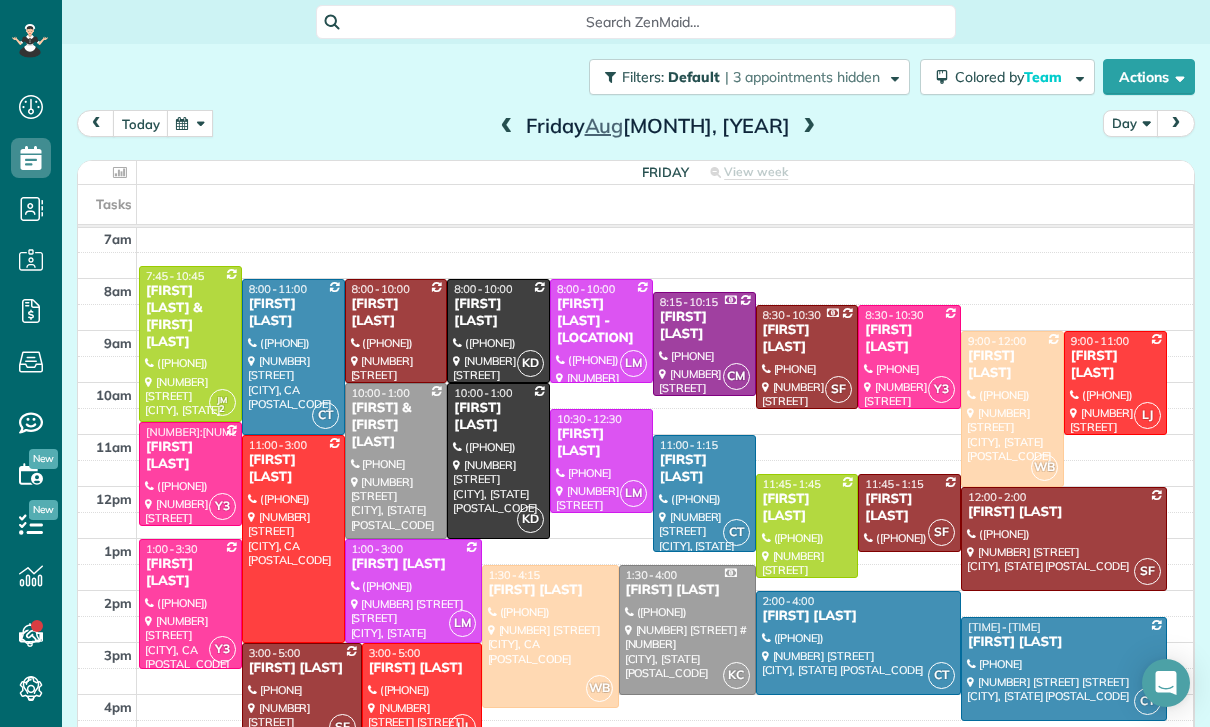 scroll, scrollTop: 157, scrollLeft: 0, axis: vertical 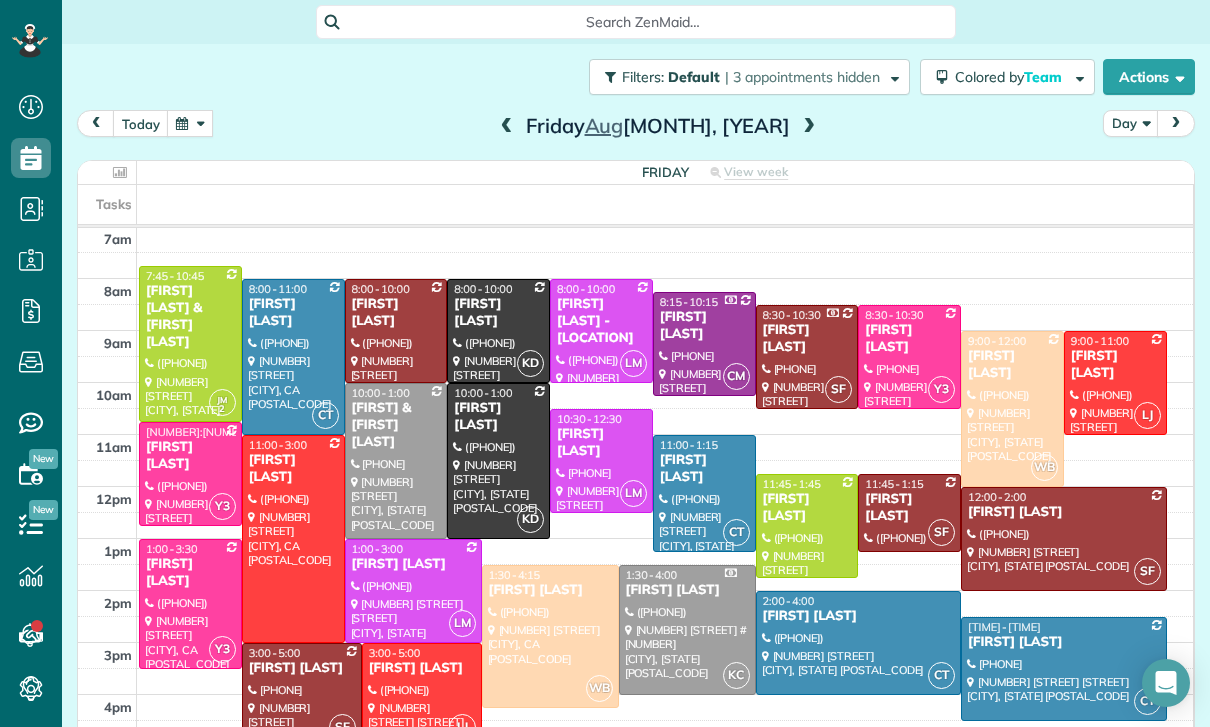 click at bounding box center (809, 127) 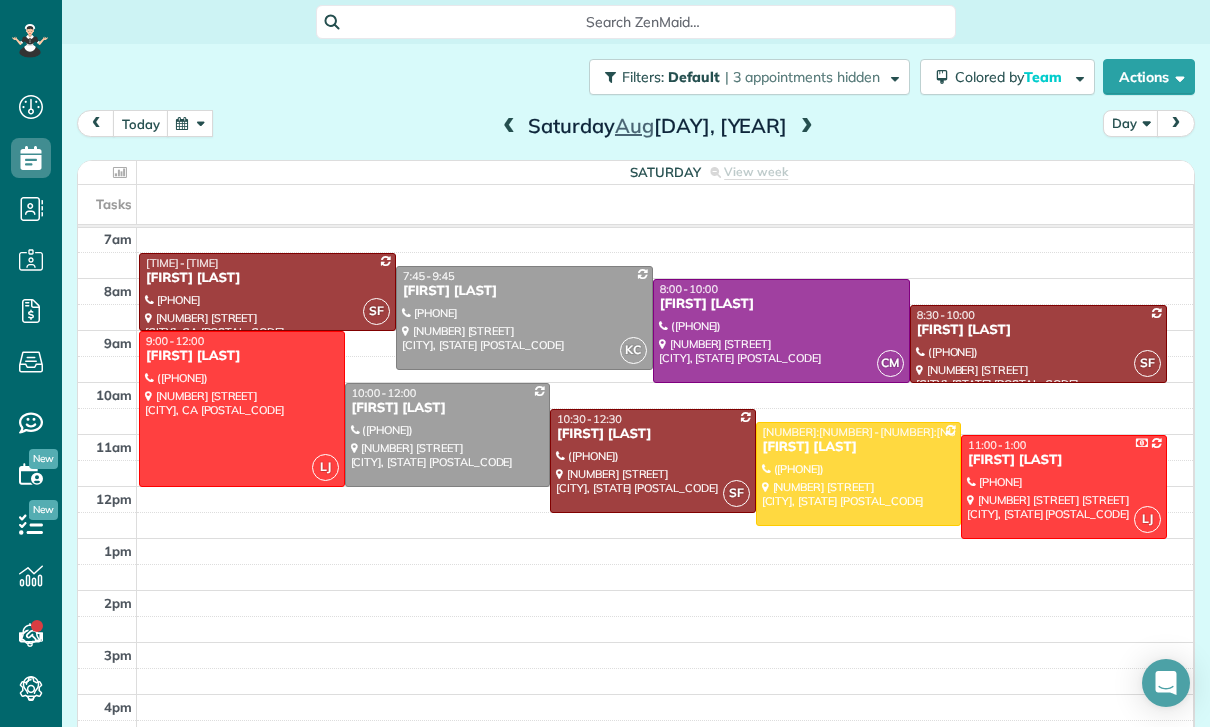 scroll, scrollTop: 157, scrollLeft: 0, axis: vertical 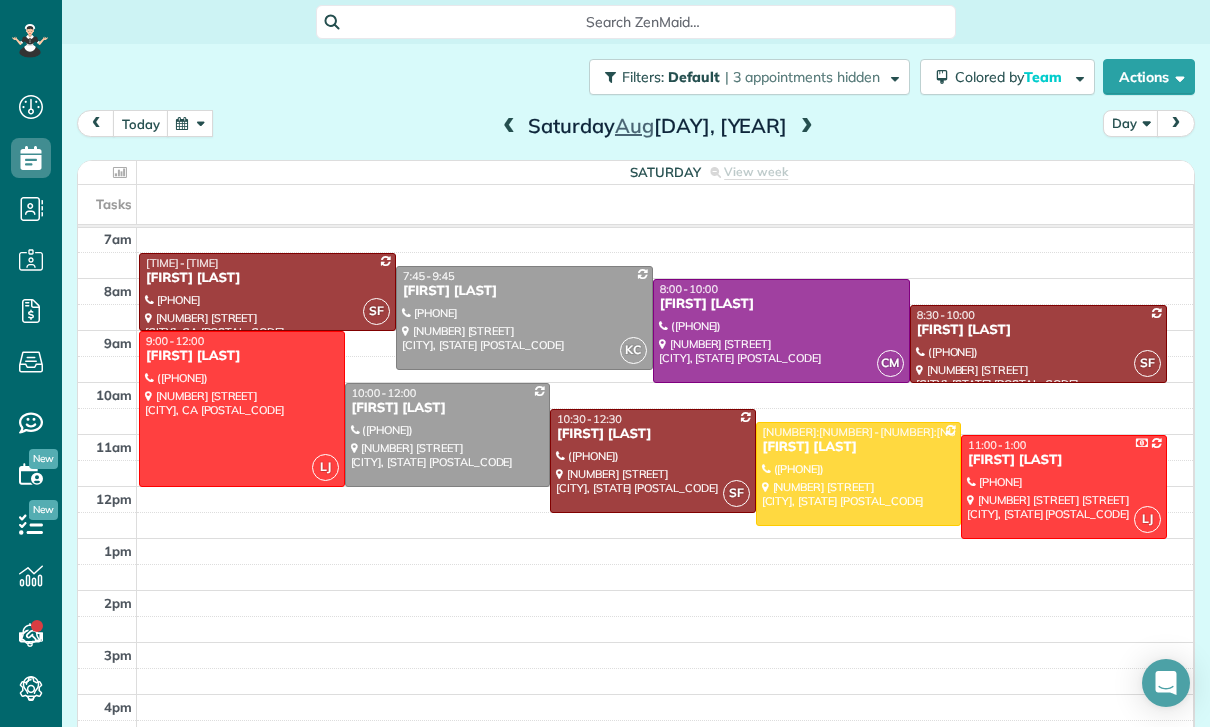 click at bounding box center (509, 127) 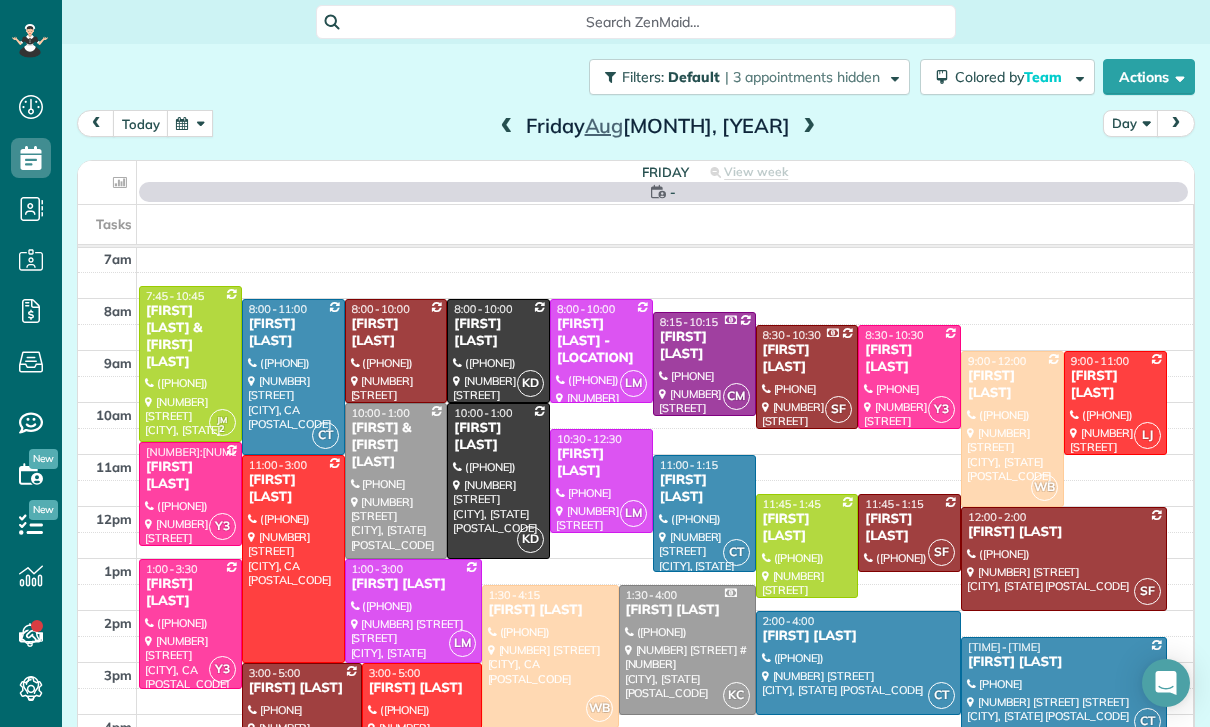 scroll, scrollTop: 157, scrollLeft: 0, axis: vertical 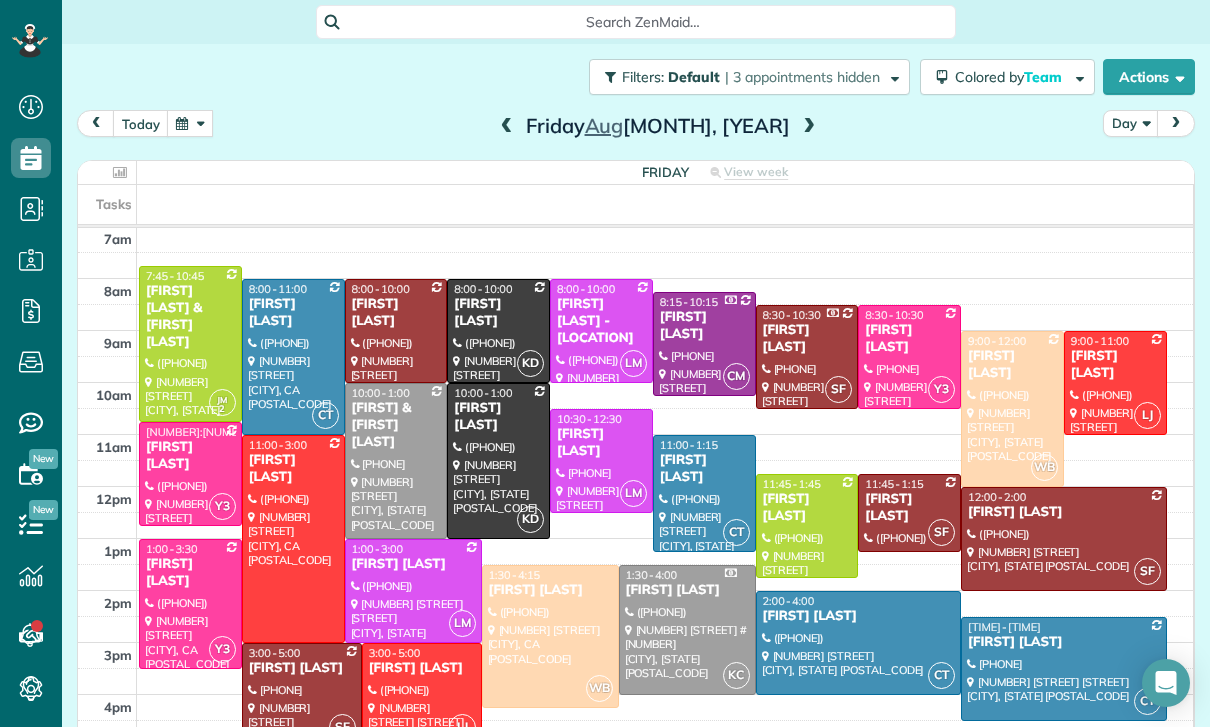 click on "[FIRST] & [FIRST] [LAST]" at bounding box center [396, 425] 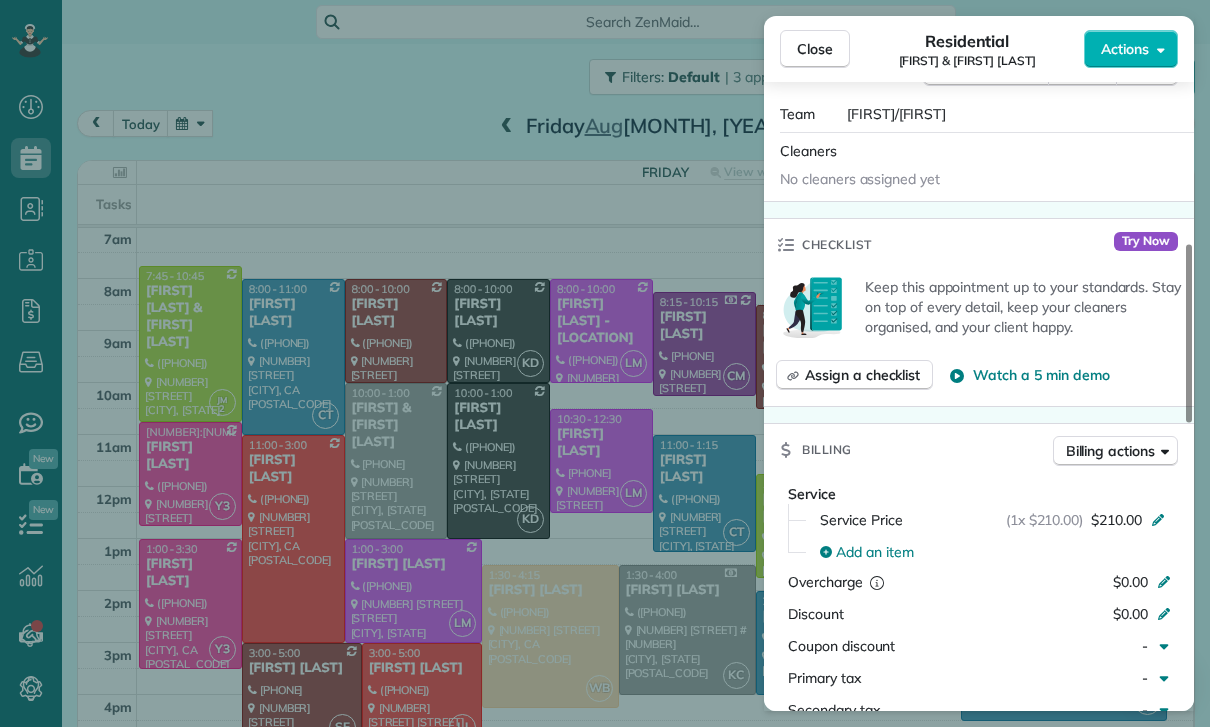 scroll, scrollTop: 739, scrollLeft: 0, axis: vertical 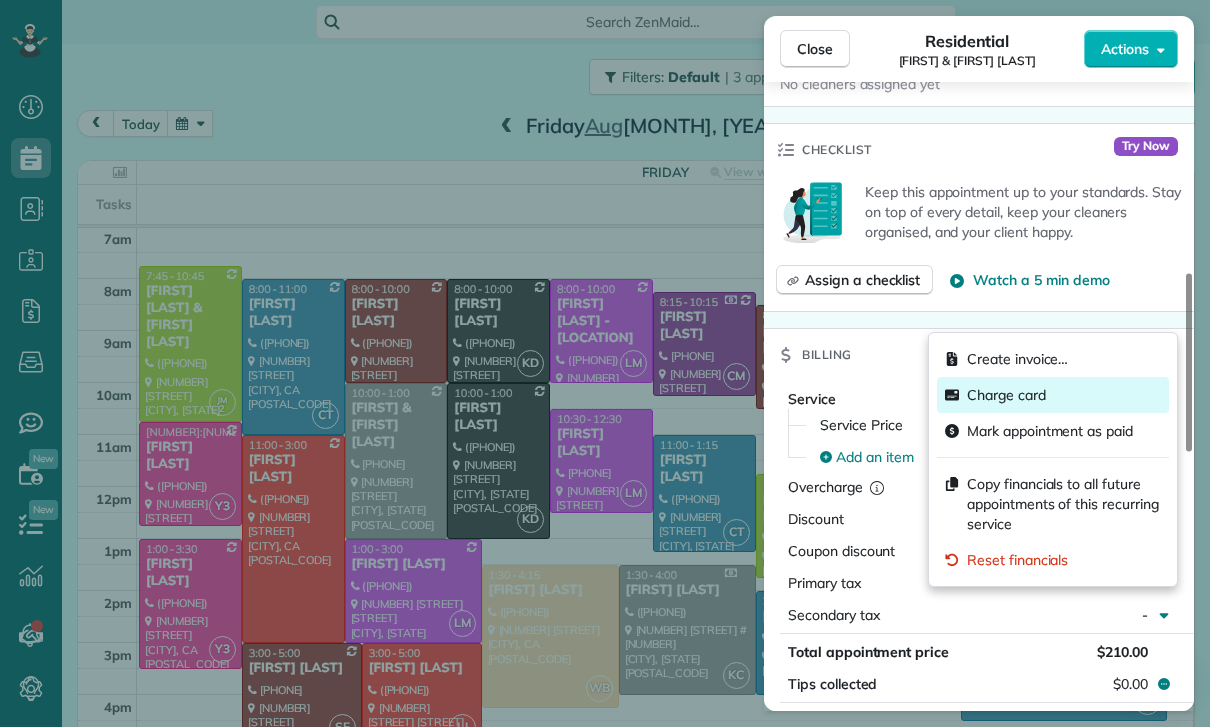 click on "Charge card" at bounding box center (1006, 395) 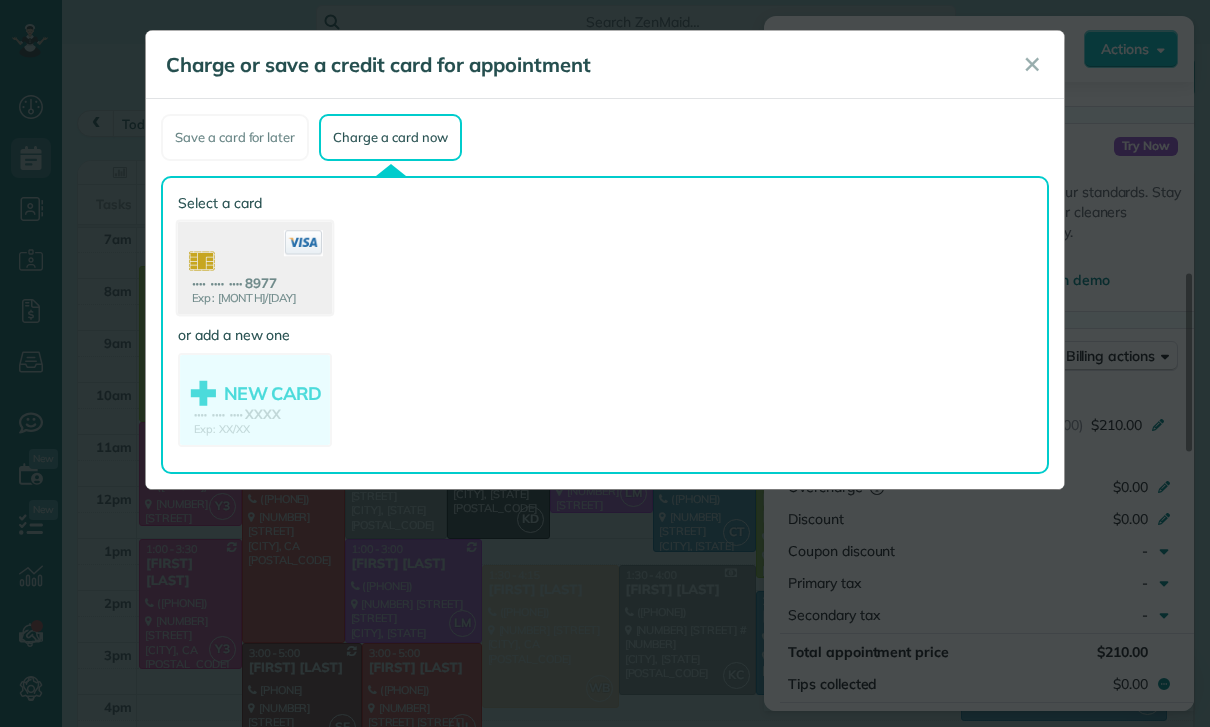 click 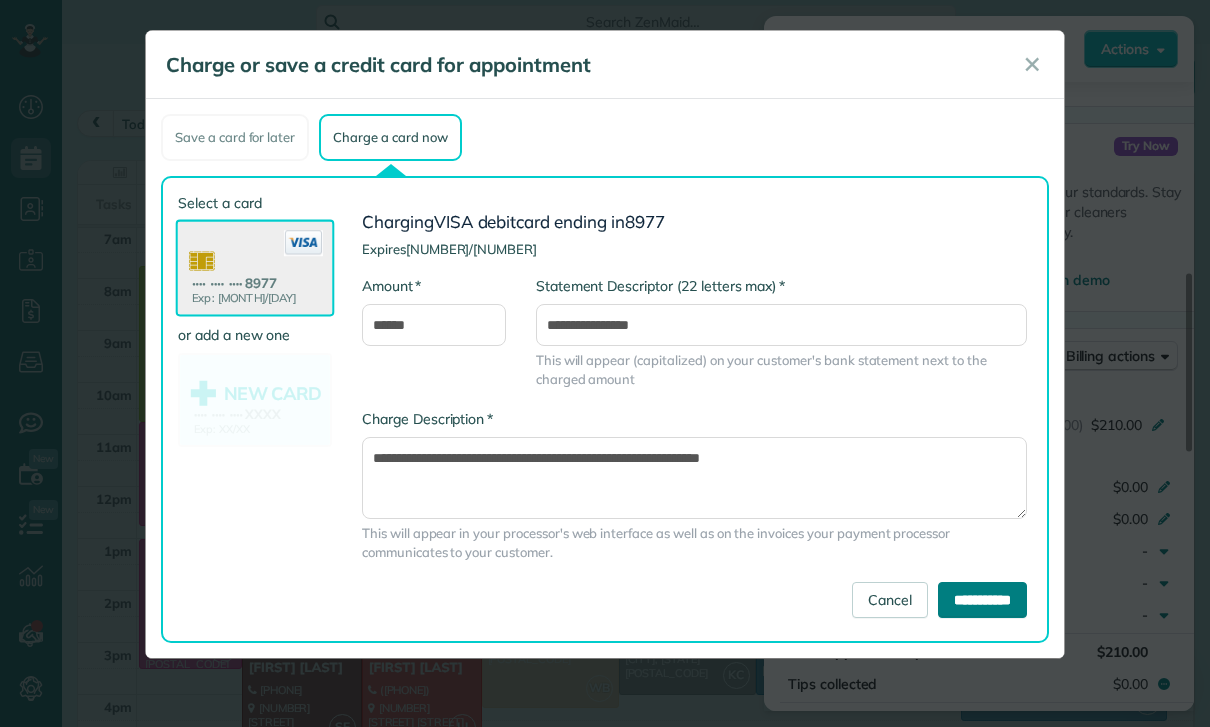 click on "**********" at bounding box center (982, 600) 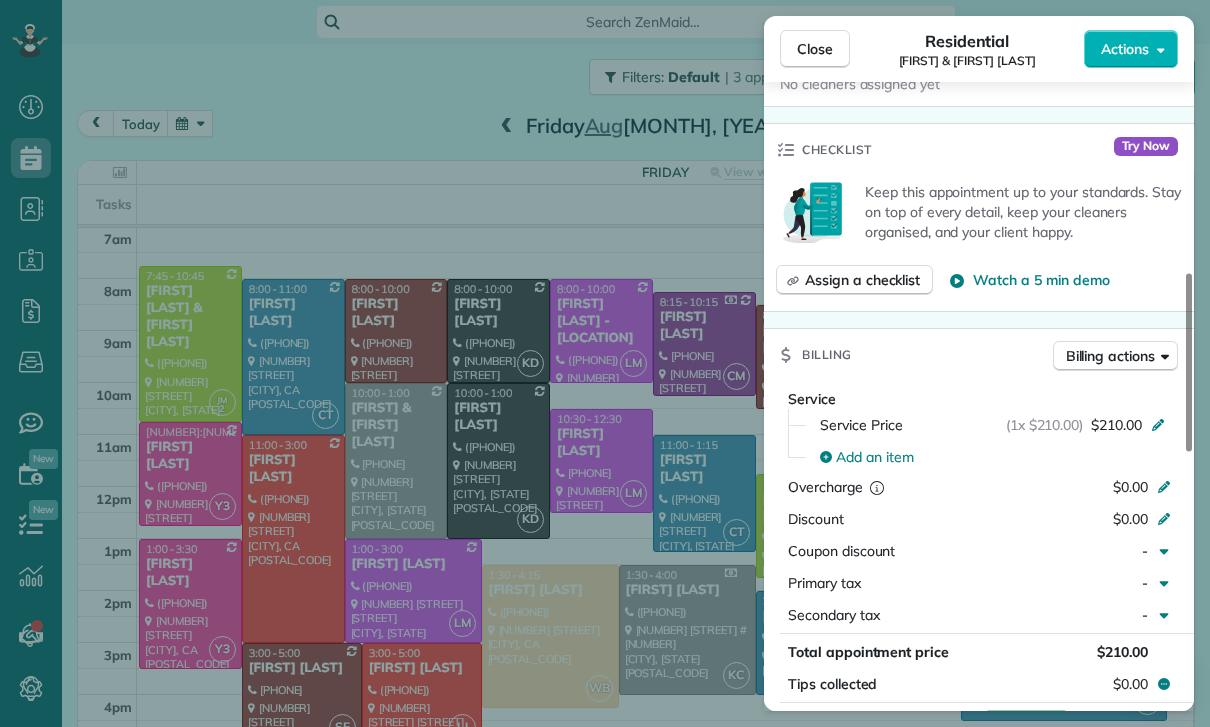 click on "Close Residential [FIRST] & [FIRST] [LAST] Actions Status Confirmed [FIRST] & [FIRST] [LAST] · Open profile MOBILE ([PHONE]) Copy MOBILE ([PHONE]) Copy No email on record Add email View Details Residential [DAY], August 01, 2025 ( 4 days ago ) 10:00 AM 1:00 PM 3 hours and 0 minutes Repeats every 2 weeks Edit recurring service Previous (Jul 18) Next (Aug 15) [NUMBER] [STREET] [CITY] CA [POSTAL_CODE] Service was not rated yet Cleaners Time in and out Assign Invite Team [FIRST]/[FIRST] Cleaners No cleaners assigned yet Checklist Try Now Keep this appointment up to your standards. Stay on top of every detail, keep your cleaners organised, and your client happy. Assign a checklist Watch a 5 min demo Billing Billing actions Service Service Price (1x $[AMOUNT]) $[AMOUNT] Add an item Overcharge $0.00 Discount $0.00 Coupon discount - Primary tax - Secondary tax - Total appointment price $[AMOUNT] Tips collected $0.00 Paid by card Total including tip $[AMOUNT] Get paid online in no-time! Charge customer credit card Key #" at bounding box center [605, 363] 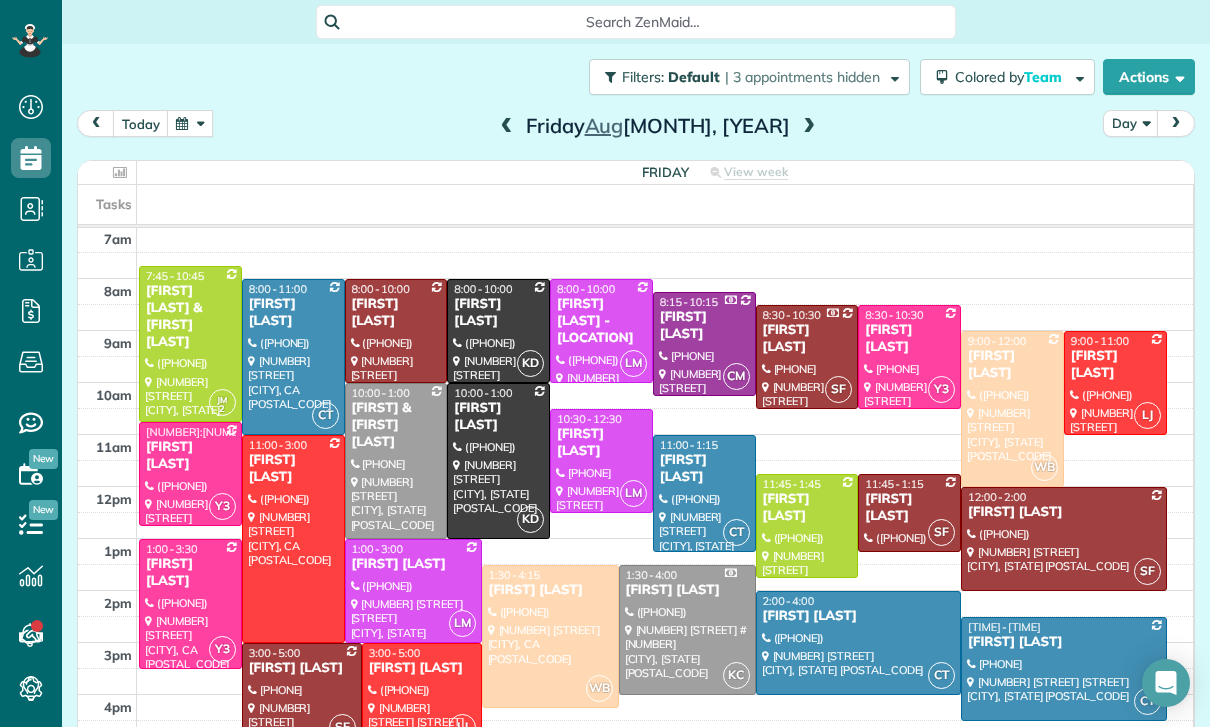 click at bounding box center (190, 123) 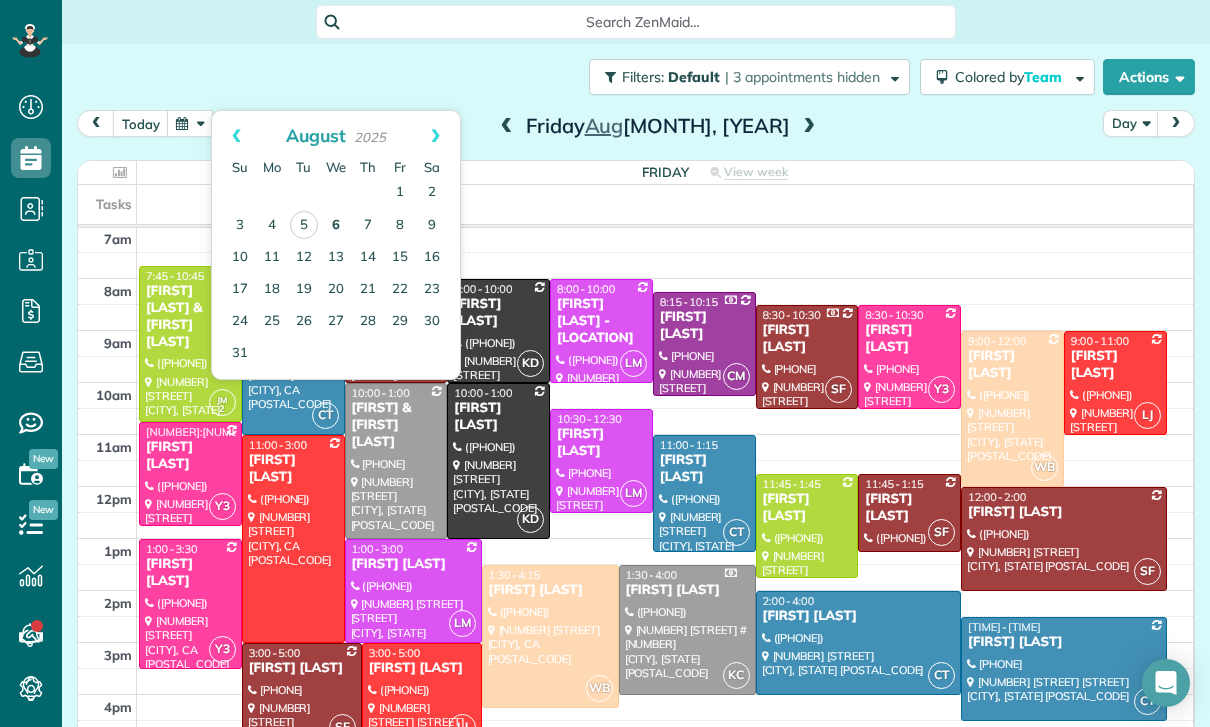 click on "6" at bounding box center (336, 226) 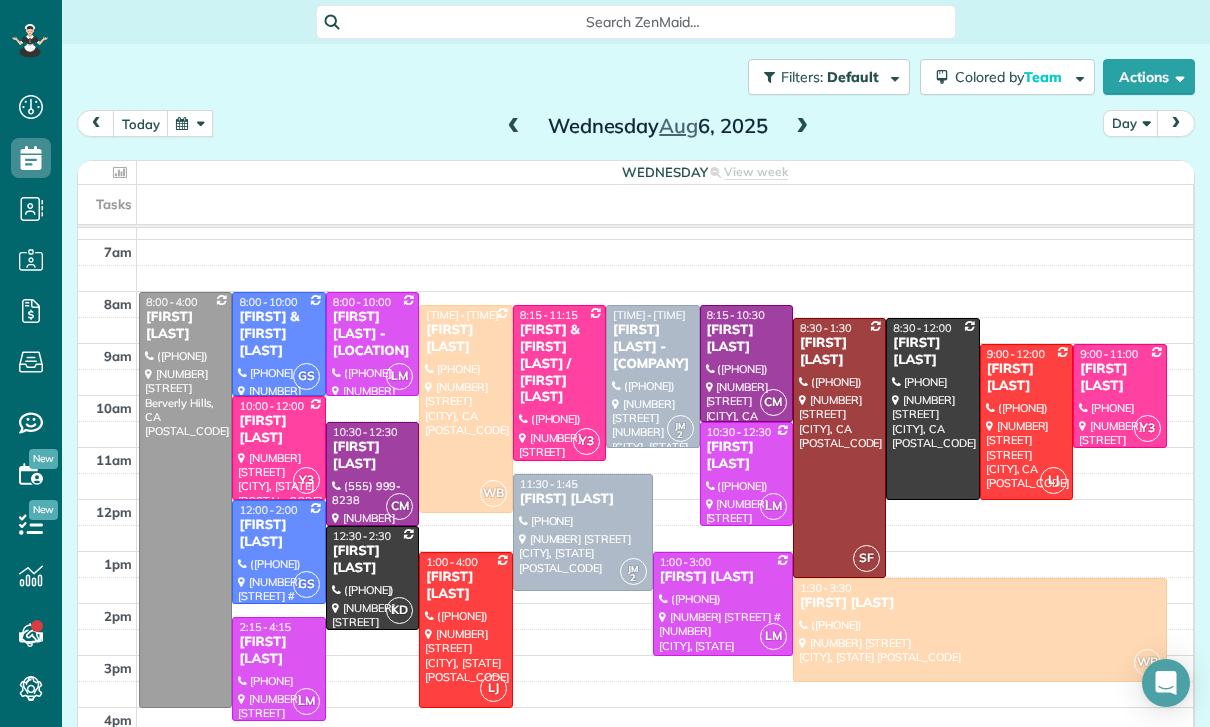 scroll, scrollTop: 157, scrollLeft: 0, axis: vertical 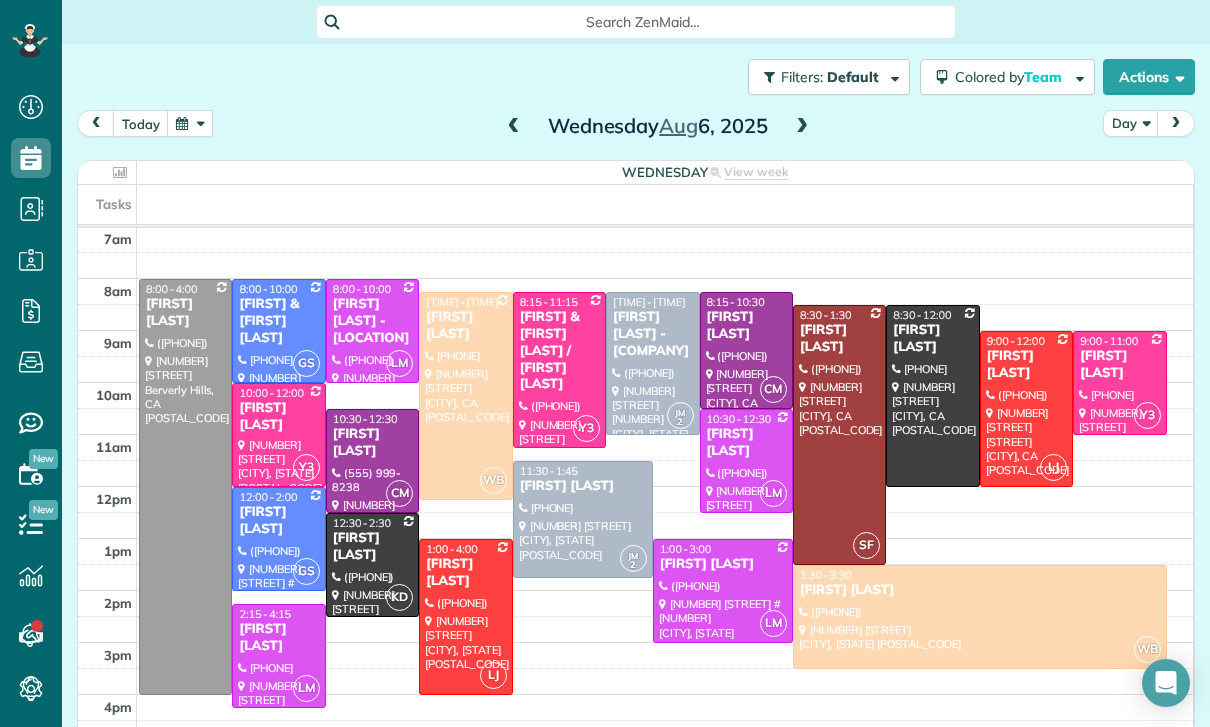 click at bounding box center [190, 123] 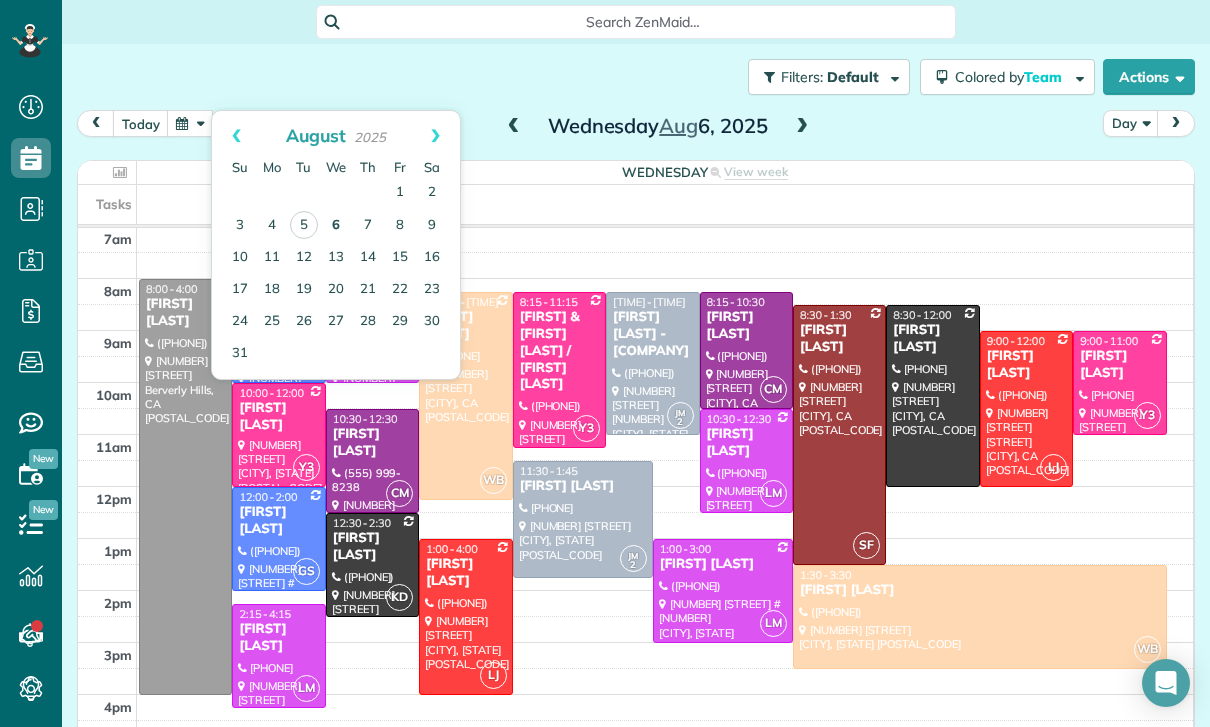 click on "6" at bounding box center [336, 226] 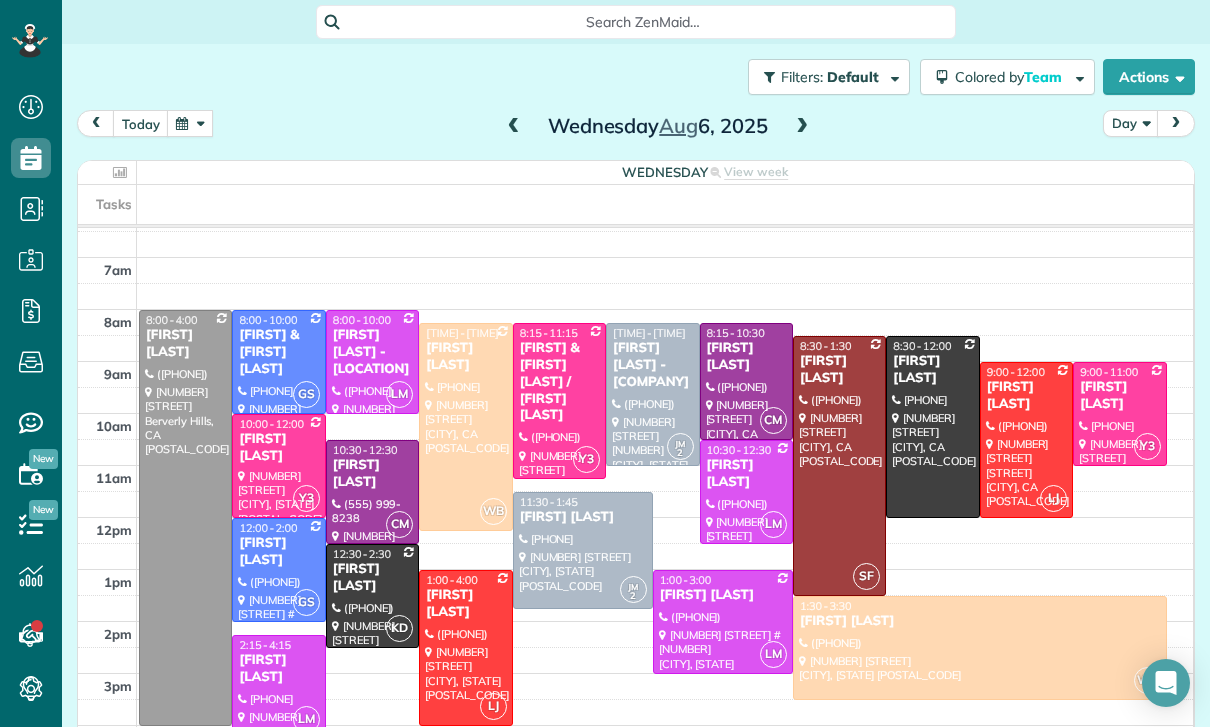 scroll, scrollTop: 126, scrollLeft: 0, axis: vertical 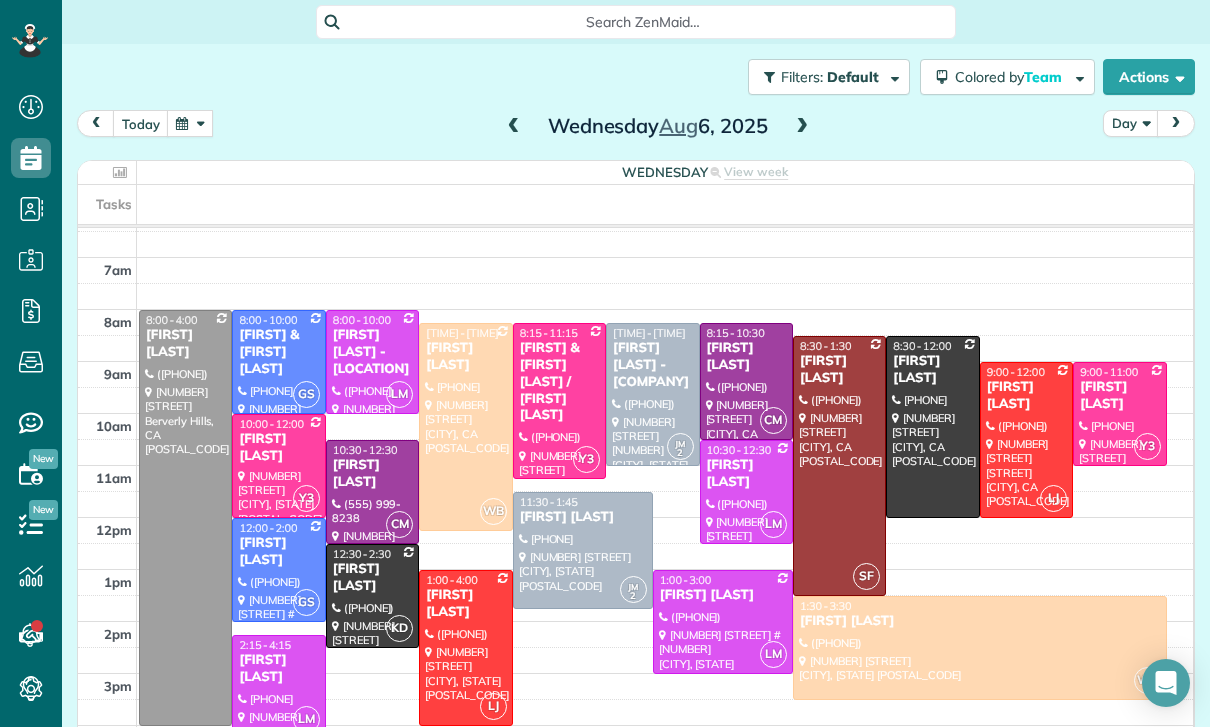 click at bounding box center [190, 123] 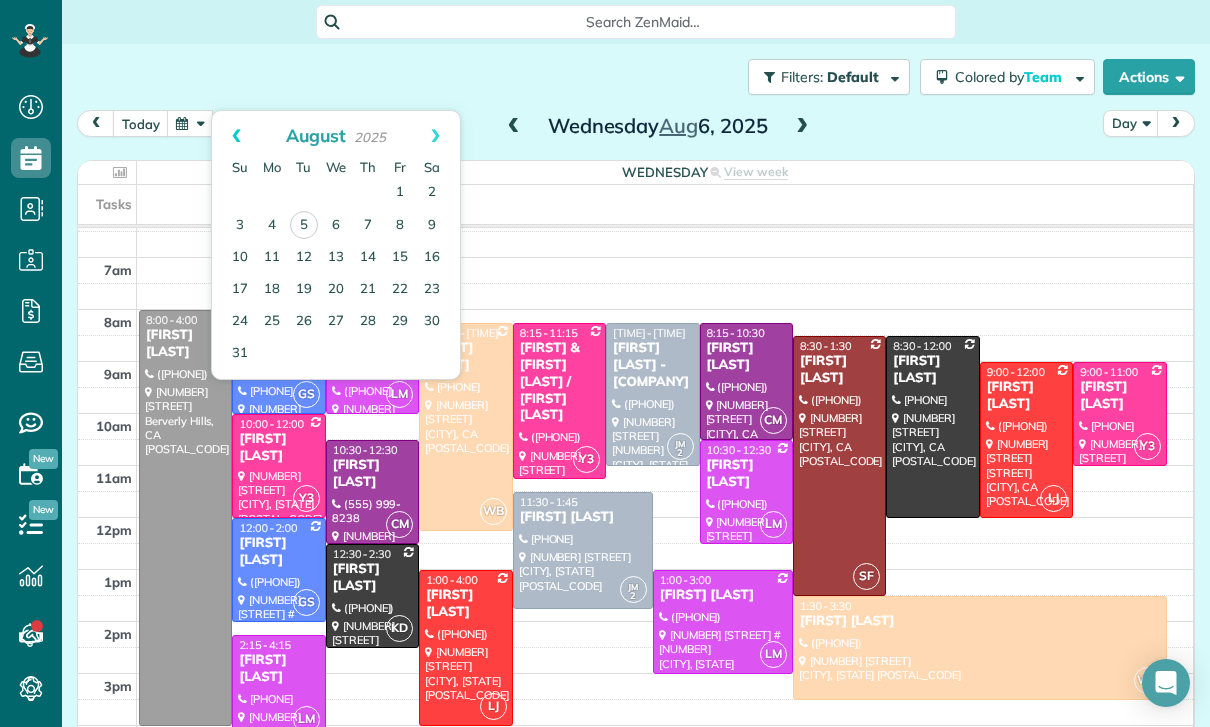 click on "Prev" at bounding box center [236, 136] 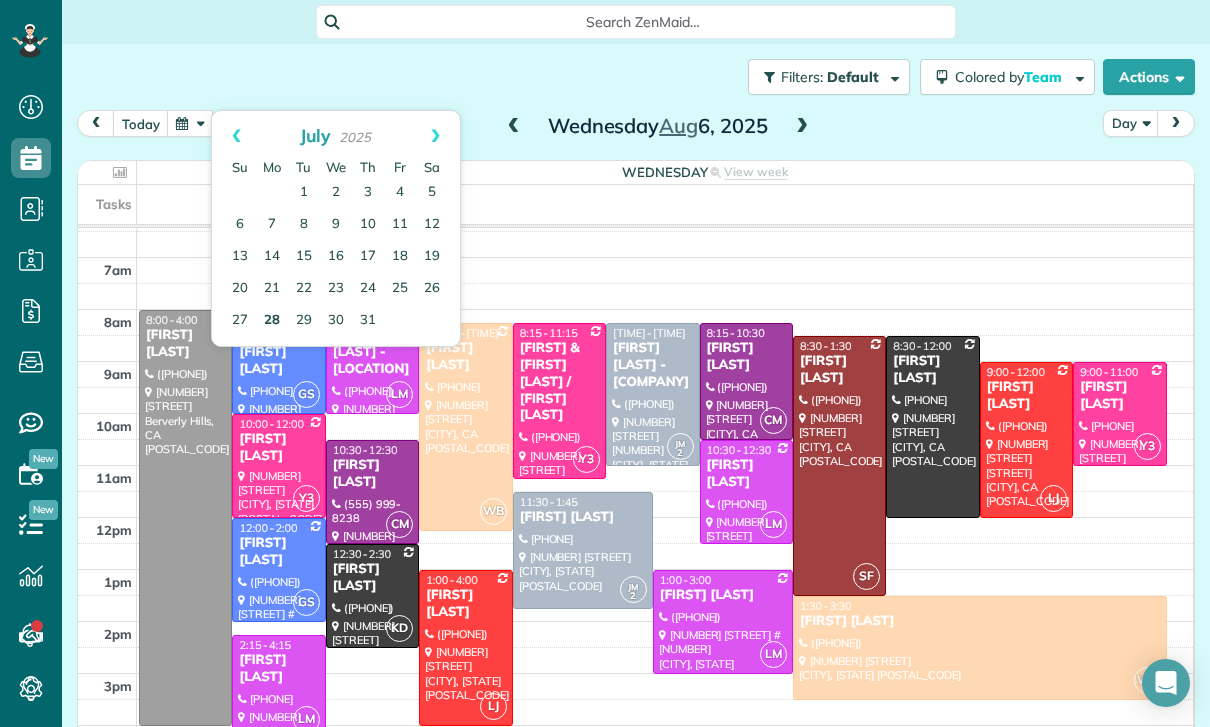 click on "28" at bounding box center (272, 321) 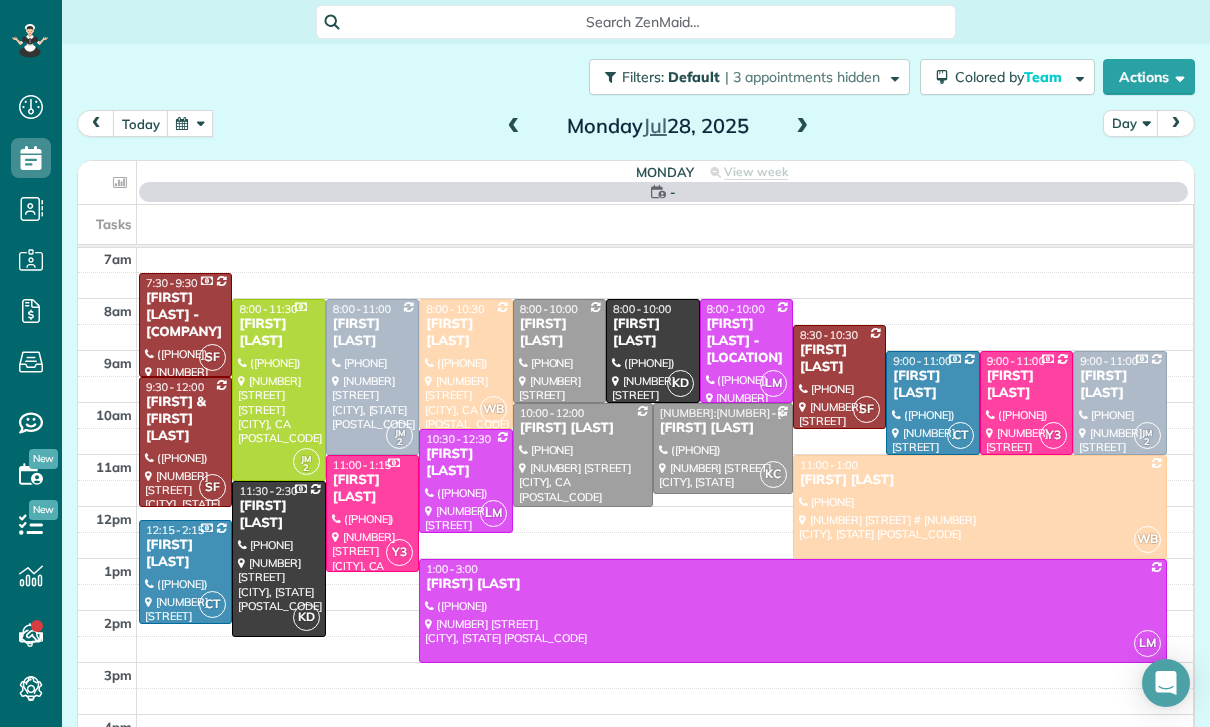 scroll, scrollTop: 157, scrollLeft: 0, axis: vertical 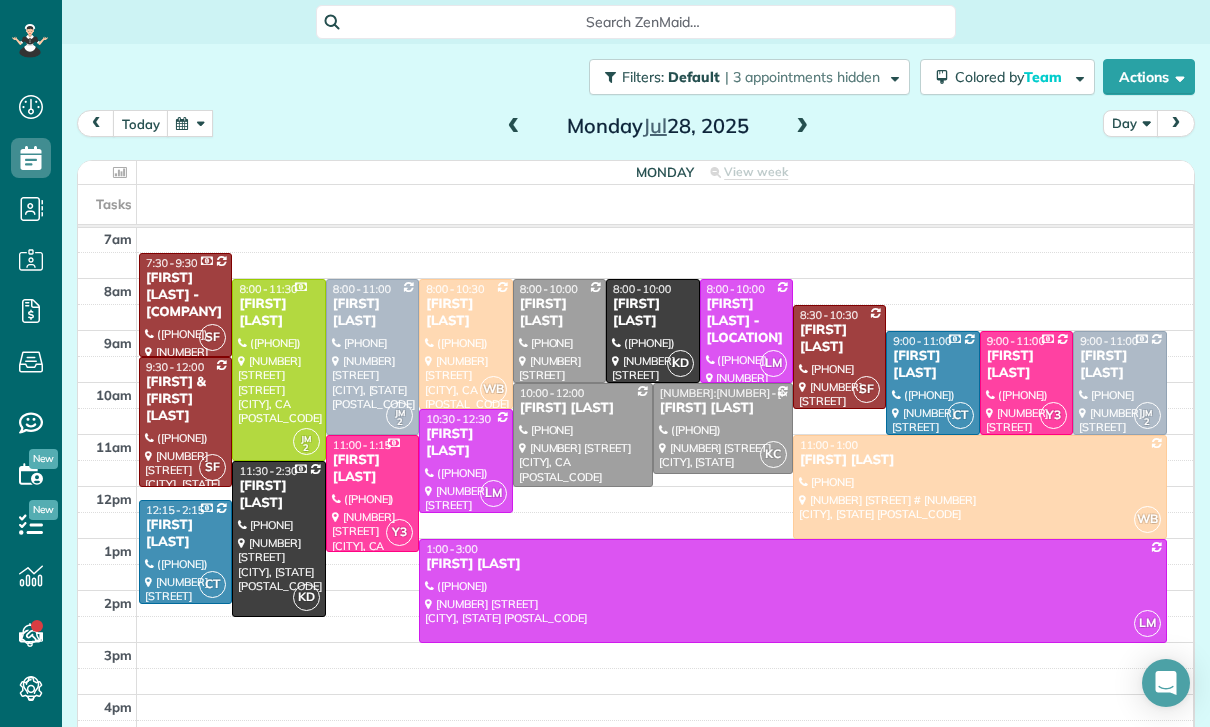 click at bounding box center (980, 487) 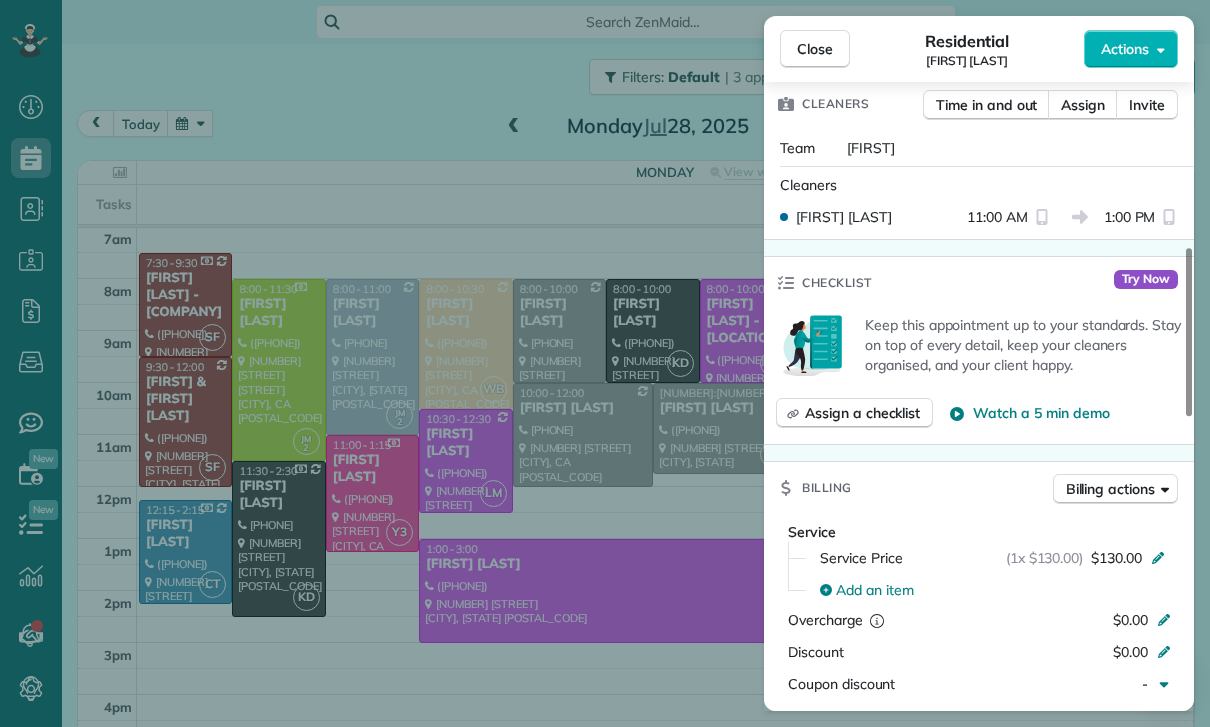 scroll, scrollTop: 778, scrollLeft: 0, axis: vertical 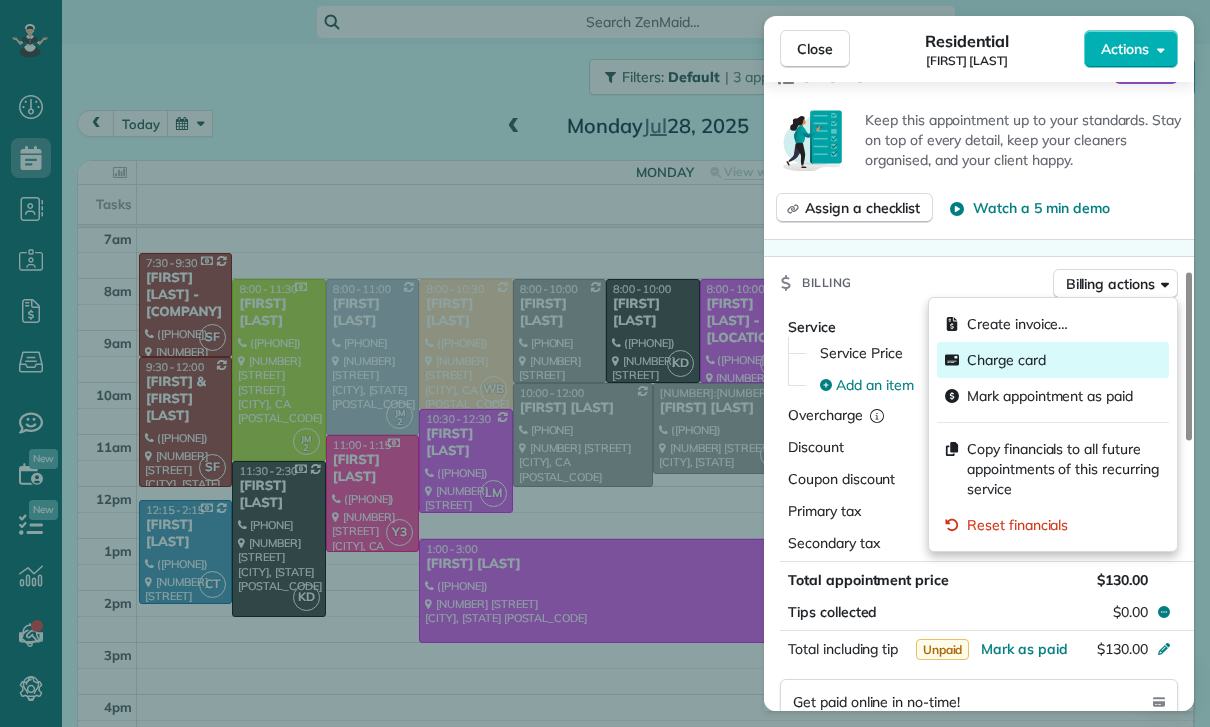 click on "Charge card" at bounding box center (1006, 360) 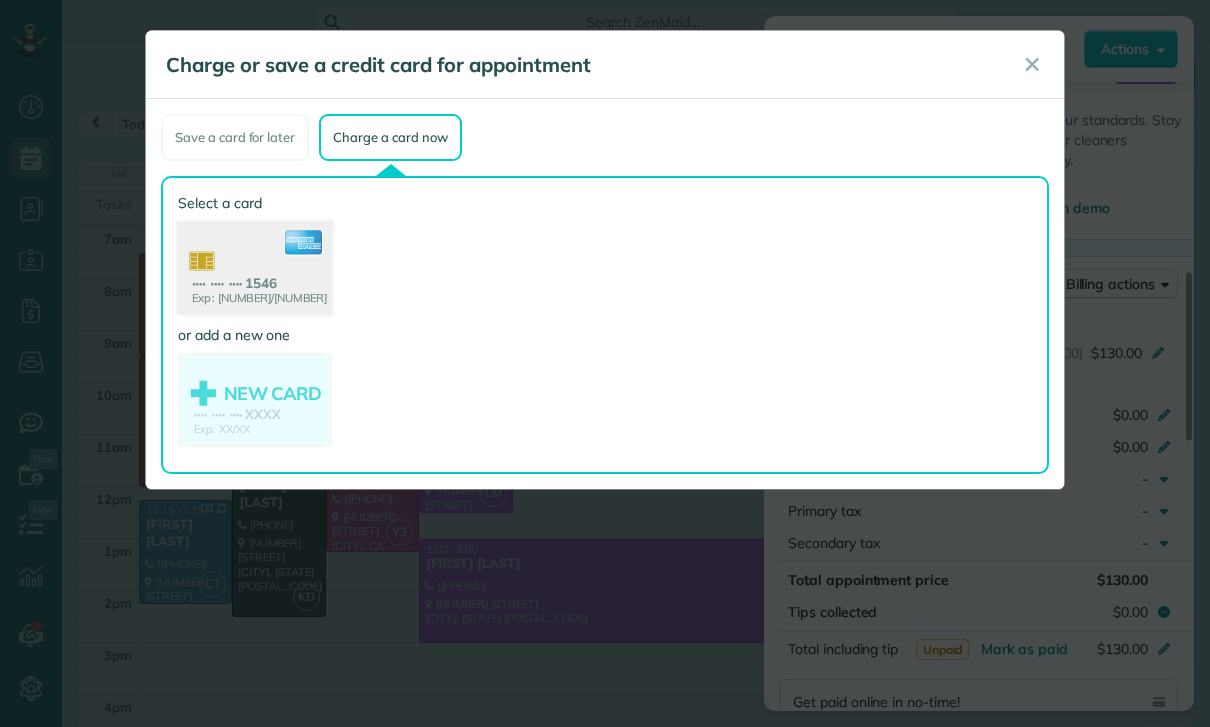 click 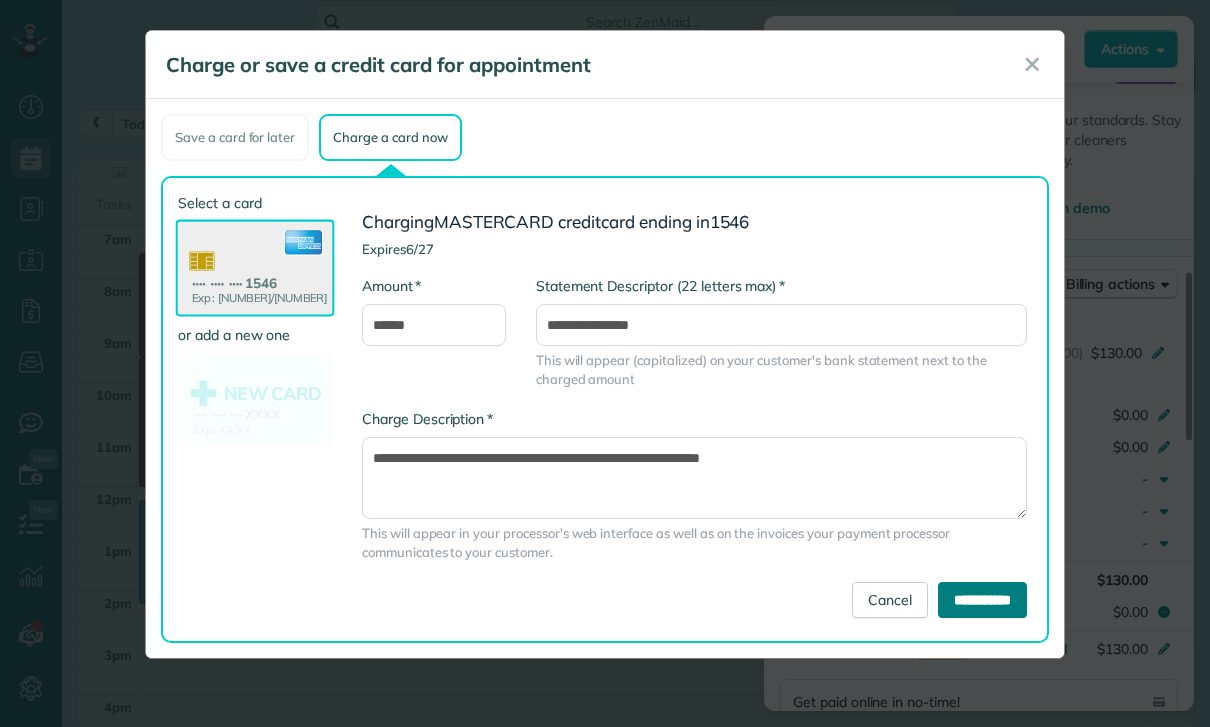 click on "**********" at bounding box center (982, 600) 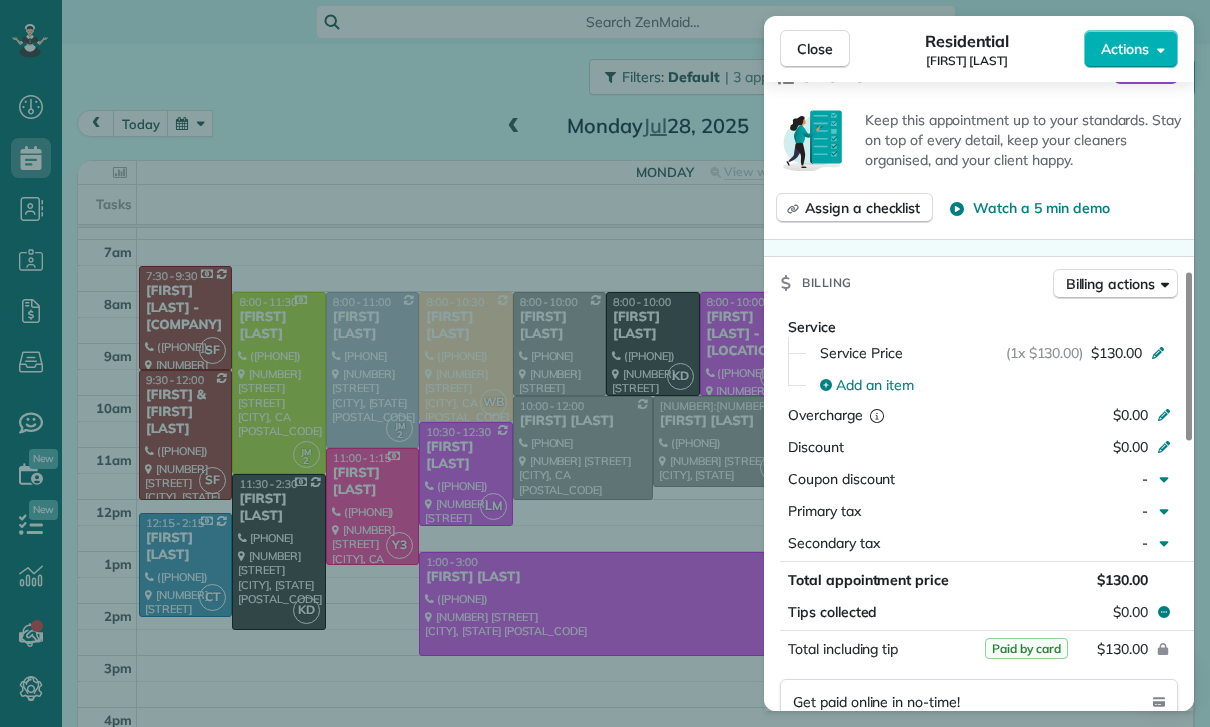 scroll, scrollTop: 157, scrollLeft: 0, axis: vertical 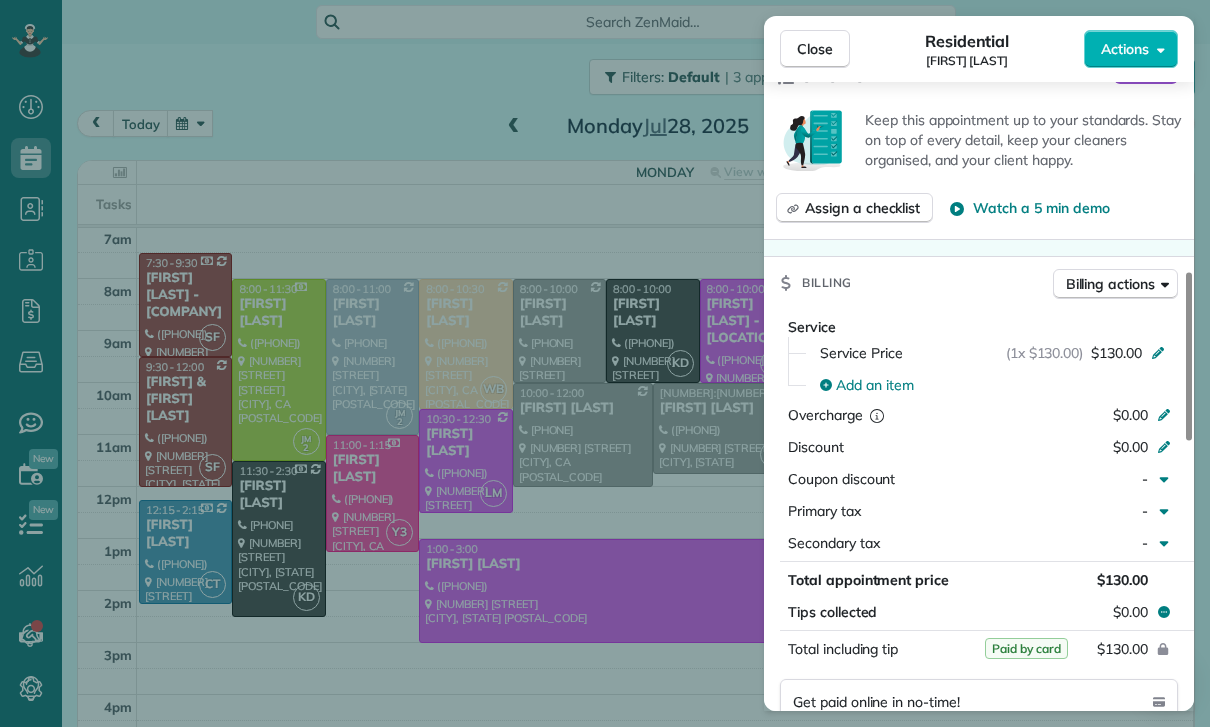 click on "Close Residential [FIRST] [LAST] Actions Status Yet to Confirm [FIRST] [LAST] · Open profile MOBILE ([PHONE]) Copy MOBILE ([PHONE]) Copy No email on record Add email View Details Residential Monday, July 28, 2025 ( last week ) 11:00 AM 1:00 PM 2 hours and 0 minutes Repeats every 2 weeks Edit recurring service Previous (Jul 08) Next (Aug 11) [NUMBER] [STREET] # [NUMBER] [CITY] [STATE] [POSTAL_CODE] Service was not rated yet Cleaners Time in and out Assign Invite Team Wendy Cleaners Wendy [LAST] 11:00 AM 1:00 PM Checklist Try Now Keep this appointment up to your standards. Stay on top of every detail, keep your cleaners organised, and your client happy. Assign a checklist Watch a 5 min demo Billing Billing actions Service Service Price (1x $130.00) $130.00 Add an item Overcharge $0.00 Discount $0.00 Coupon discount - Primary tax - Secondary tax - Total appointment price $130.00 Tips collected $0.00 Paid by card Total including tip $130.00 Get paid online in no-time! Send an invoice and reward your cleaners with tips" at bounding box center [605, 363] 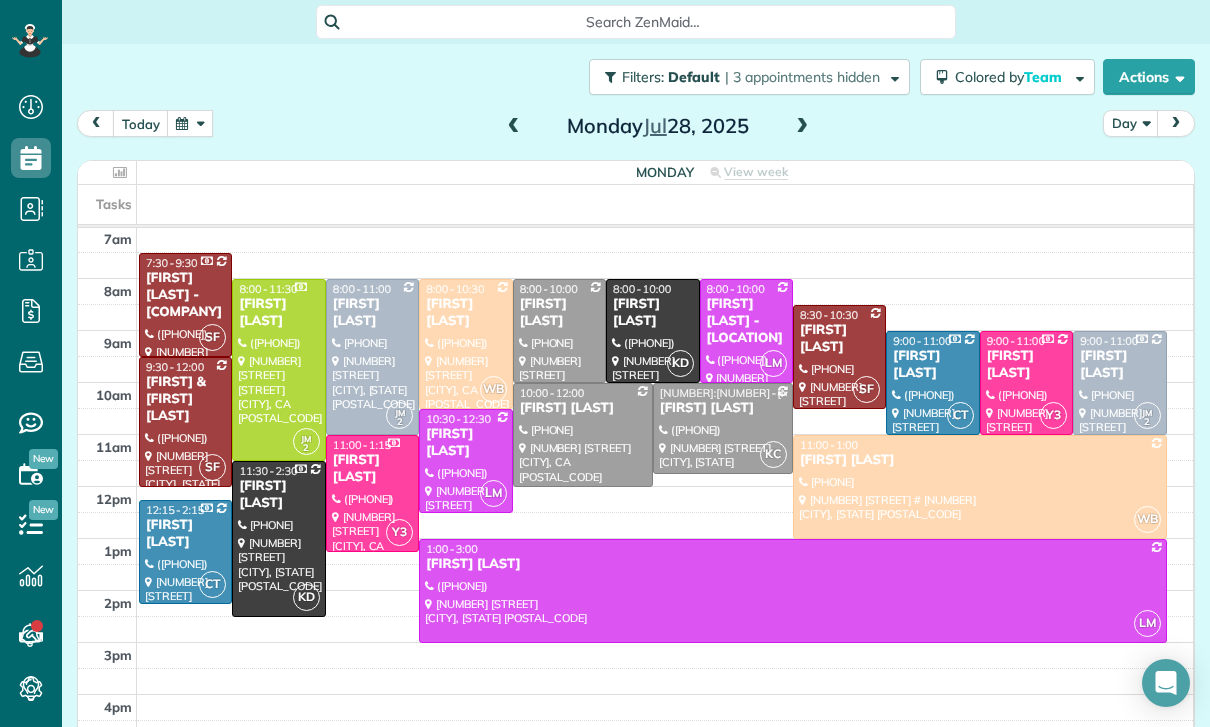 click at bounding box center [190, 123] 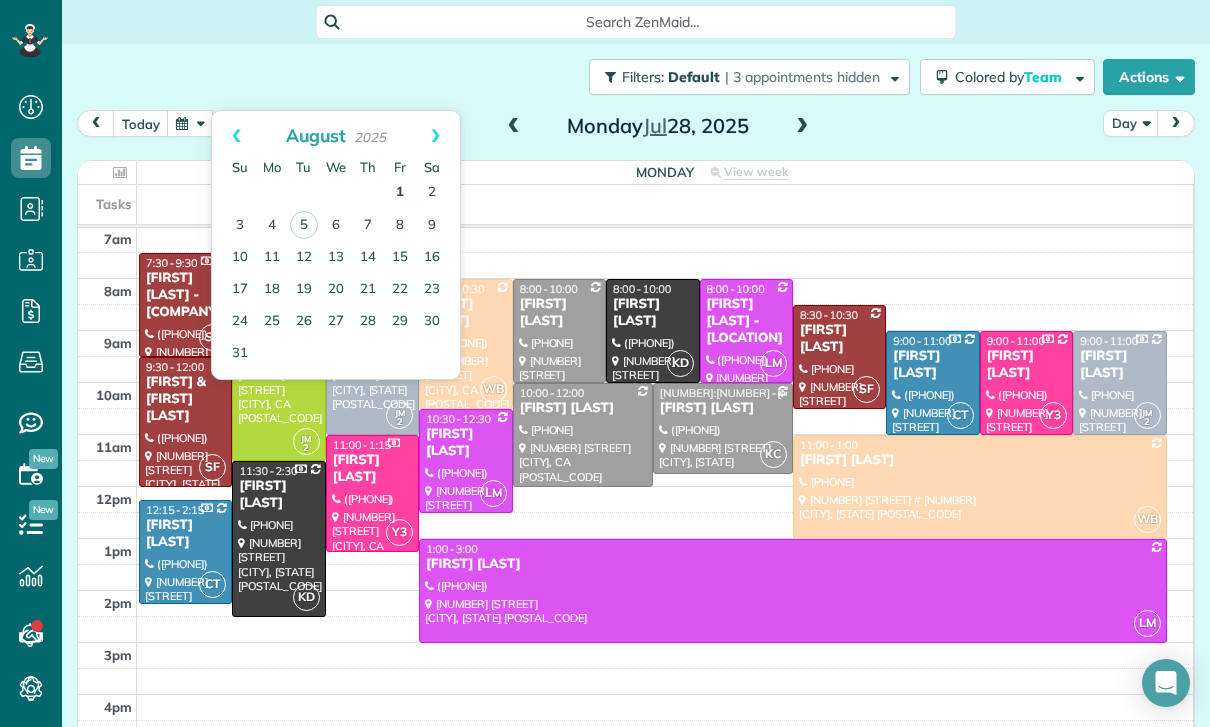 click on "1" at bounding box center [400, 193] 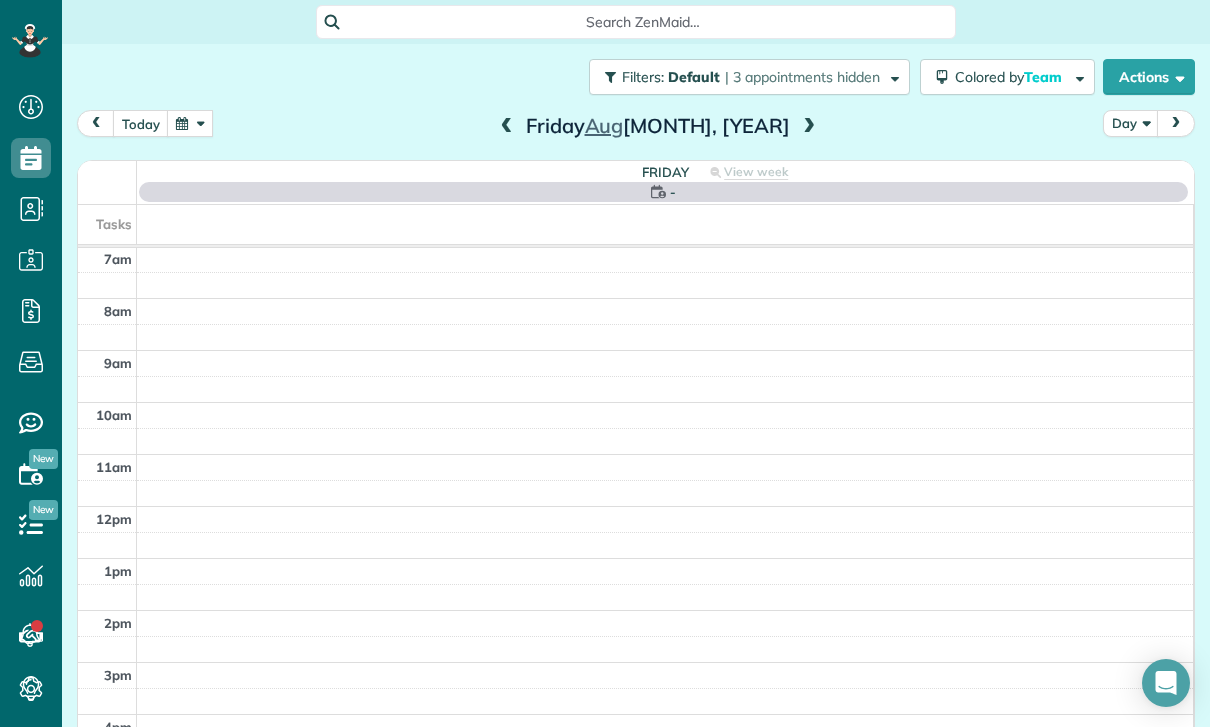 scroll, scrollTop: 157, scrollLeft: 0, axis: vertical 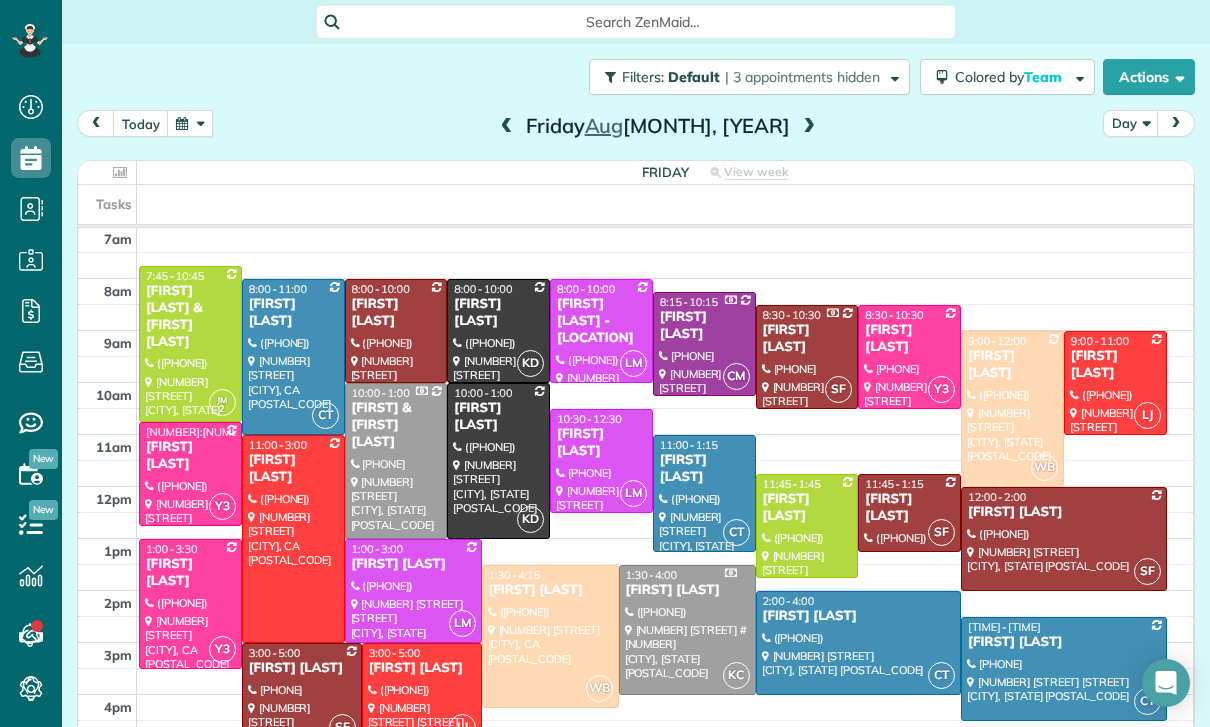 click at bounding box center (396, 331) 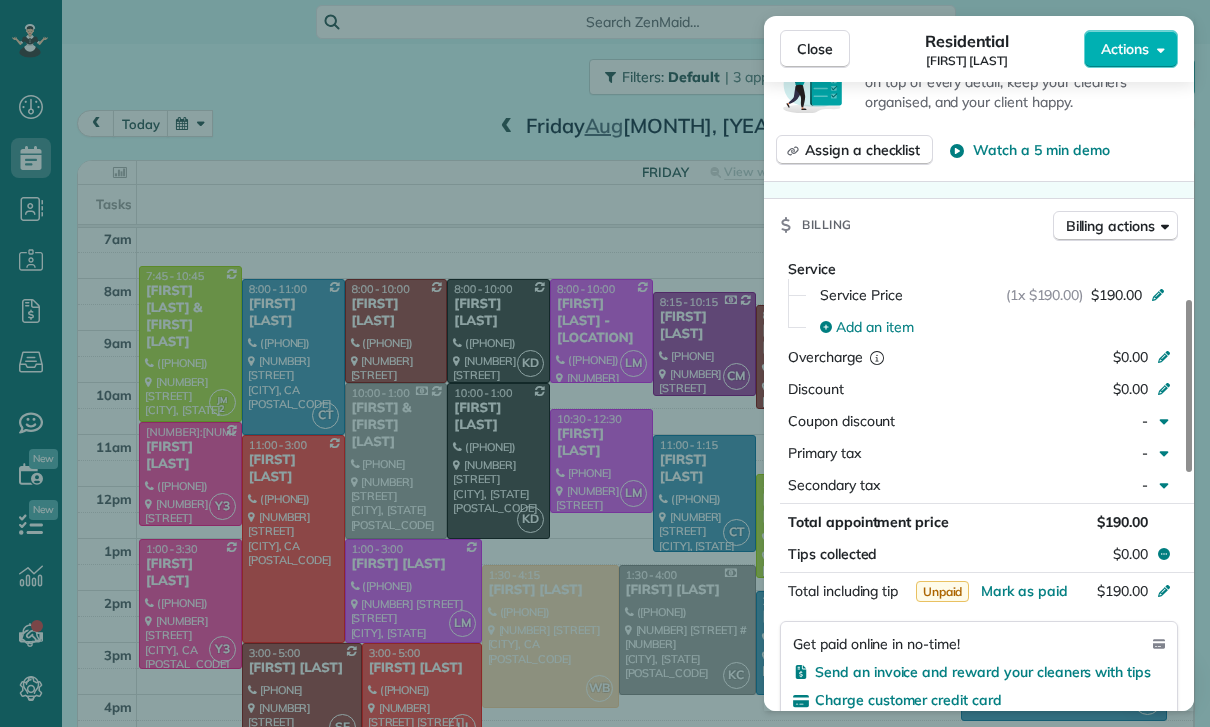 scroll, scrollTop: 869, scrollLeft: 0, axis: vertical 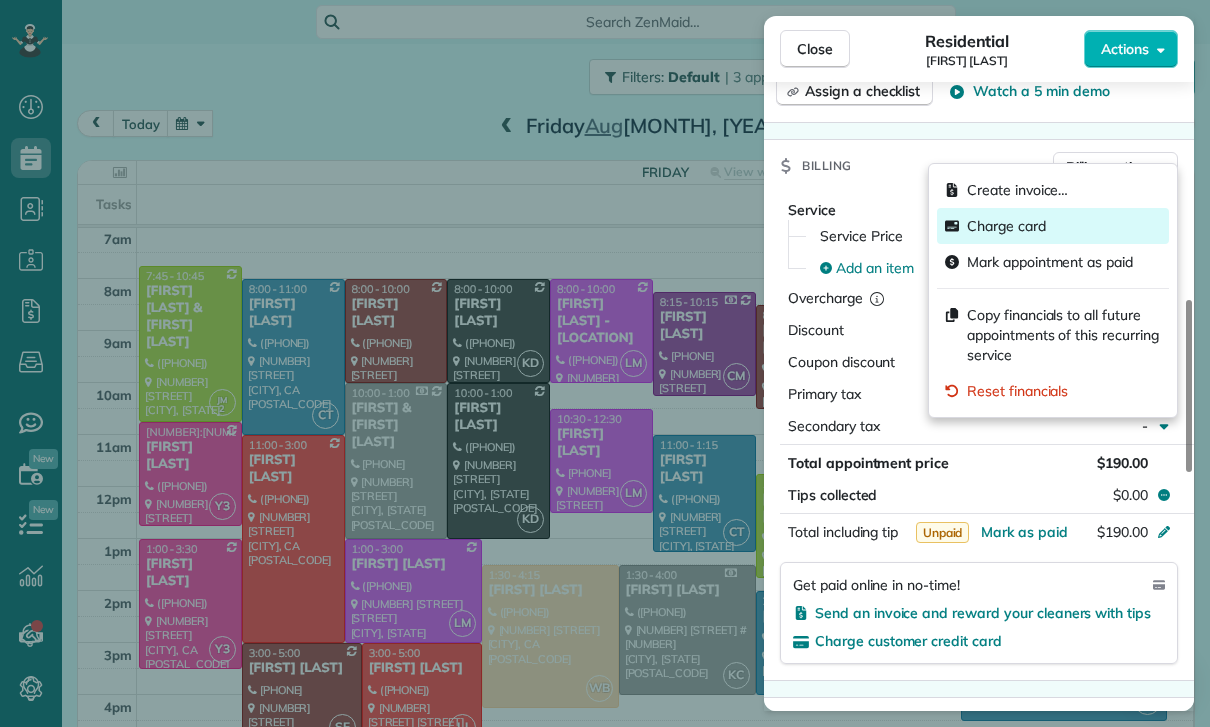 click on "Charge card" at bounding box center [1006, 226] 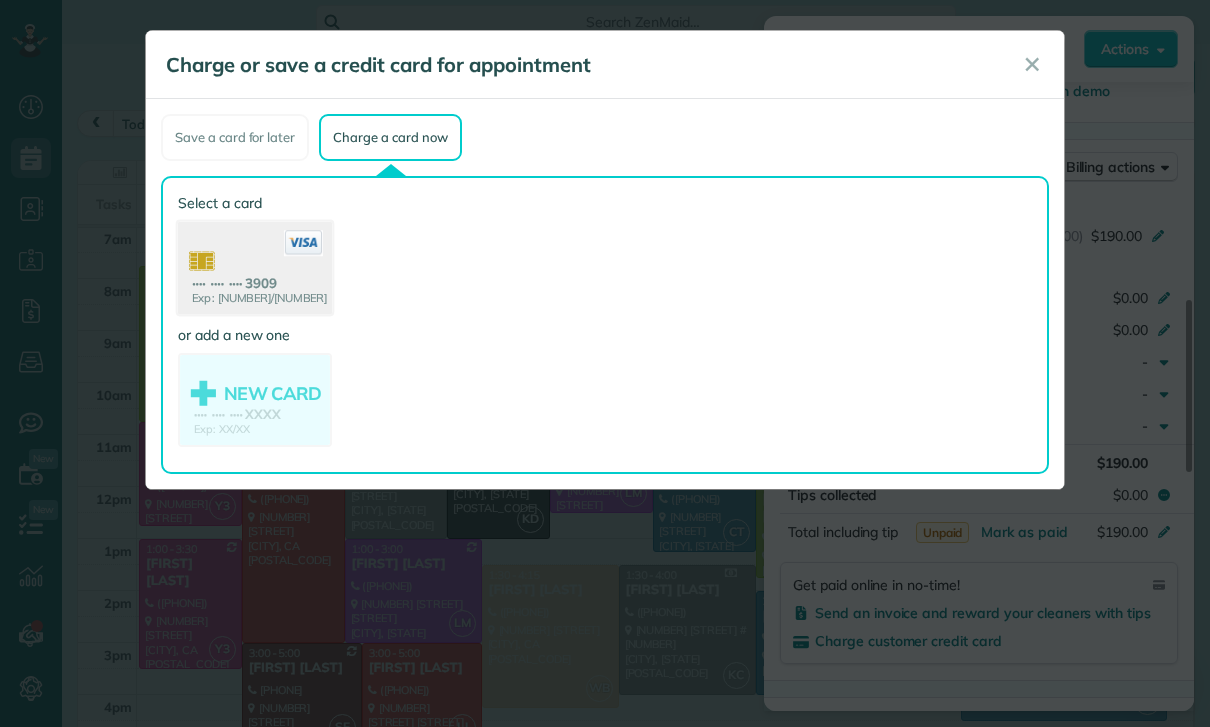 click 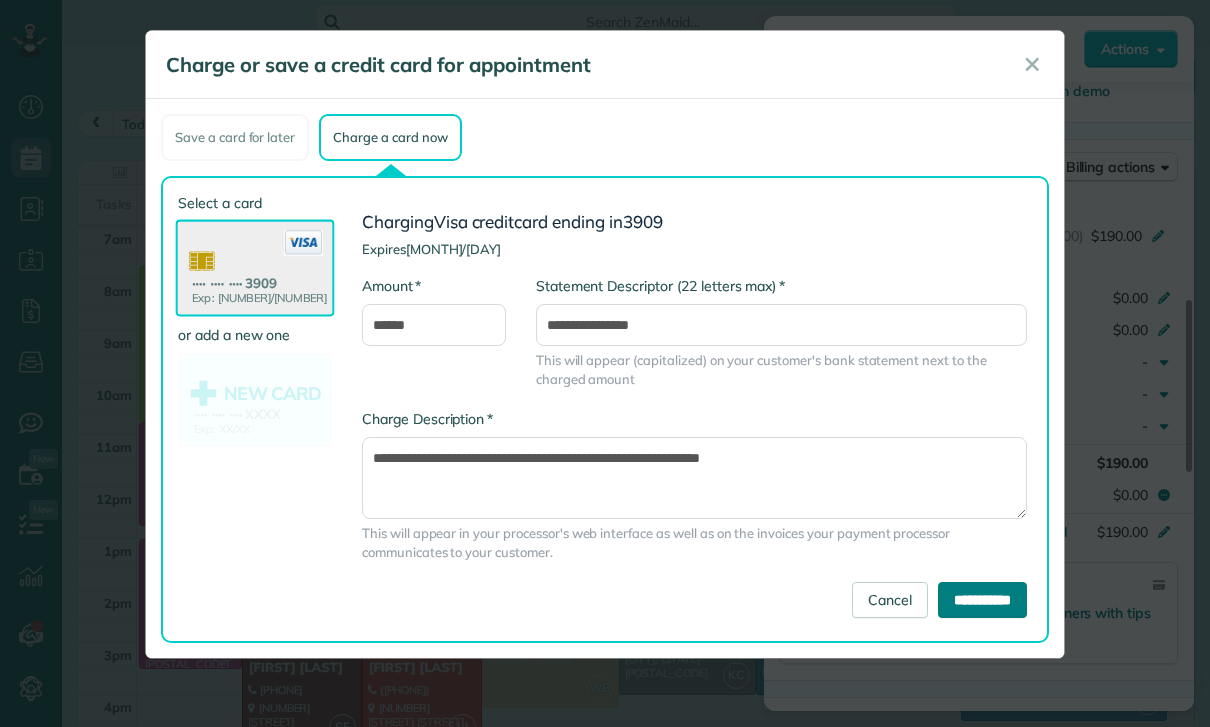 click on "**********" at bounding box center (982, 600) 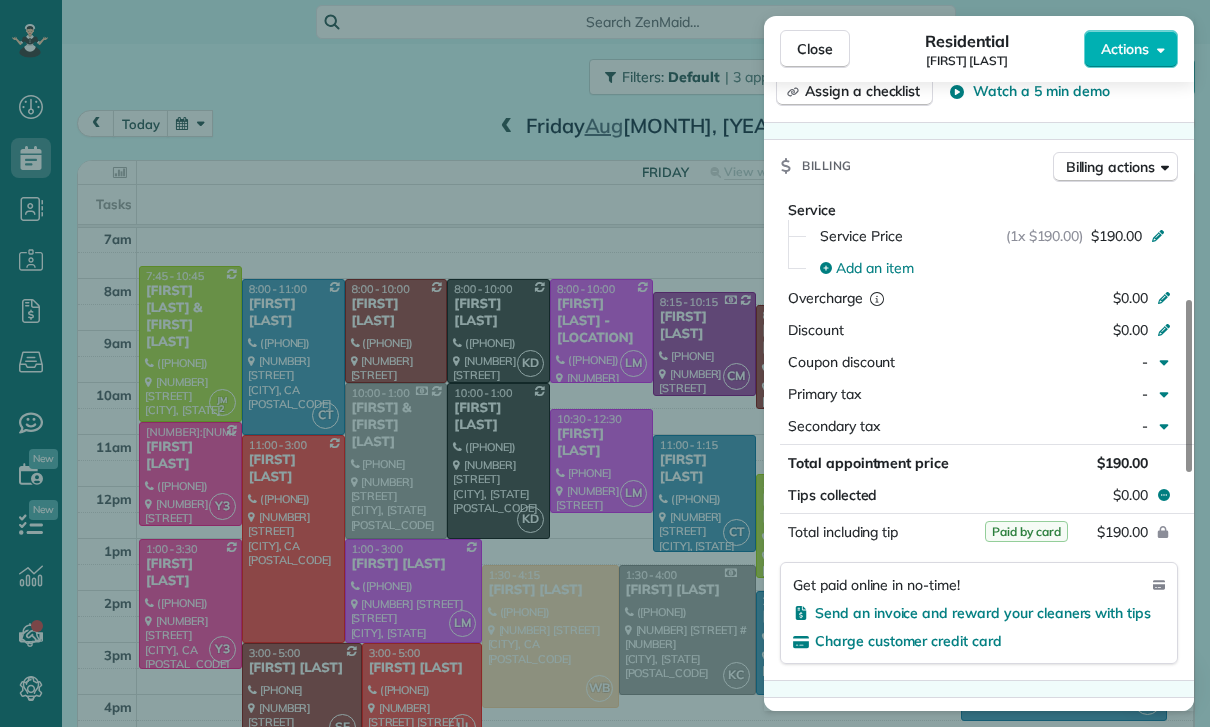 scroll, scrollTop: 157, scrollLeft: 0, axis: vertical 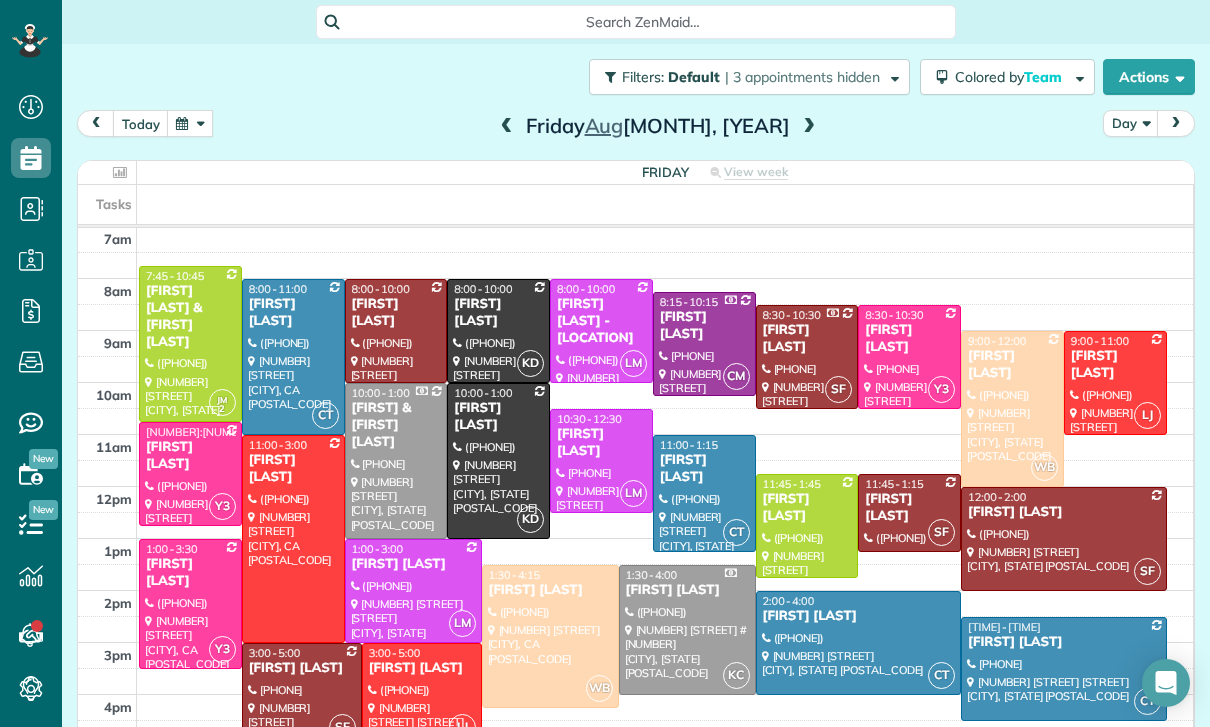 click at bounding box center [190, 123] 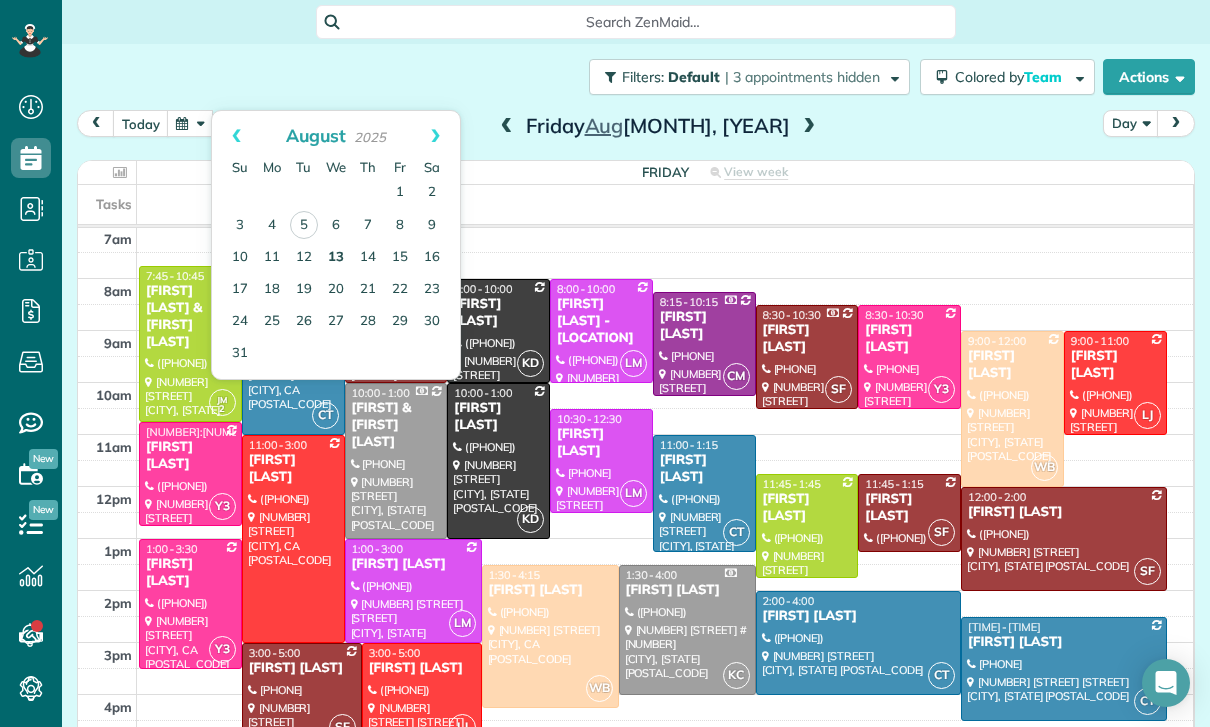 click on "13" at bounding box center [336, 258] 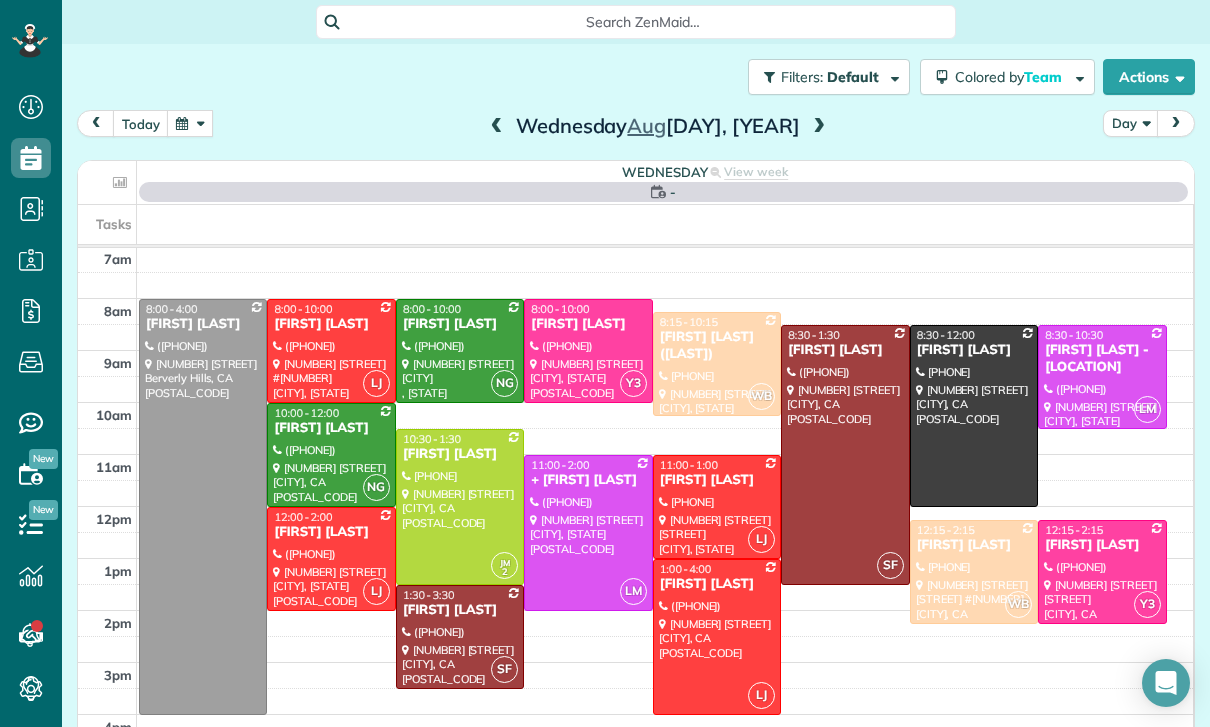 scroll, scrollTop: 157, scrollLeft: 0, axis: vertical 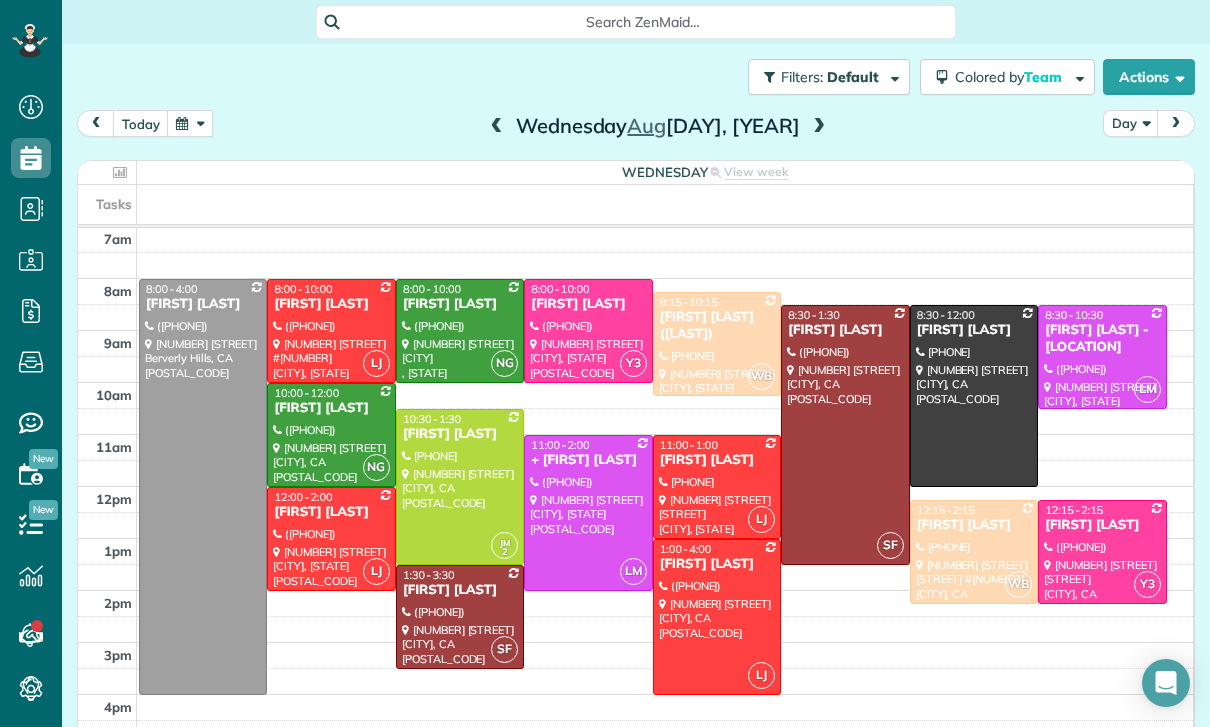click at bounding box center [190, 123] 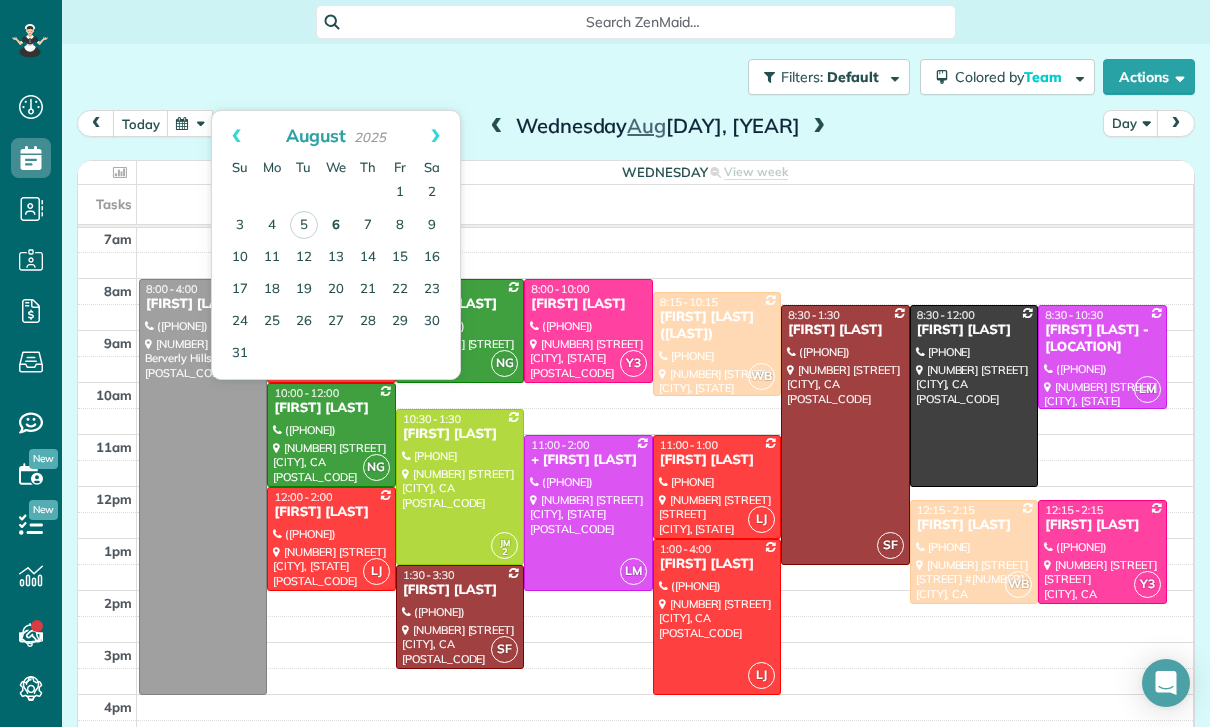 click on "6" at bounding box center [336, 226] 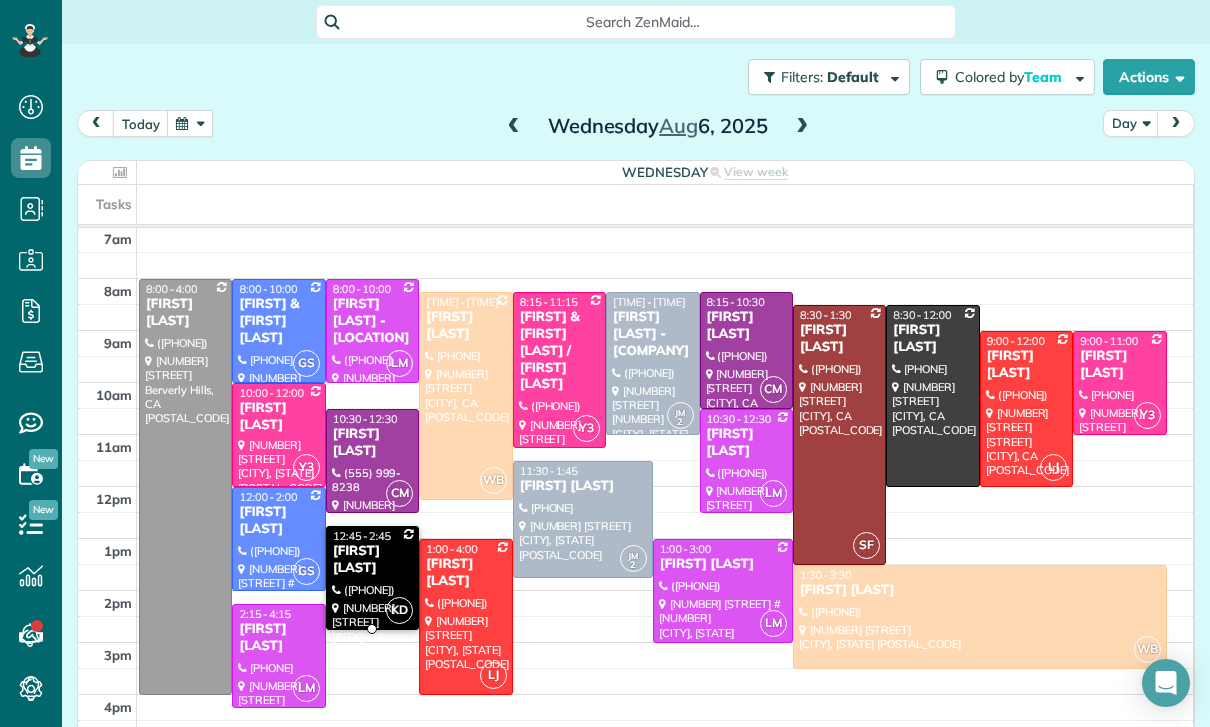 scroll, scrollTop: 157, scrollLeft: 0, axis: vertical 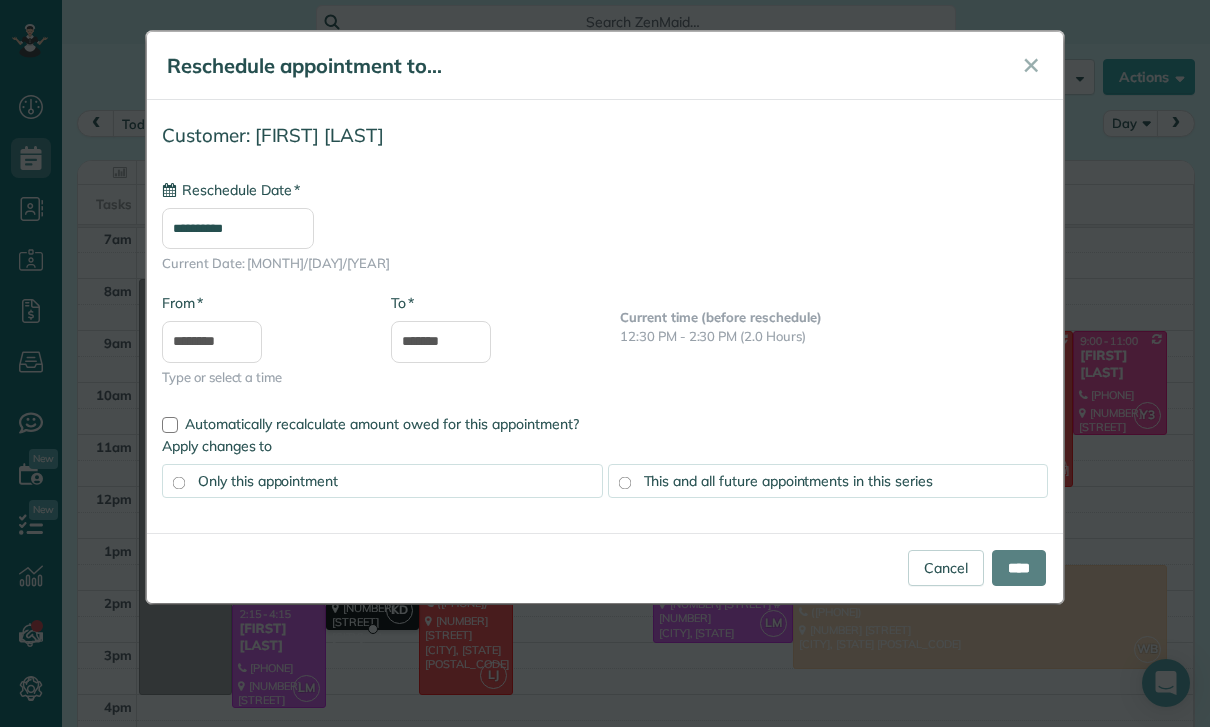 click on "**********" at bounding box center (238, 228) 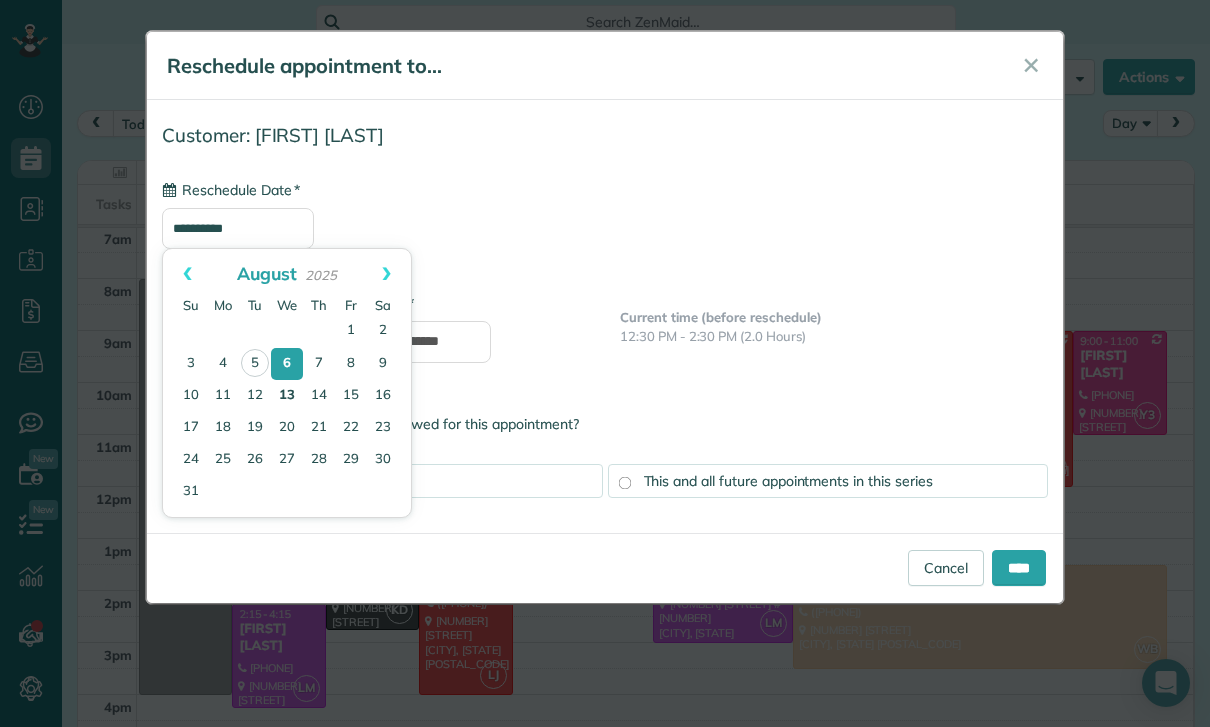 click on "13" at bounding box center [287, 396] 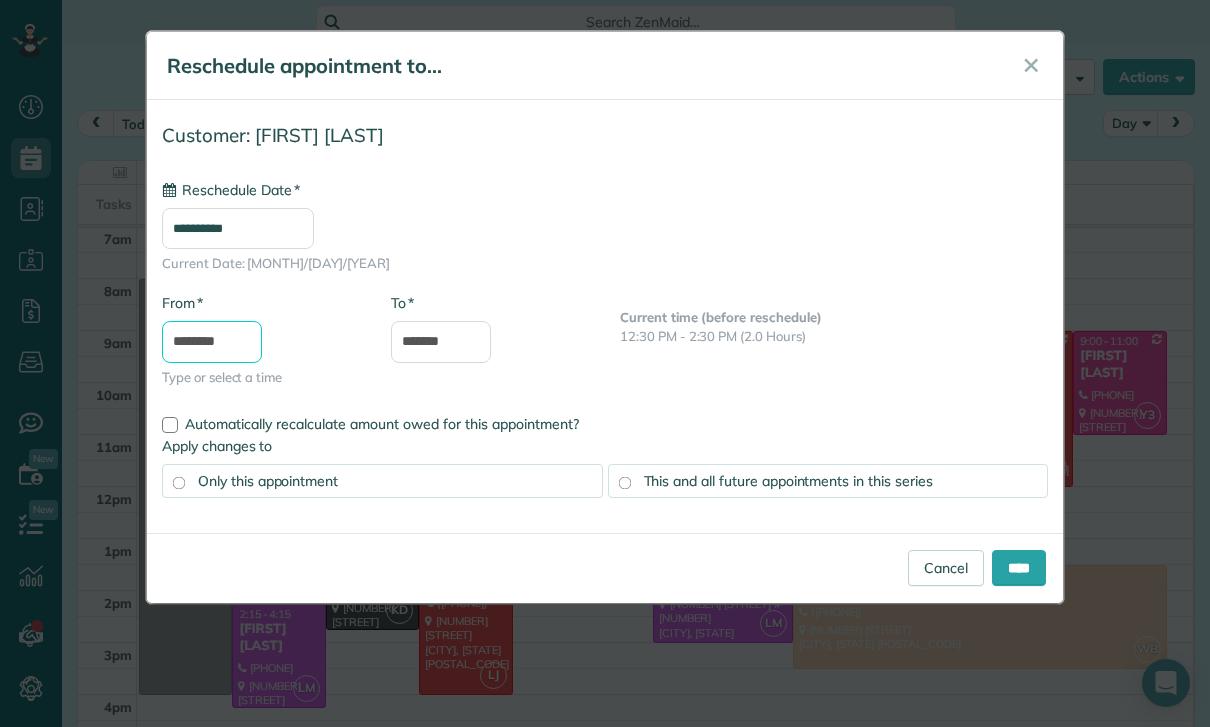 click on "********" at bounding box center (212, 342) 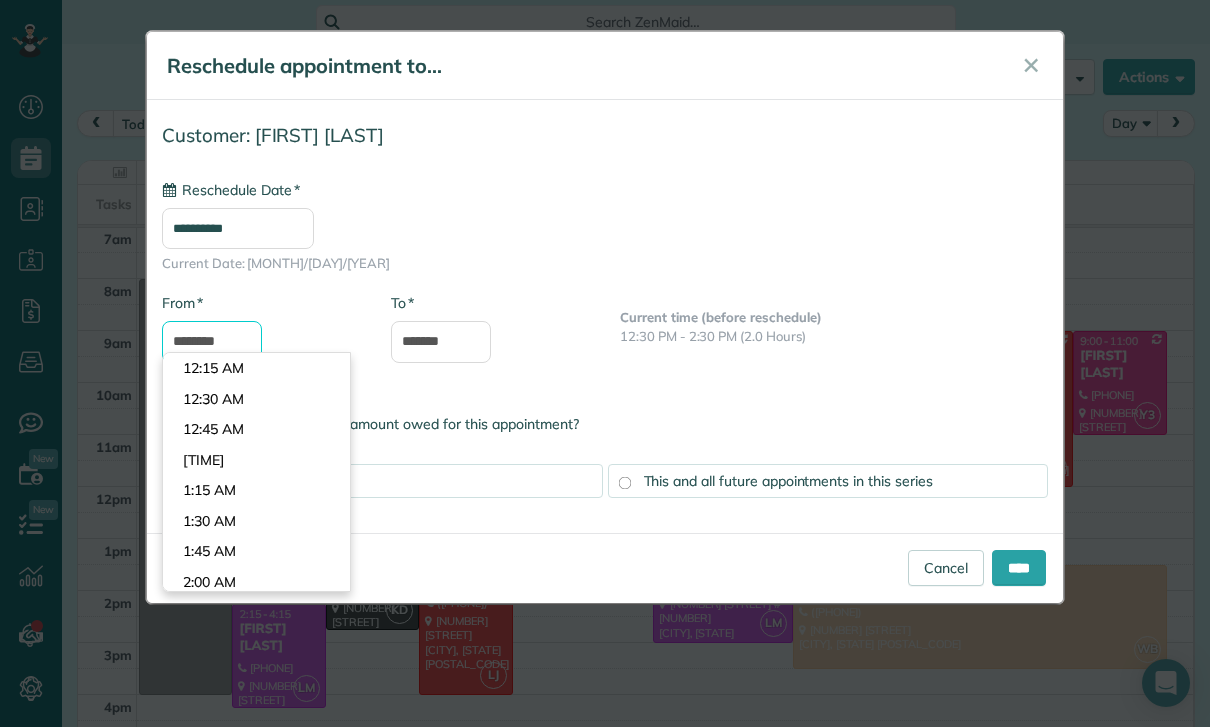 scroll, scrollTop: 1470, scrollLeft: 0, axis: vertical 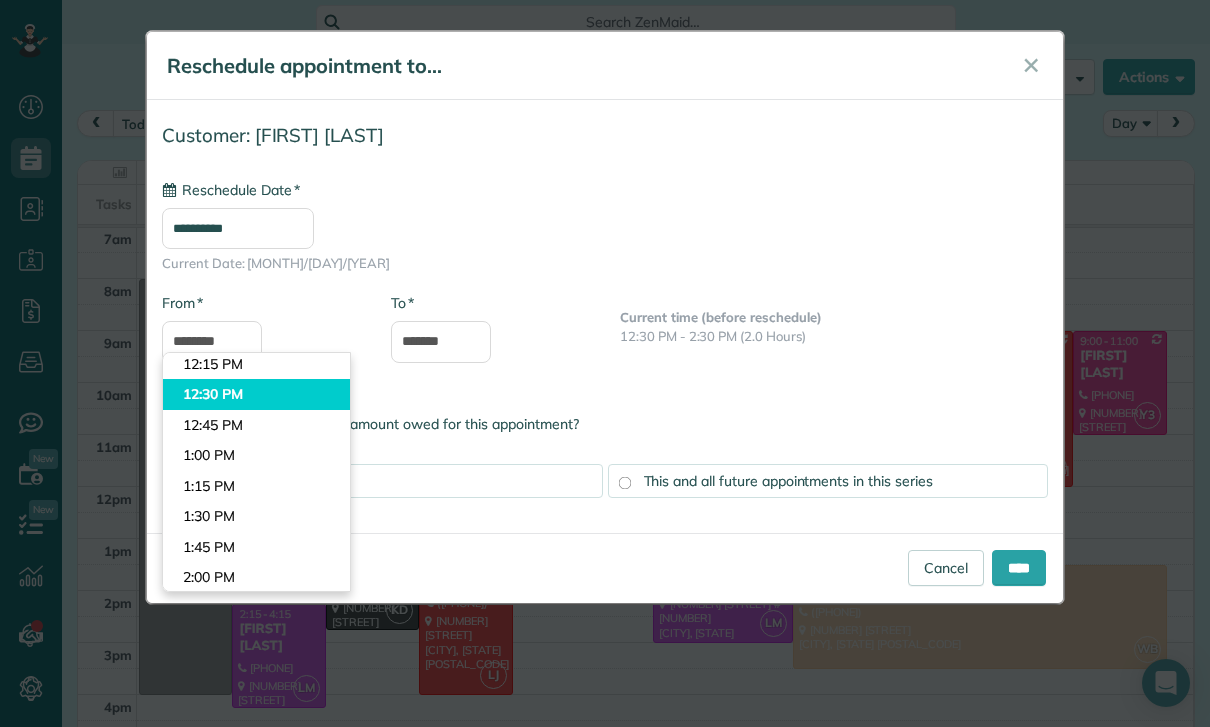 click on "Dashboard
Scheduling
Calendar View
List View
Dispatch View - Weekly scheduling (Beta)" at bounding box center (605, 363) 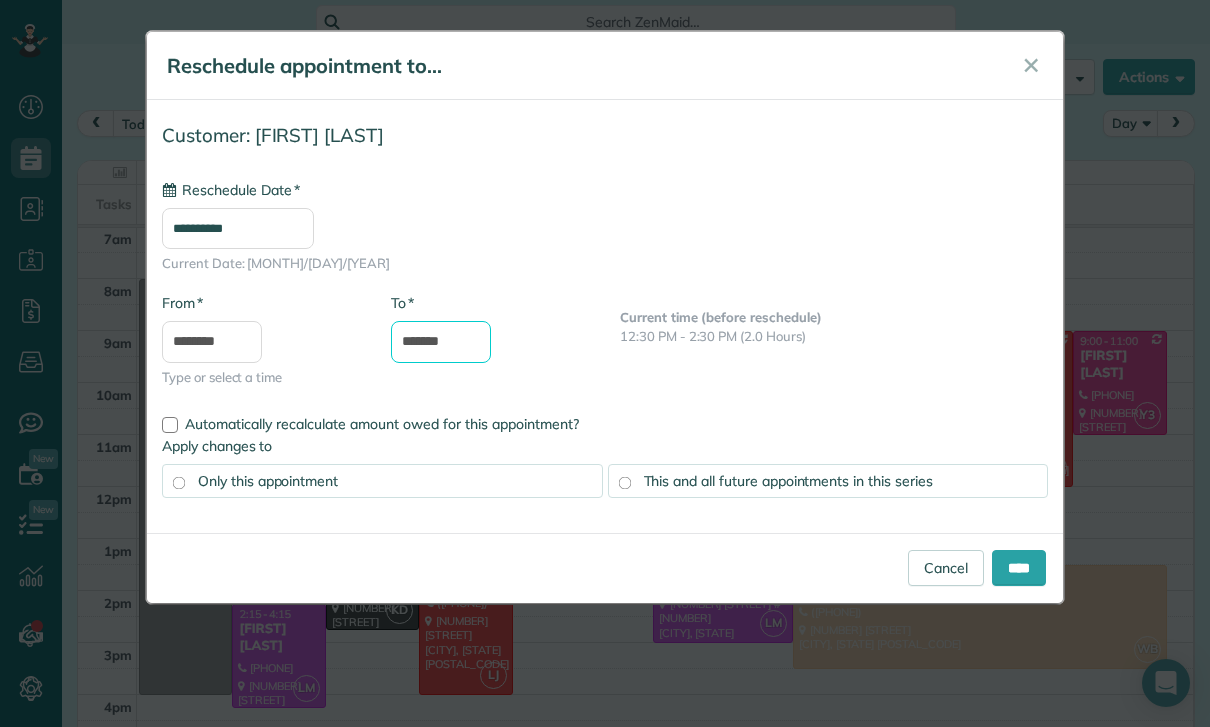 click on "*******" at bounding box center (441, 342) 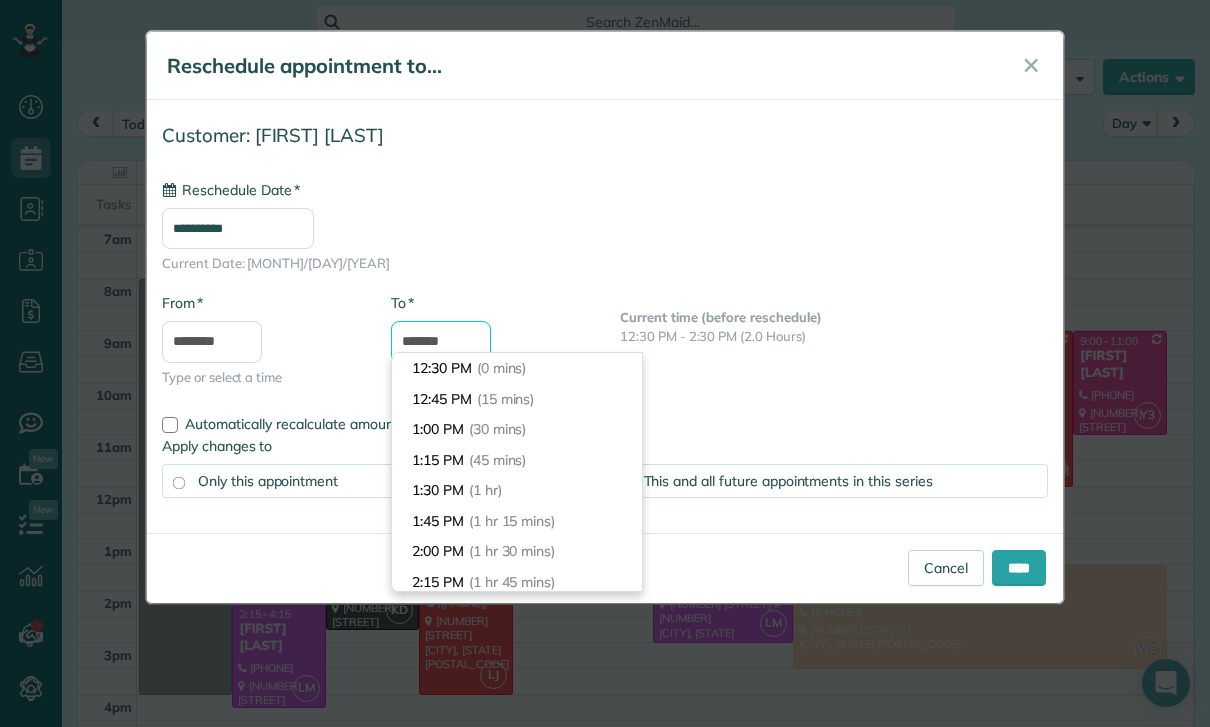 scroll, scrollTop: 240, scrollLeft: 0, axis: vertical 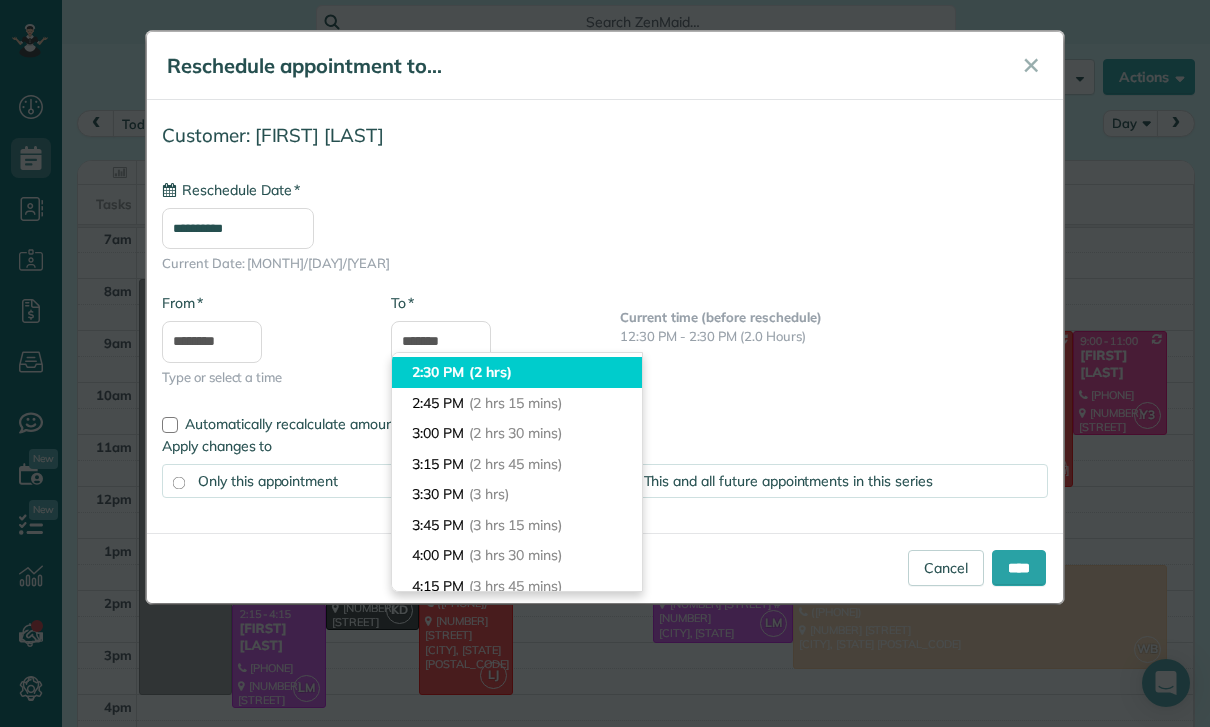 click on "(2 hrs)" at bounding box center [490, 372] 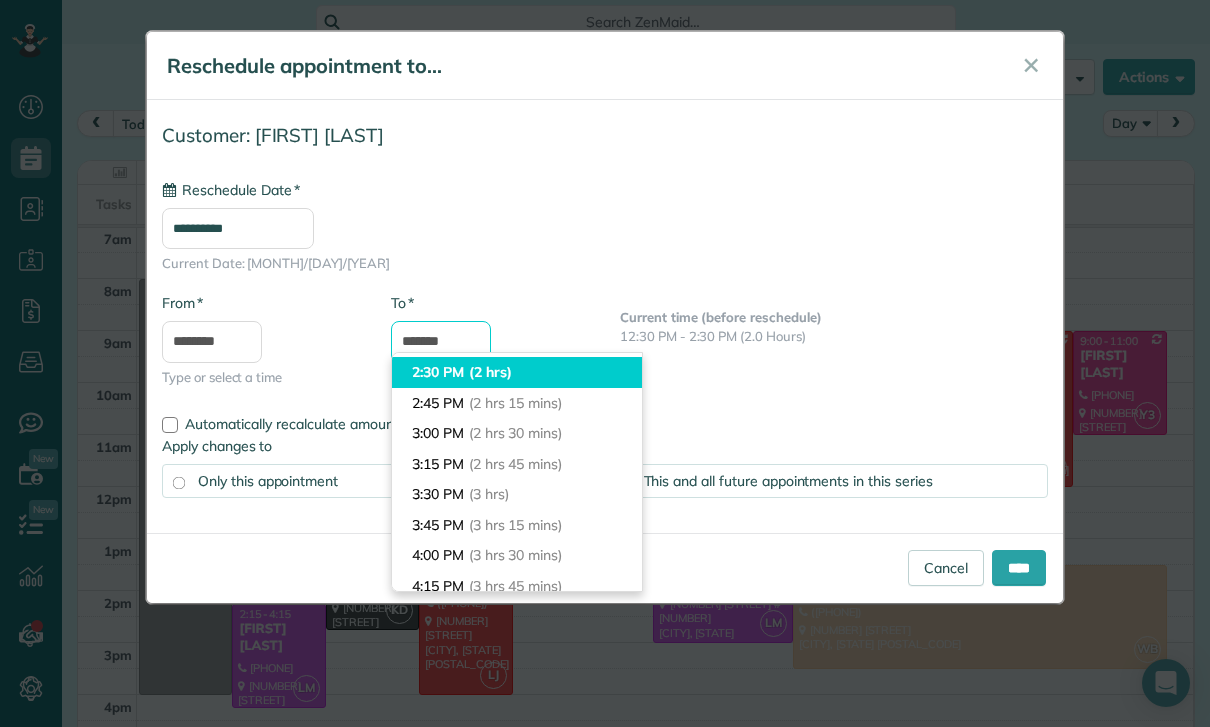 type on "*******" 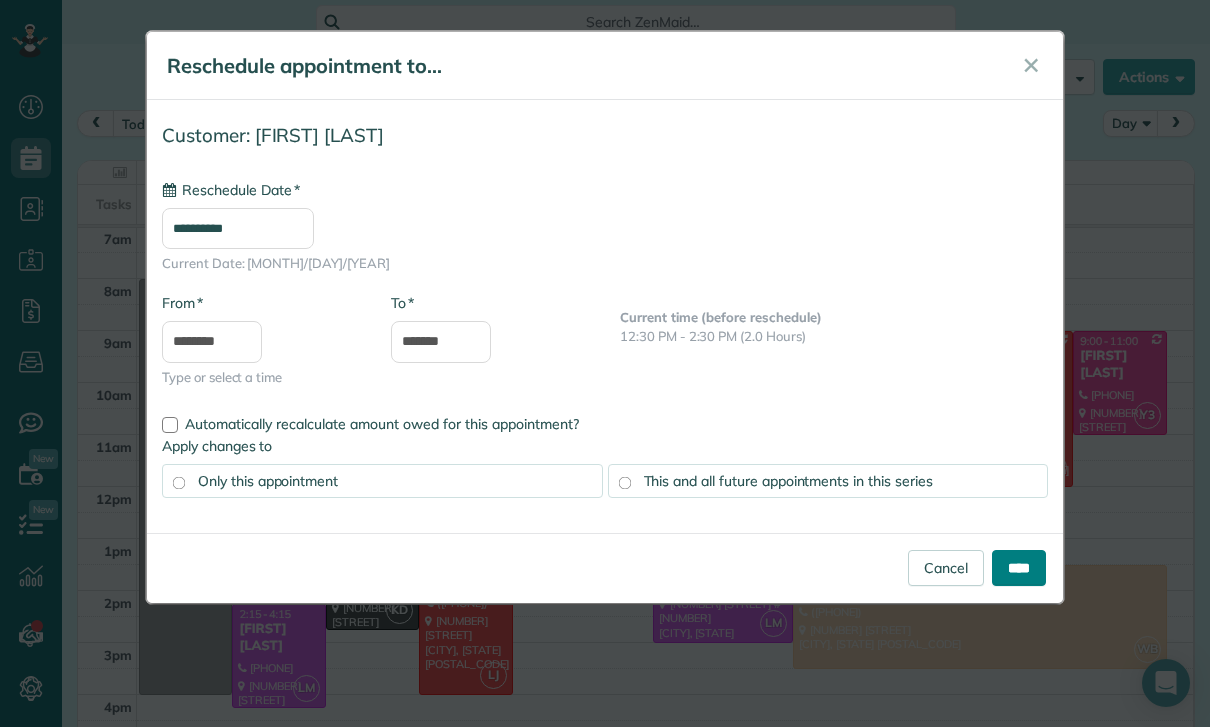 click on "****" at bounding box center (1019, 568) 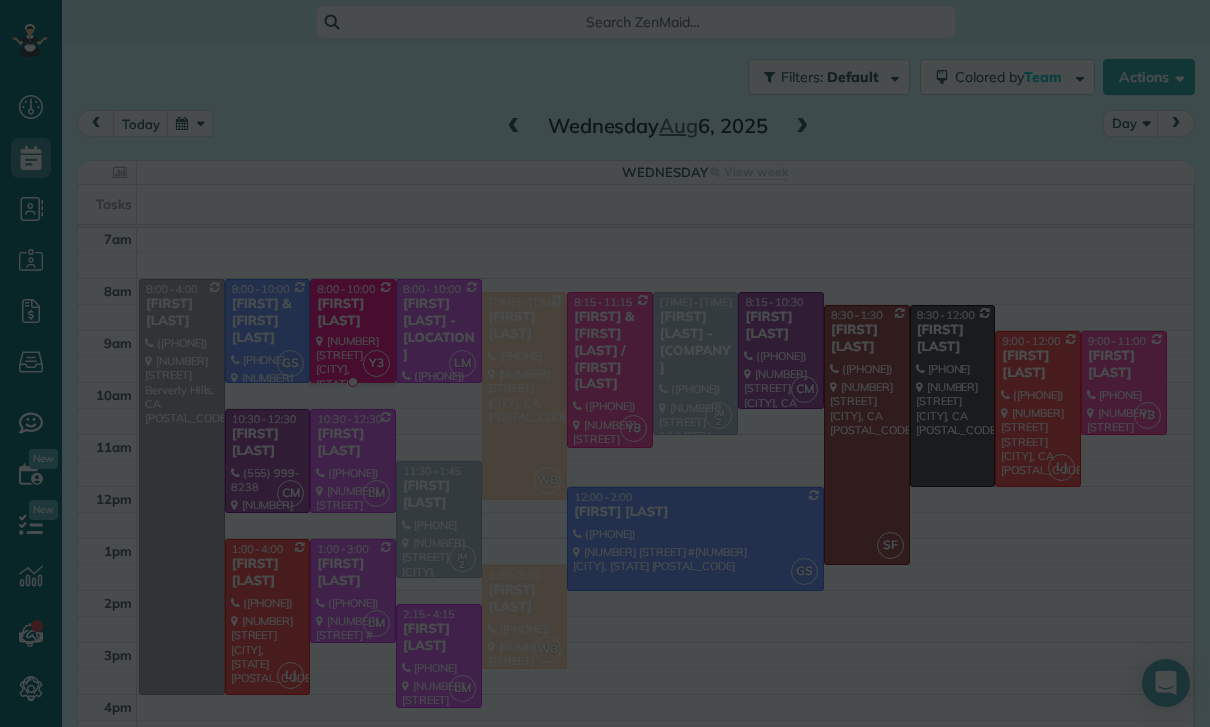 scroll, scrollTop: 157, scrollLeft: 0, axis: vertical 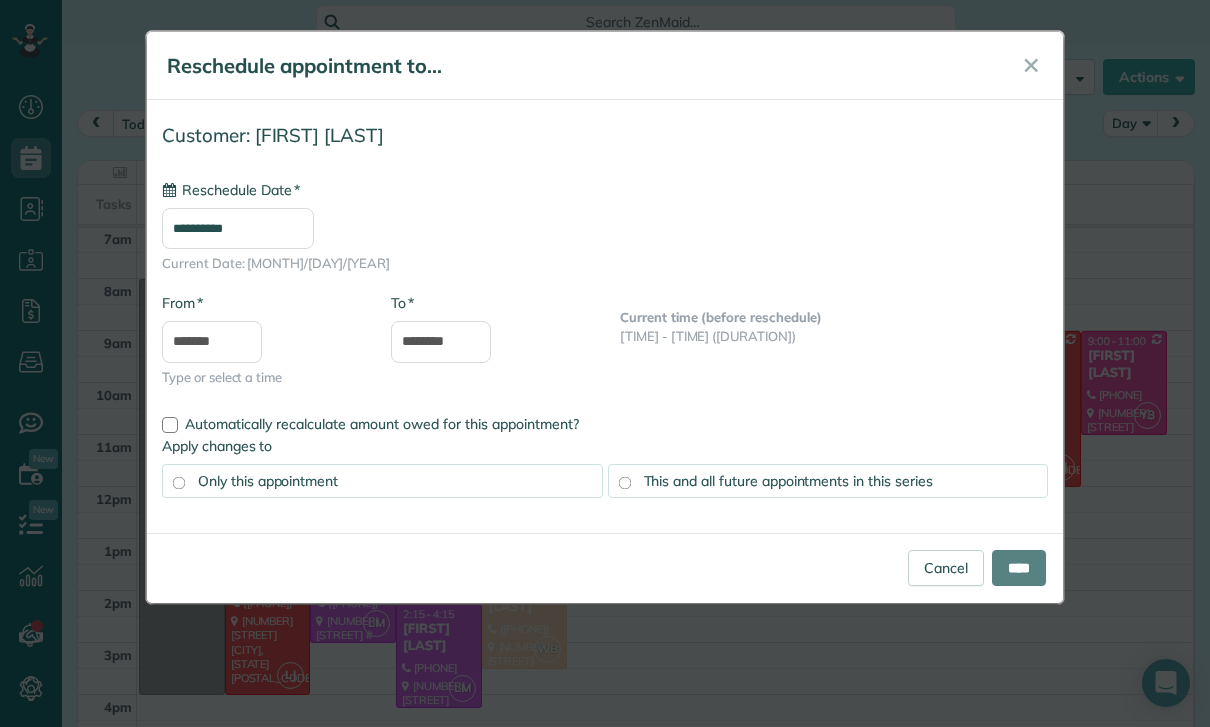 type on "**********" 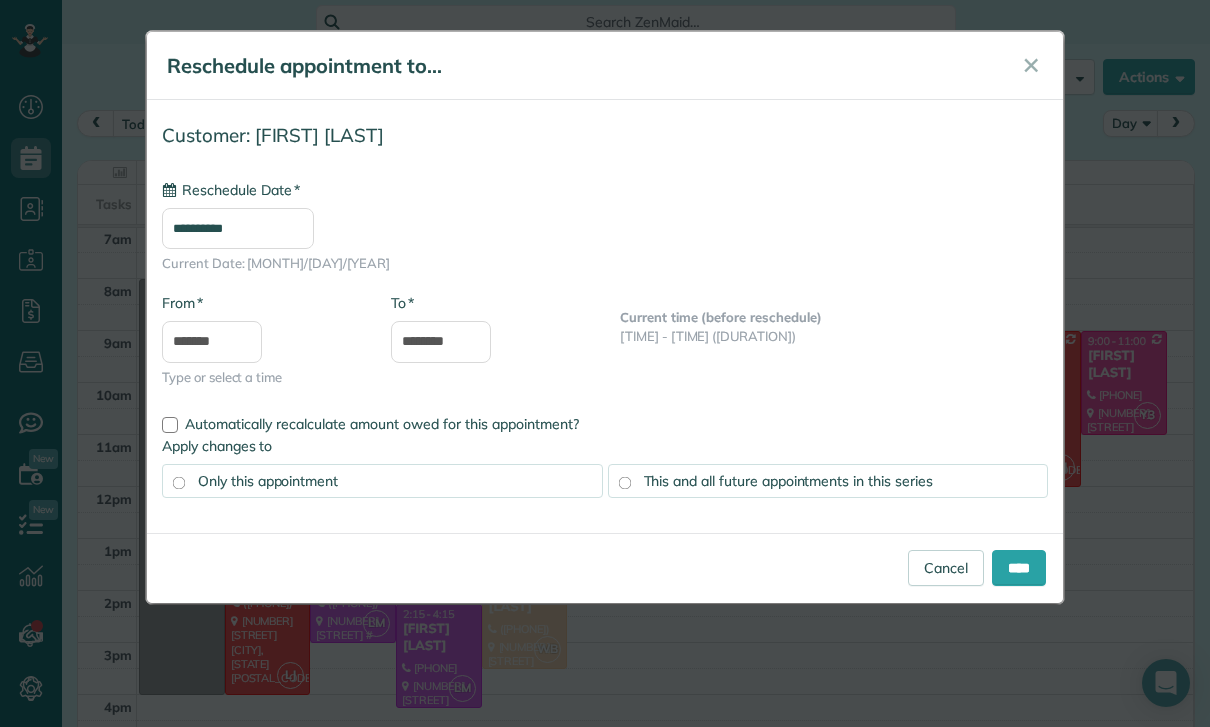 click on "This and all future appointments in this series" at bounding box center (788, 481) 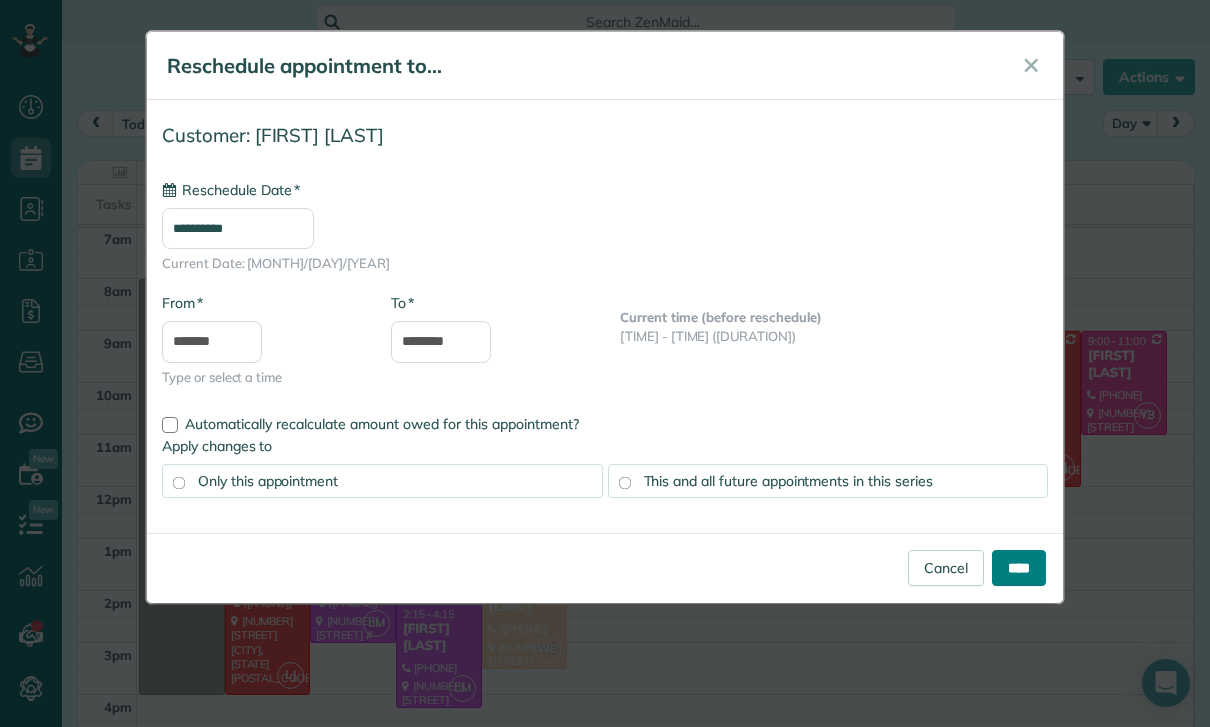 click on "****" at bounding box center (1019, 568) 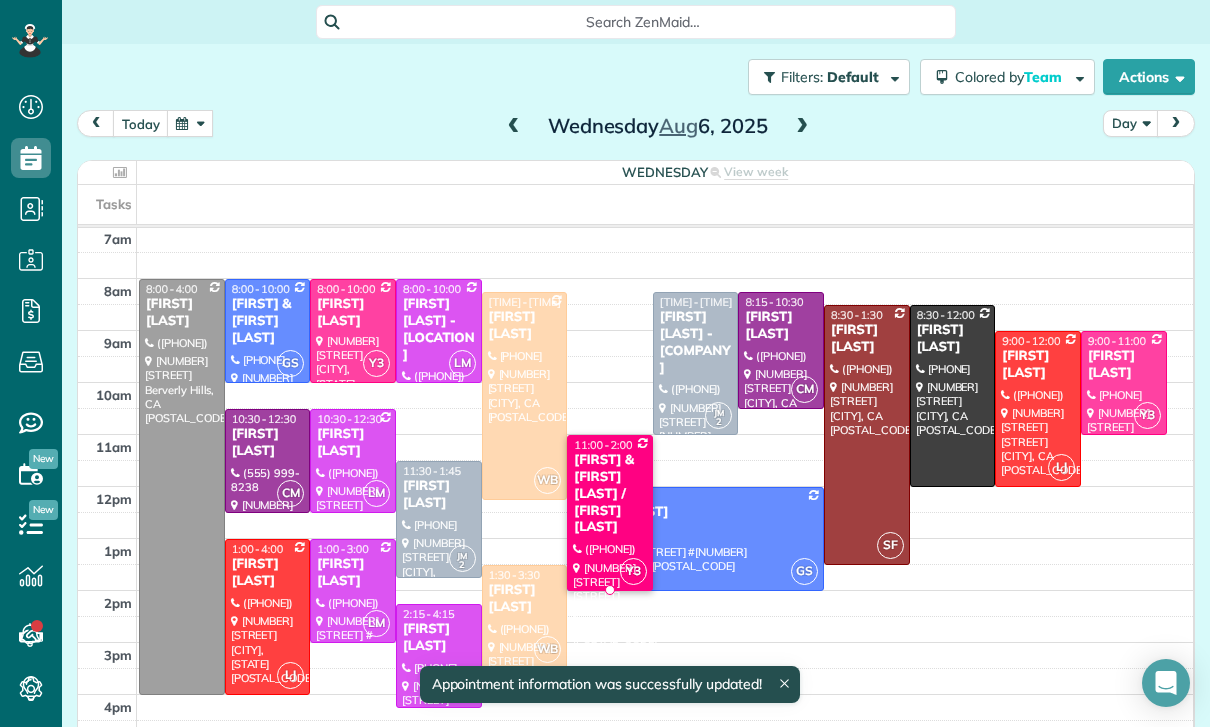 scroll, scrollTop: 157, scrollLeft: 0, axis: vertical 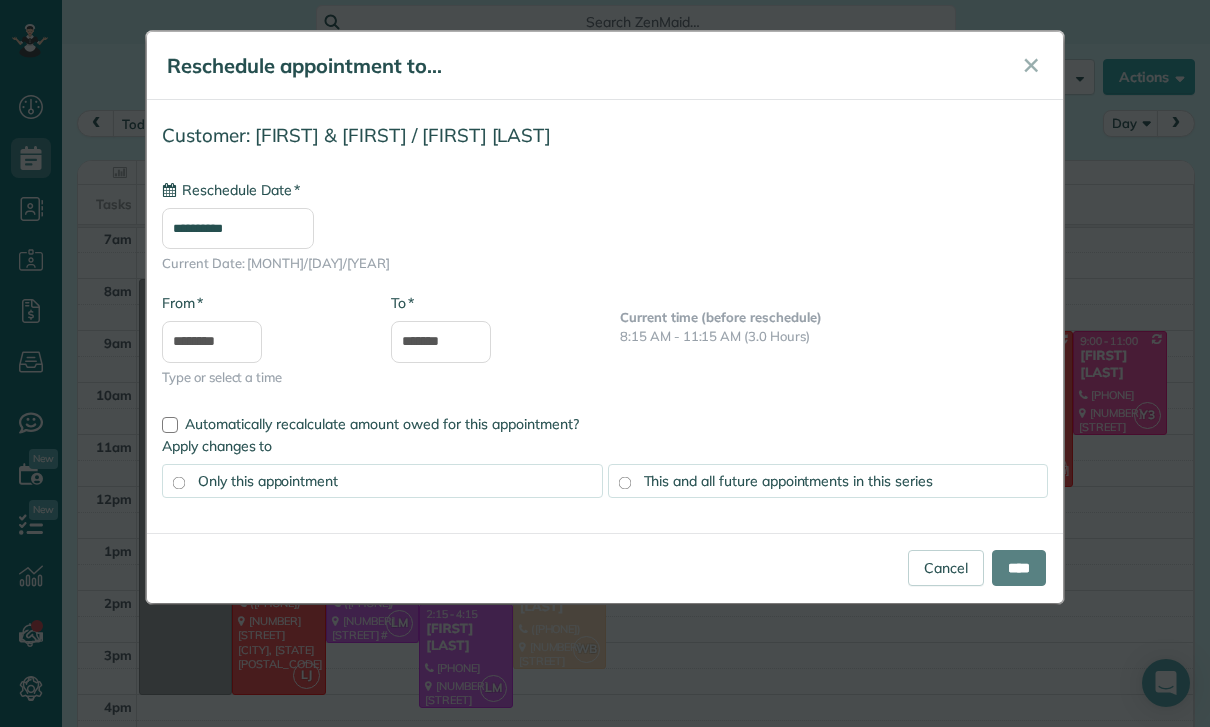 type on "**********" 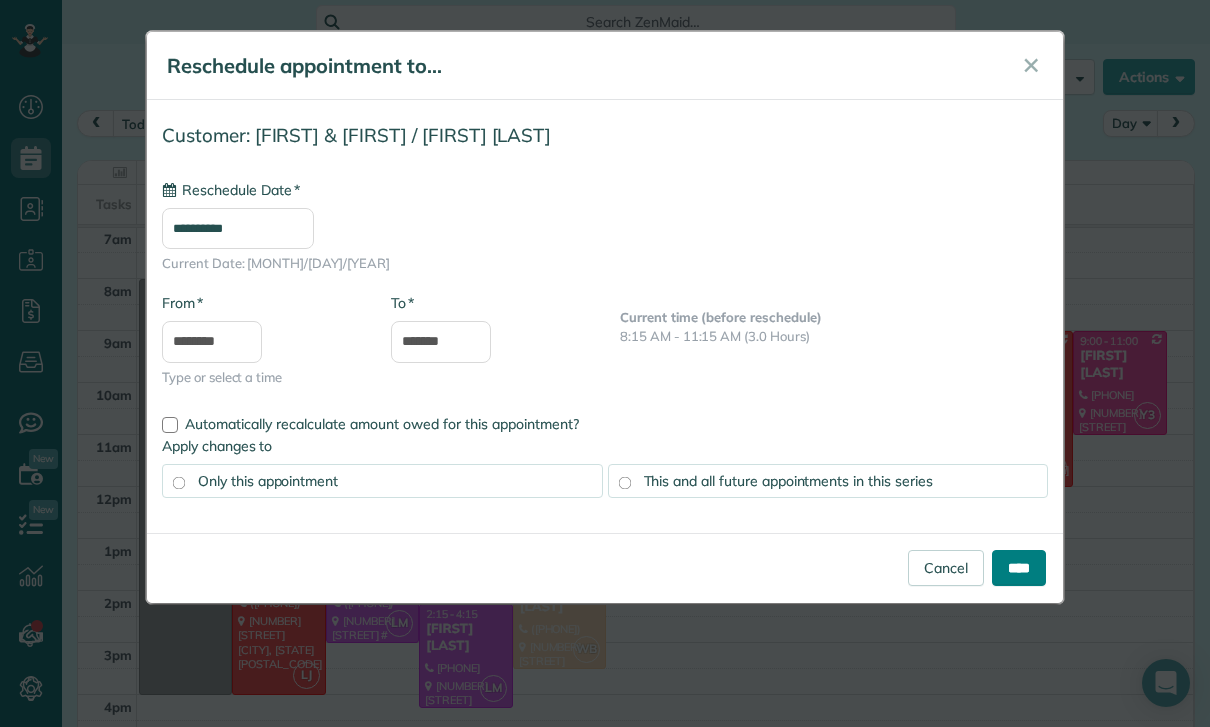click on "****" at bounding box center [1019, 568] 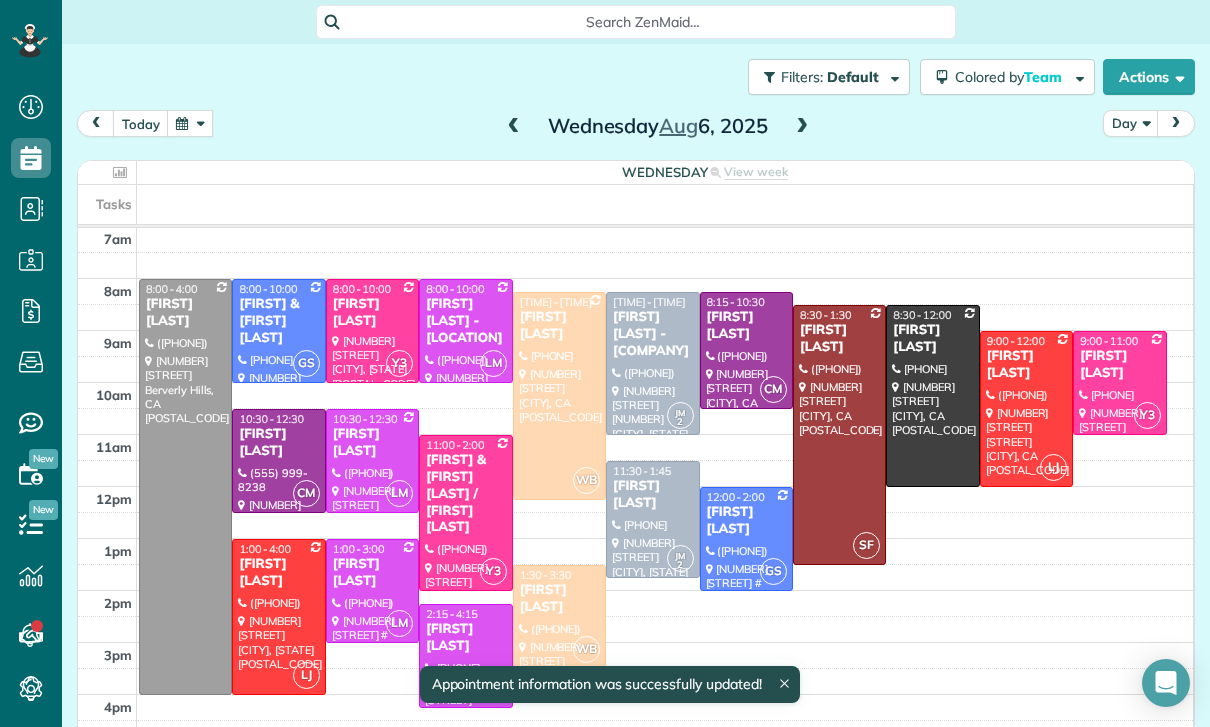 scroll, scrollTop: 157, scrollLeft: 0, axis: vertical 